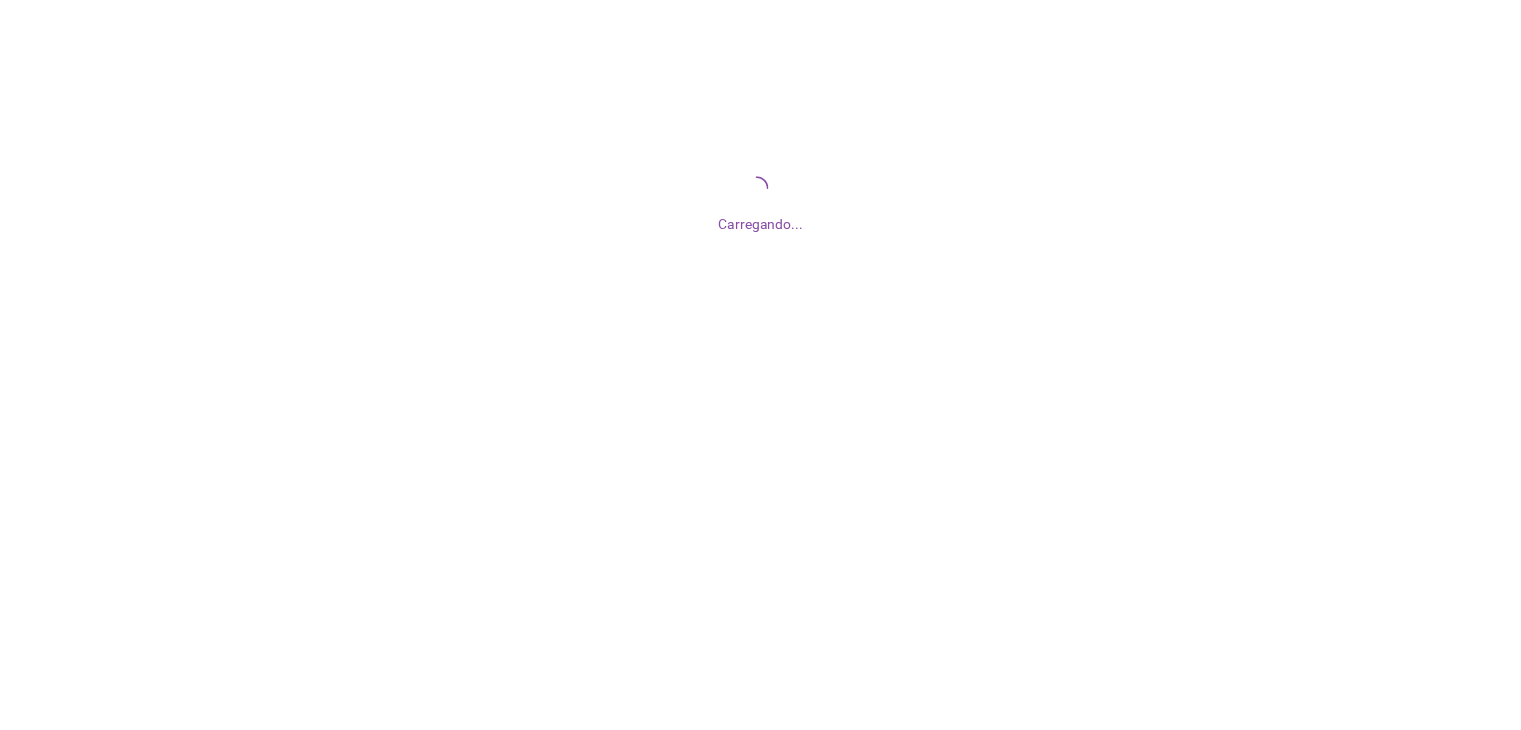 scroll, scrollTop: 0, scrollLeft: 0, axis: both 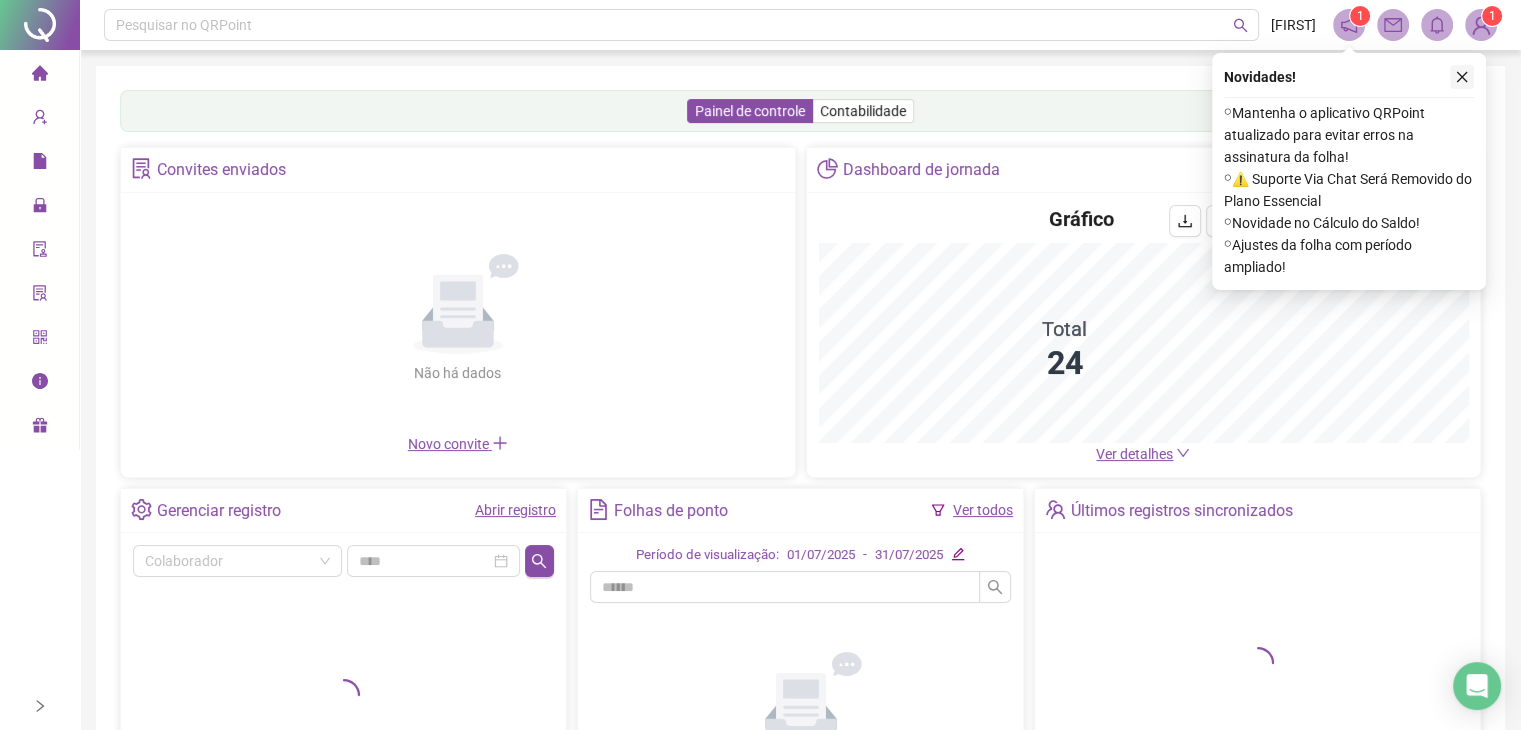 click at bounding box center [1462, 77] 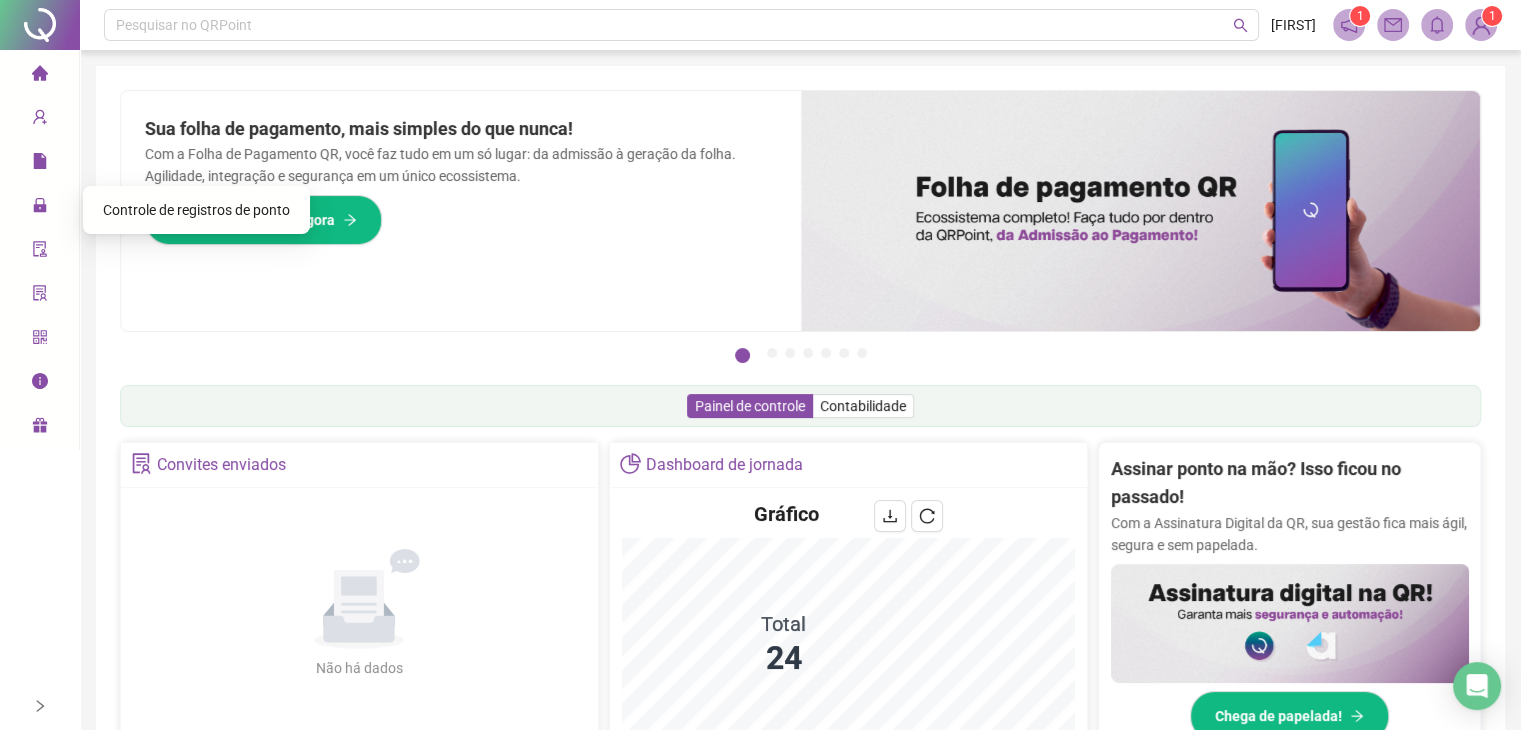 click on "Controle de registros de ponto" at bounding box center [196, 210] 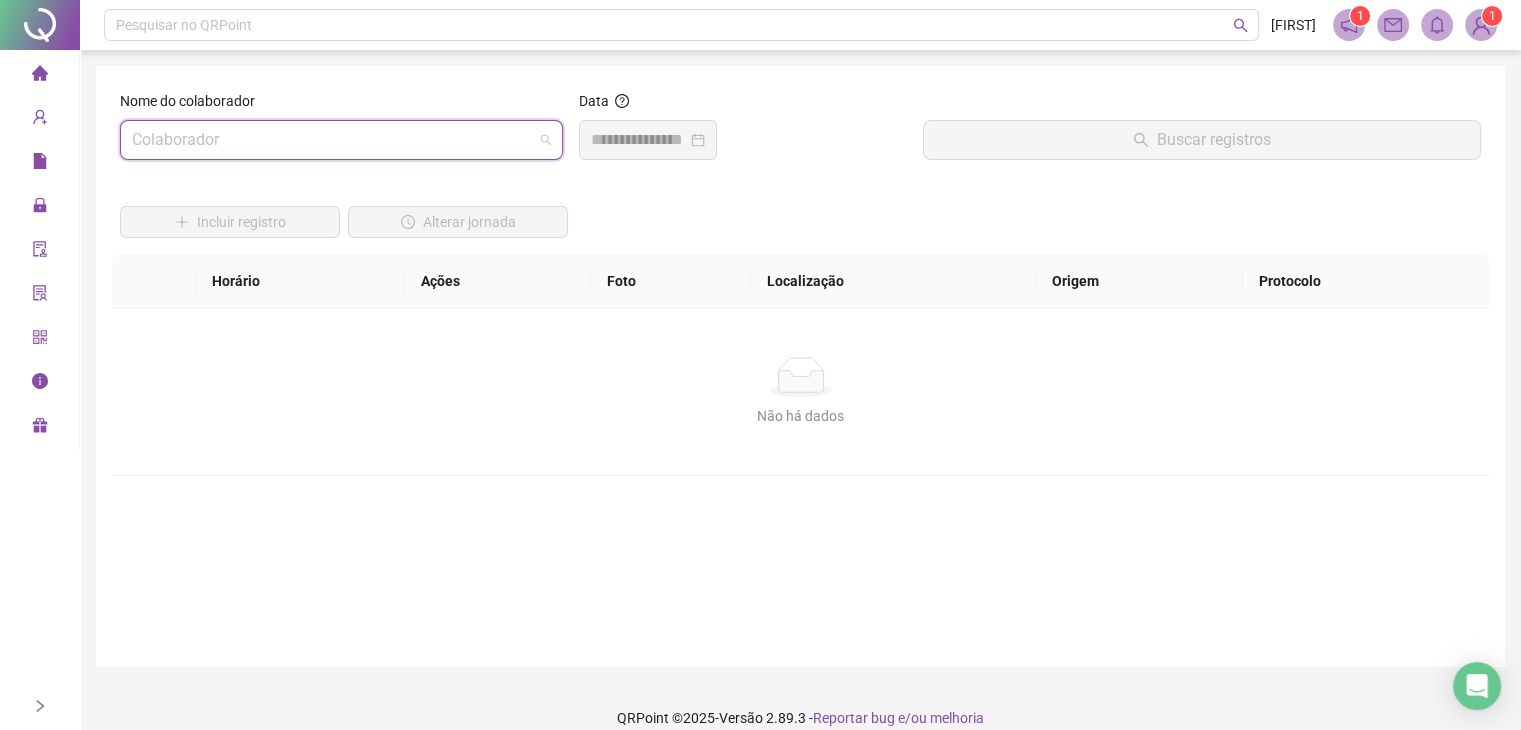 click at bounding box center [332, 140] 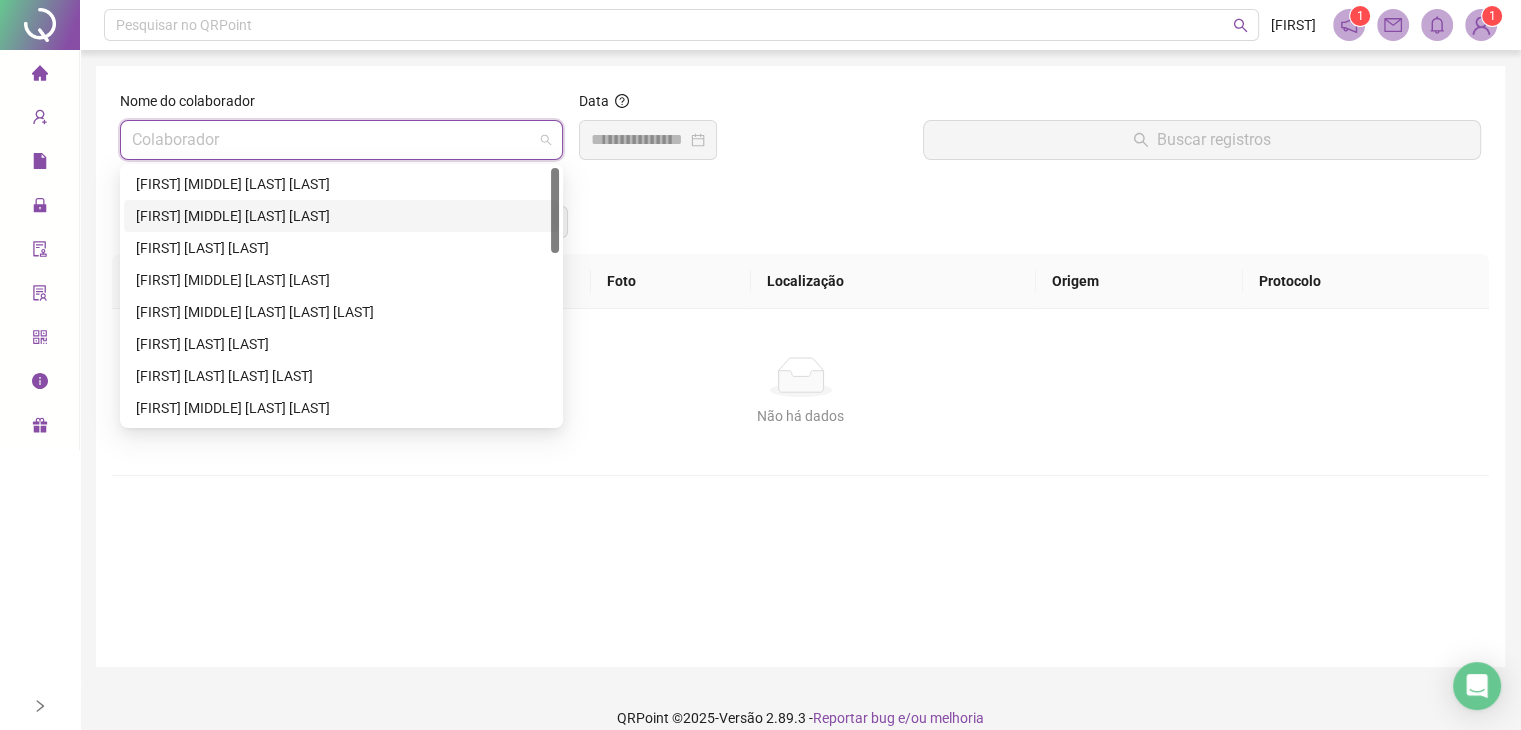 click on "[FIRST] [MIDDLE] [LAST] [LAST]" at bounding box center [341, 216] 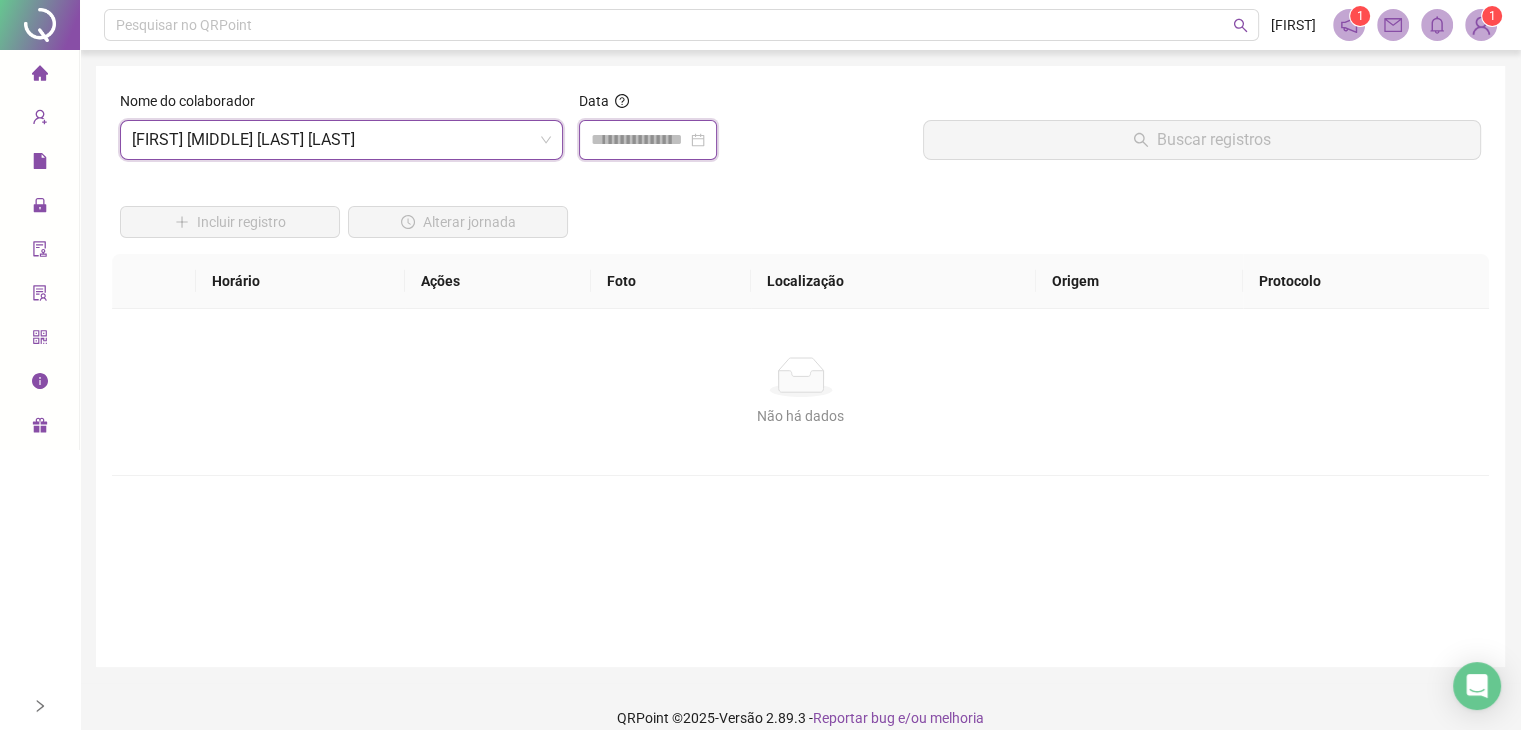 click at bounding box center (639, 140) 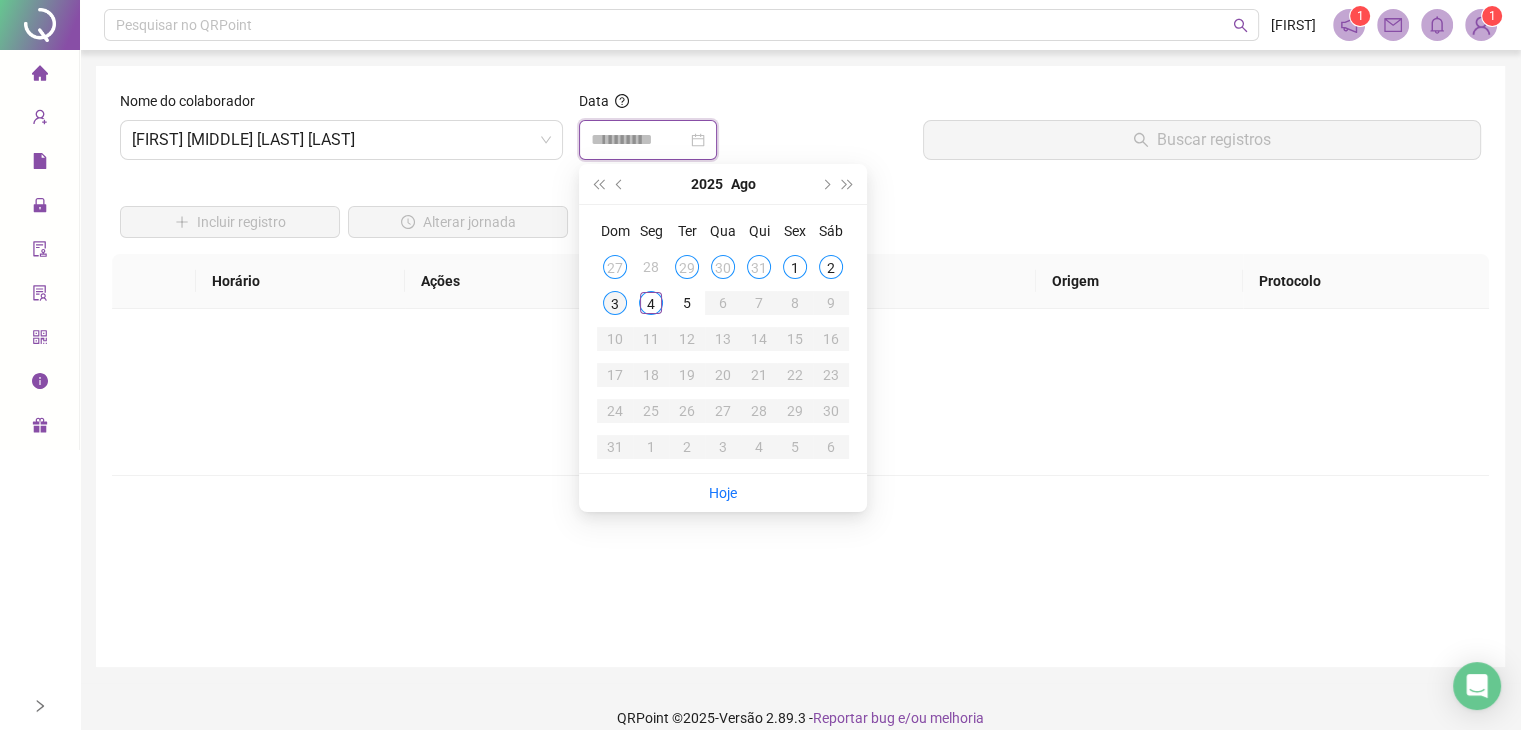 type on "**********" 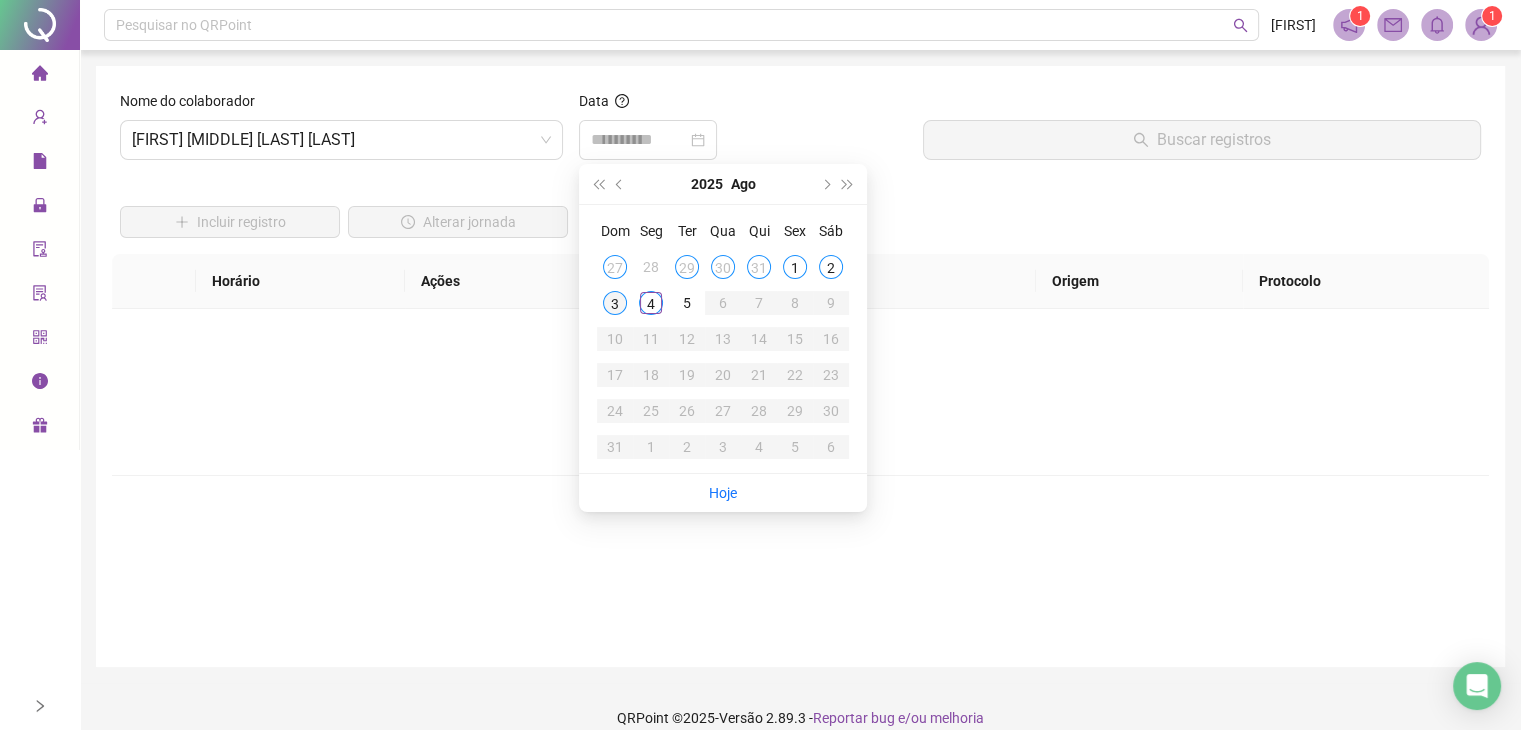 click on "3" at bounding box center [615, 303] 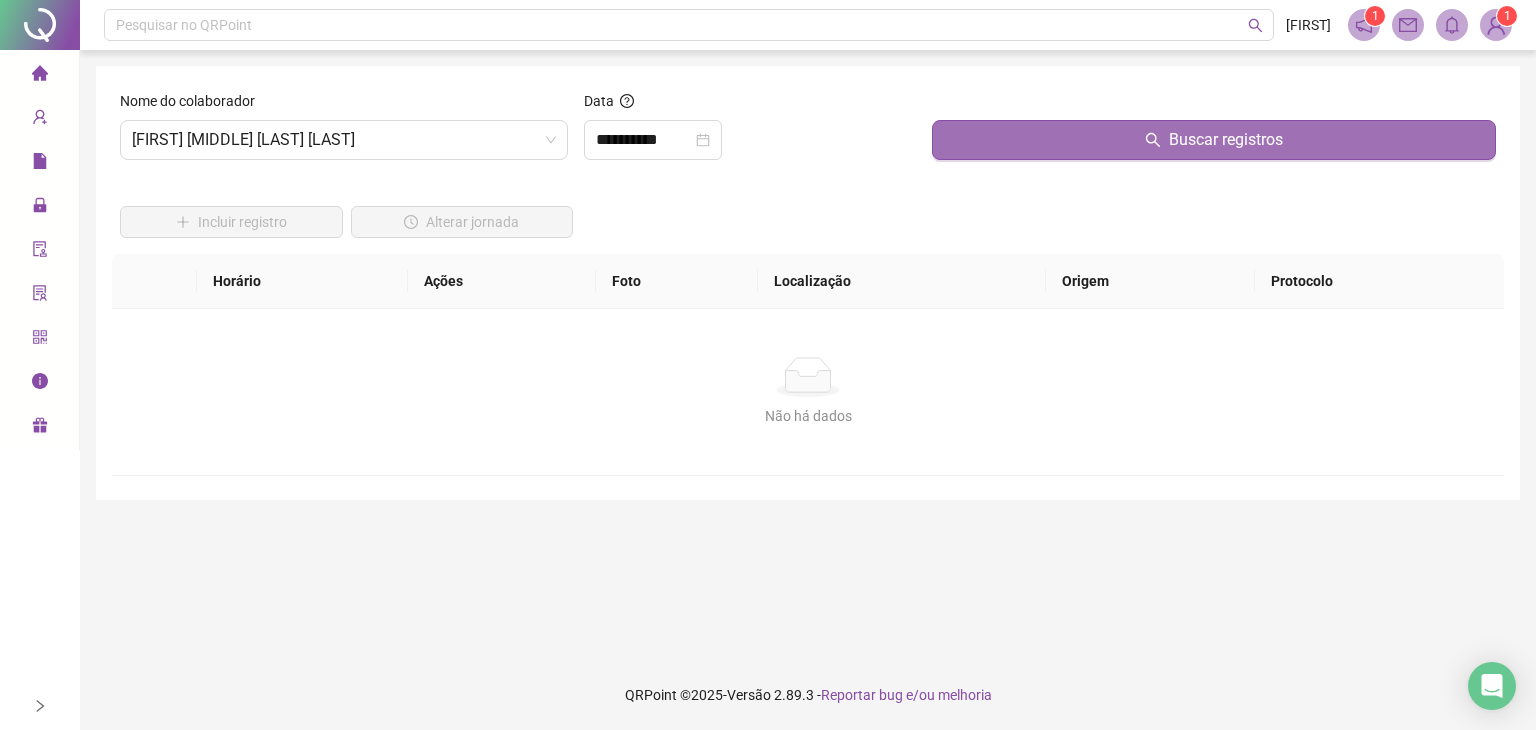 click on "Buscar registros" at bounding box center [1214, 140] 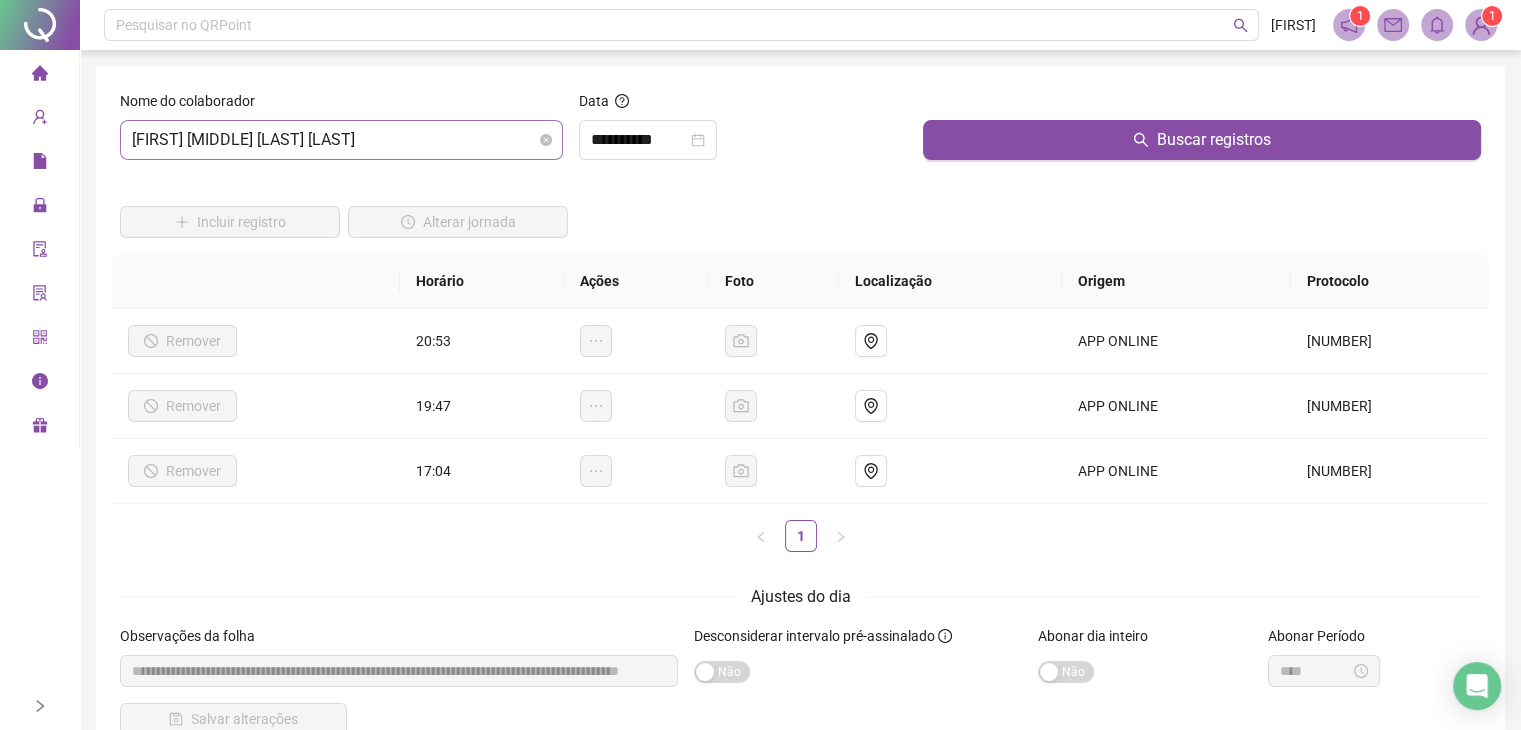 click on "[FIRST] [MIDDLE] [LAST] [LAST]" at bounding box center (341, 140) 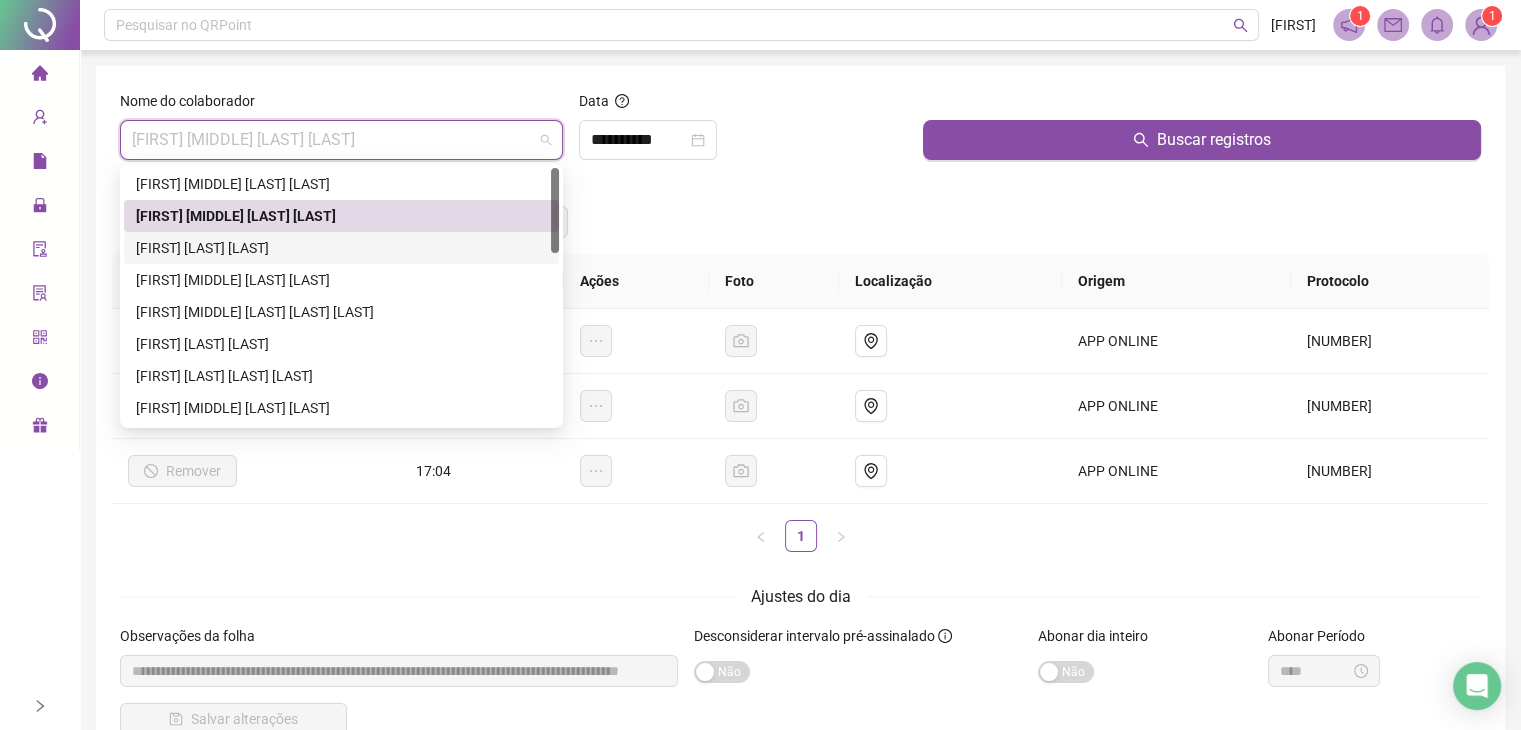 click on "[FIRST] [LAST] [LAST]" at bounding box center (341, 248) 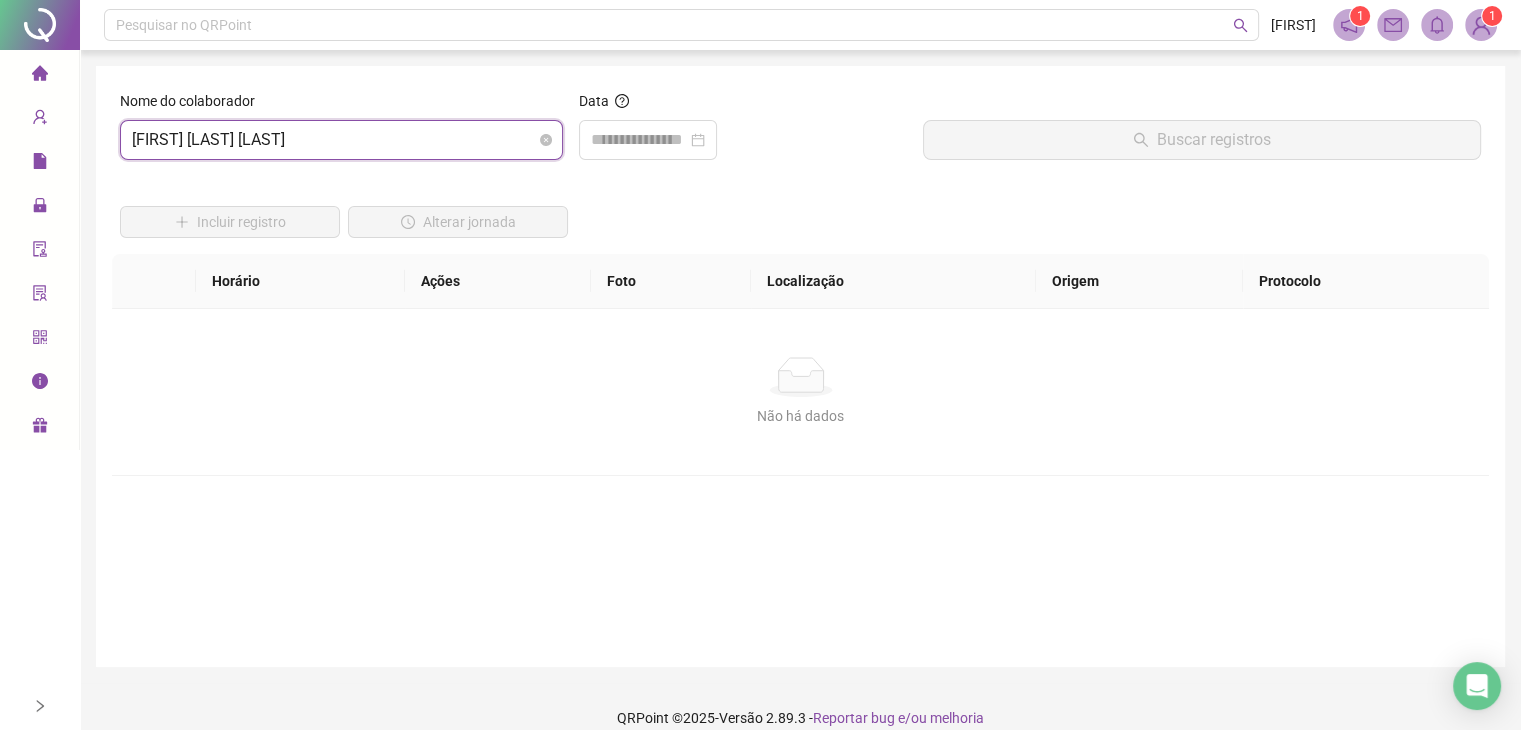 click on "[FIRST] [LAST] [LAST]" at bounding box center [341, 140] 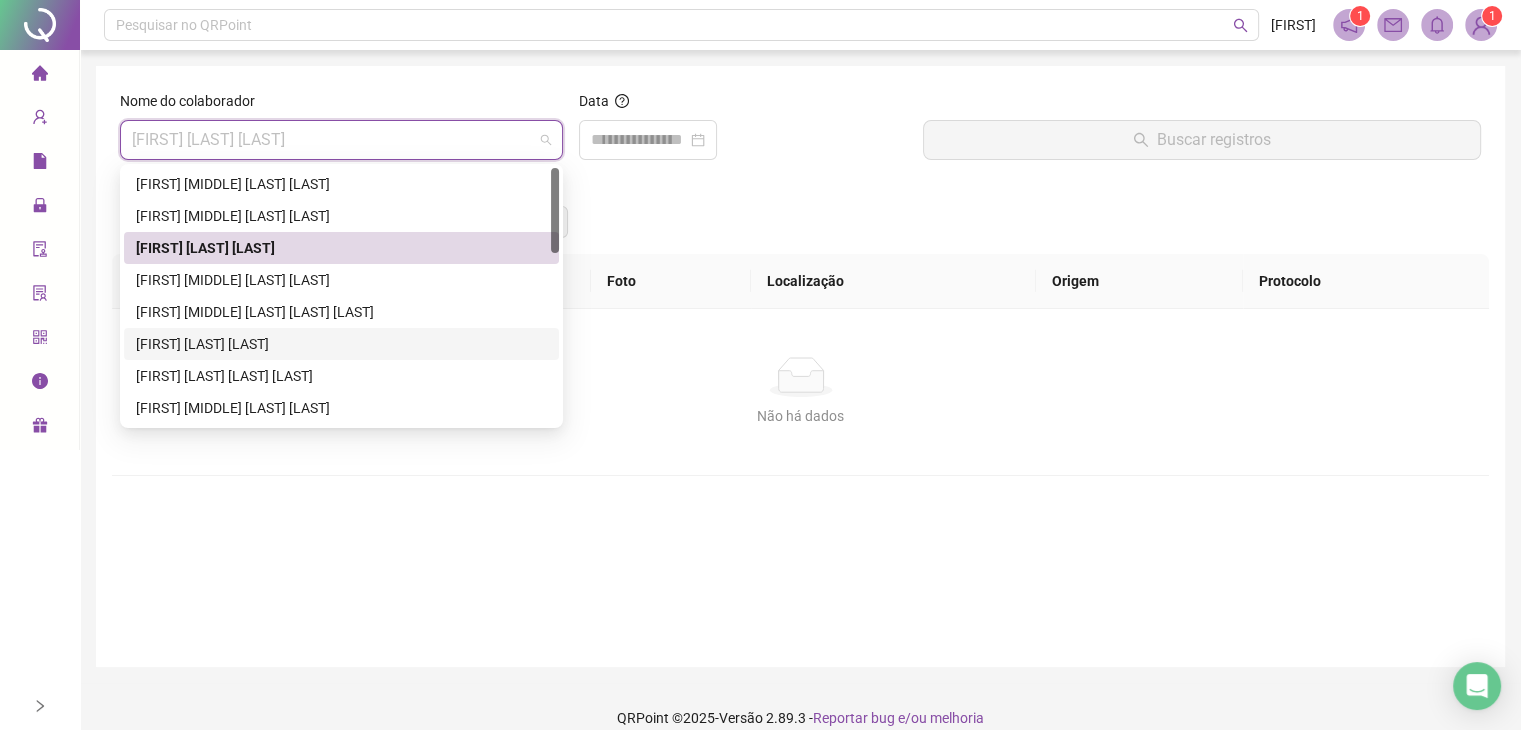 click on "[FIRST] [LAST] [FIRST] [LAST] [FIRST] [LAST] [FIRST] [LAST] [FIRST] [LAST] [FIRST] [MIDDLE] [LAST] [LAST] [FIRST] [LAST] [LAST] [FIRST] [LAST] [LAST] [FIRST] [MIDDLE] [LAST] [LAST] [FIRST] [LAST] [LAST]" at bounding box center [341, 328] 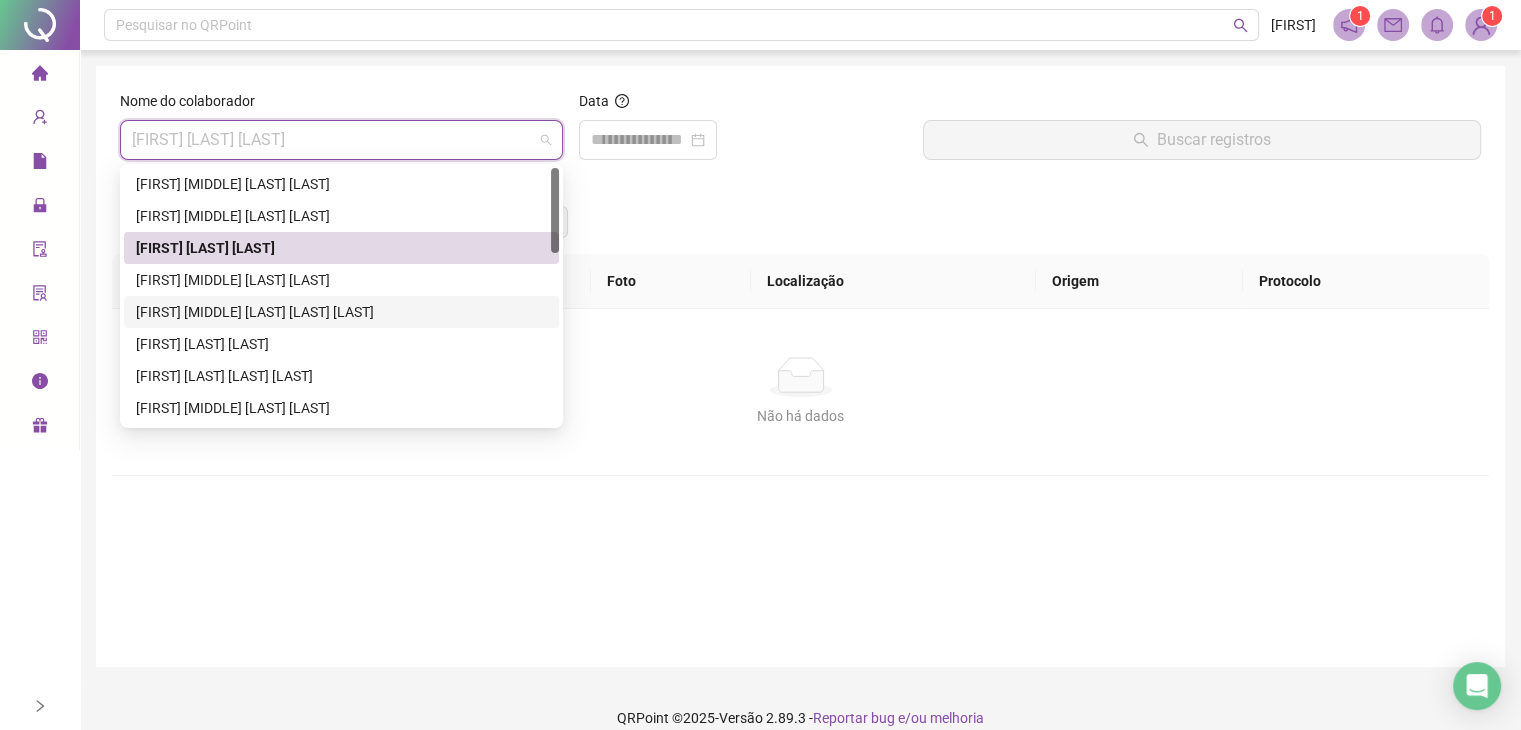 click on "[FIRST] [MIDDLE] [LAST] [LAST] [LAST]" at bounding box center [341, 312] 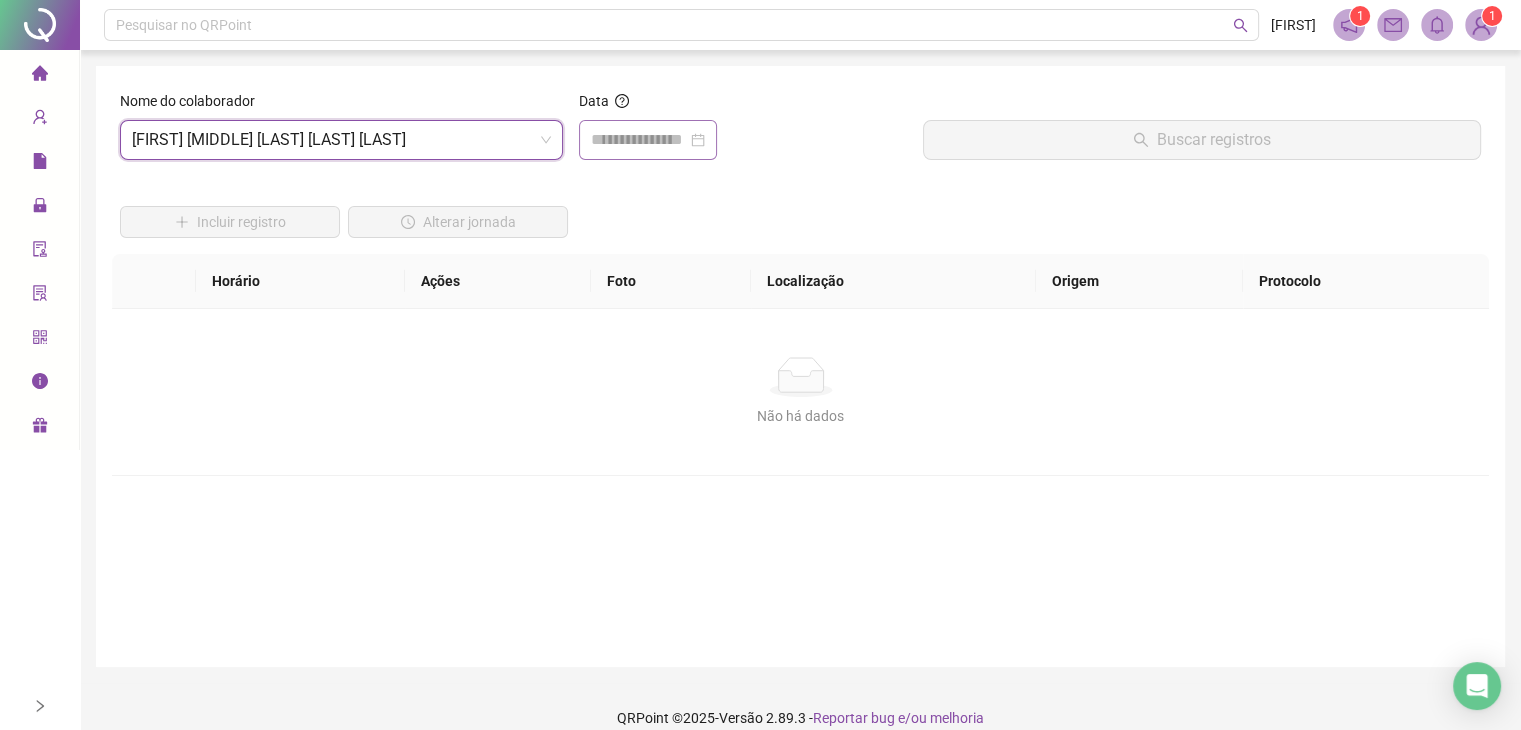 click at bounding box center [648, 140] 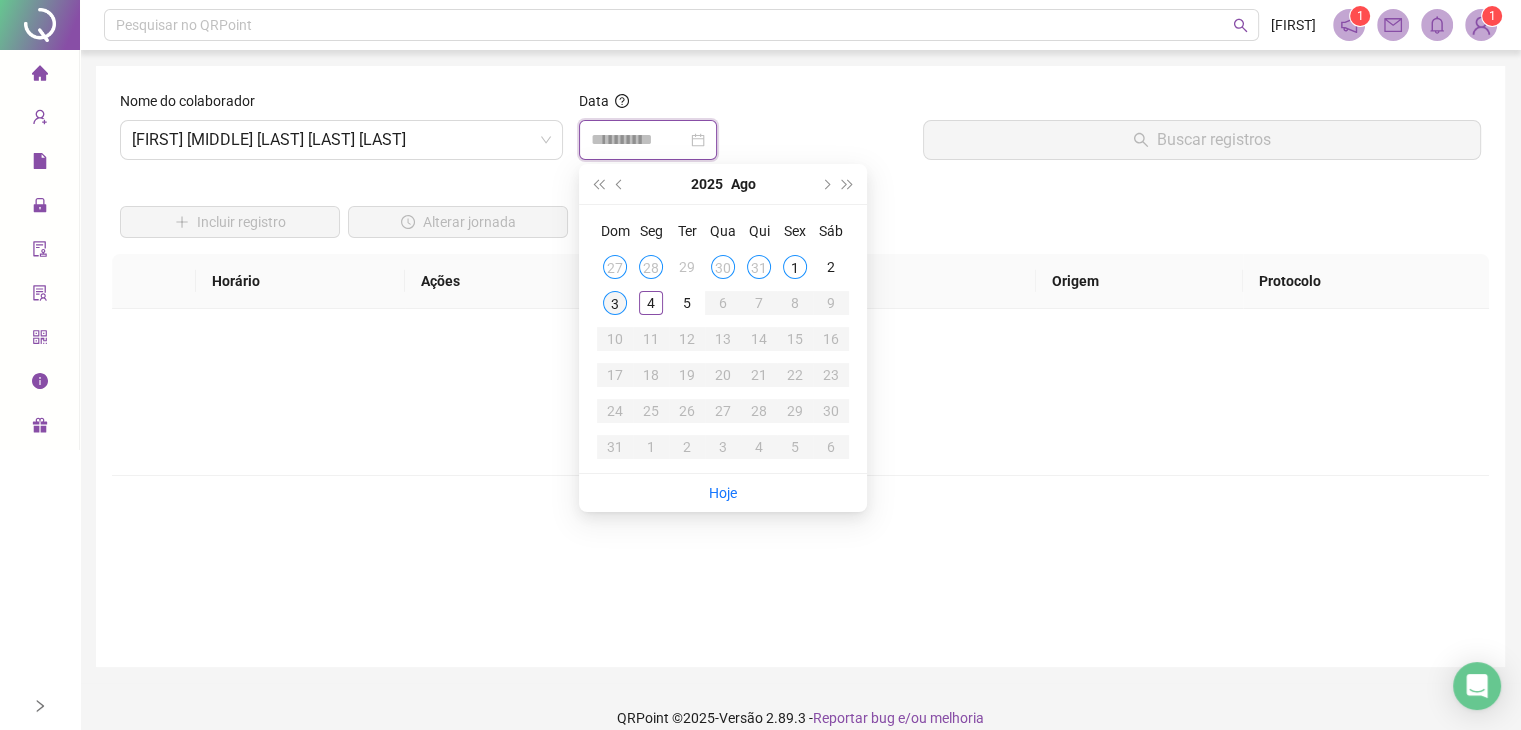 type on "**********" 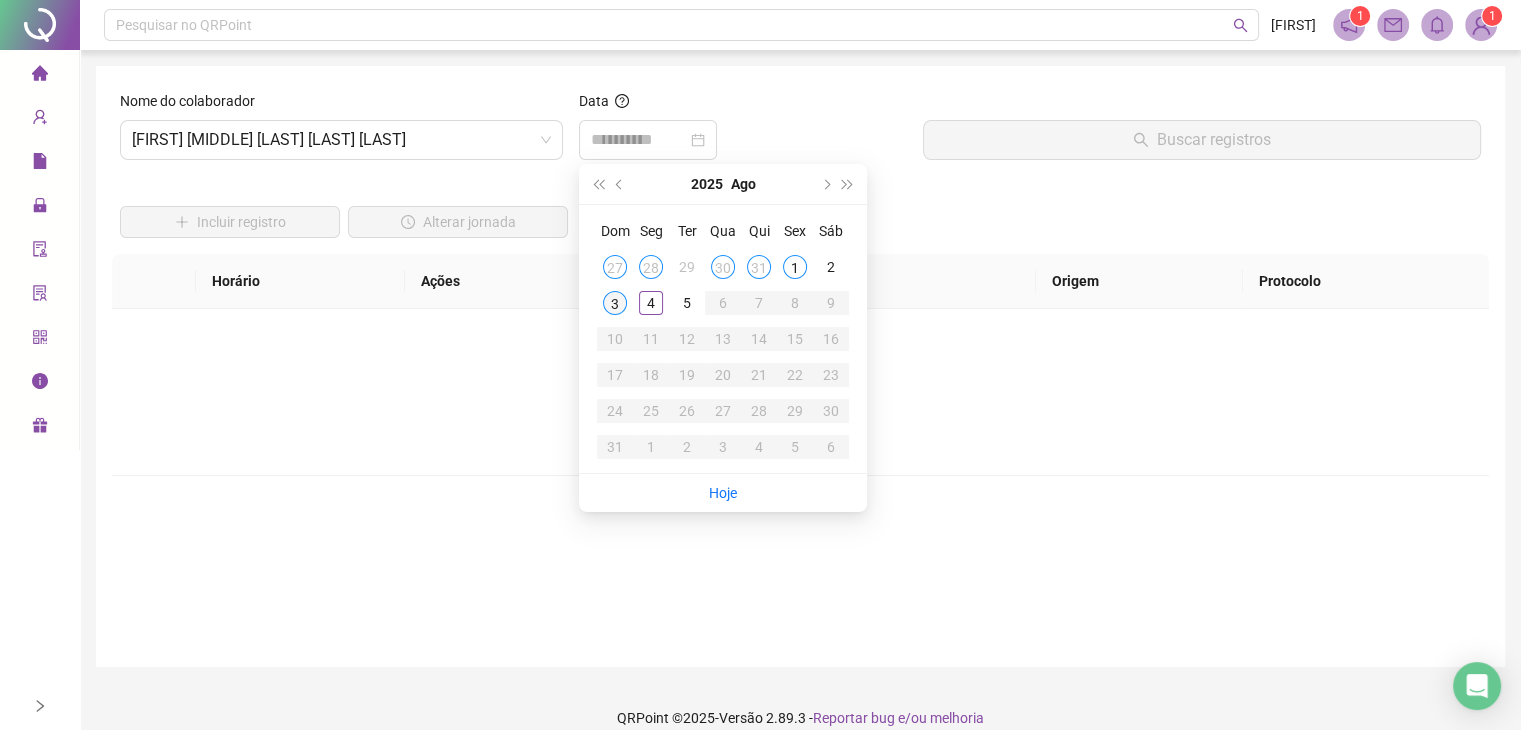 click on "3" at bounding box center (615, 303) 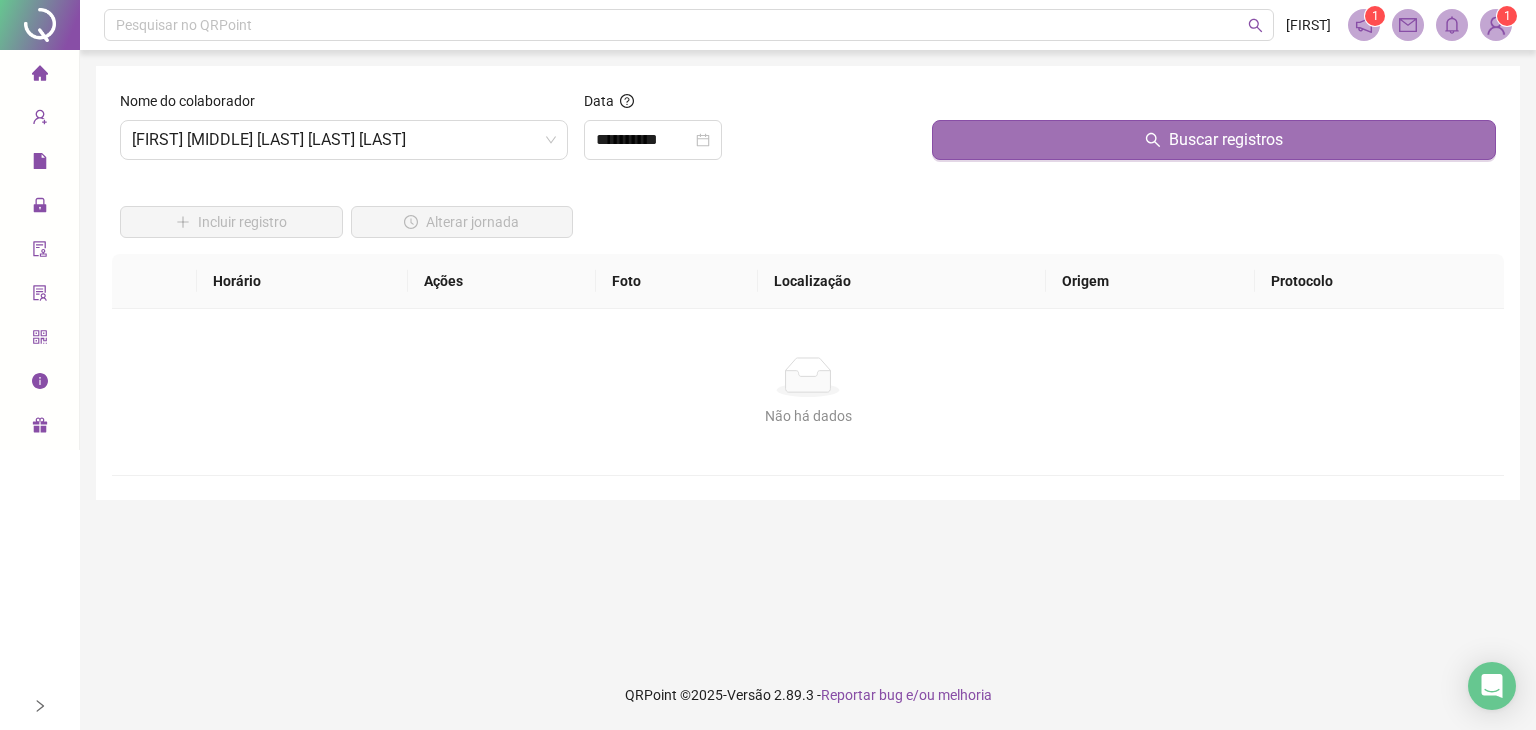 click on "Buscar registros" at bounding box center (1214, 140) 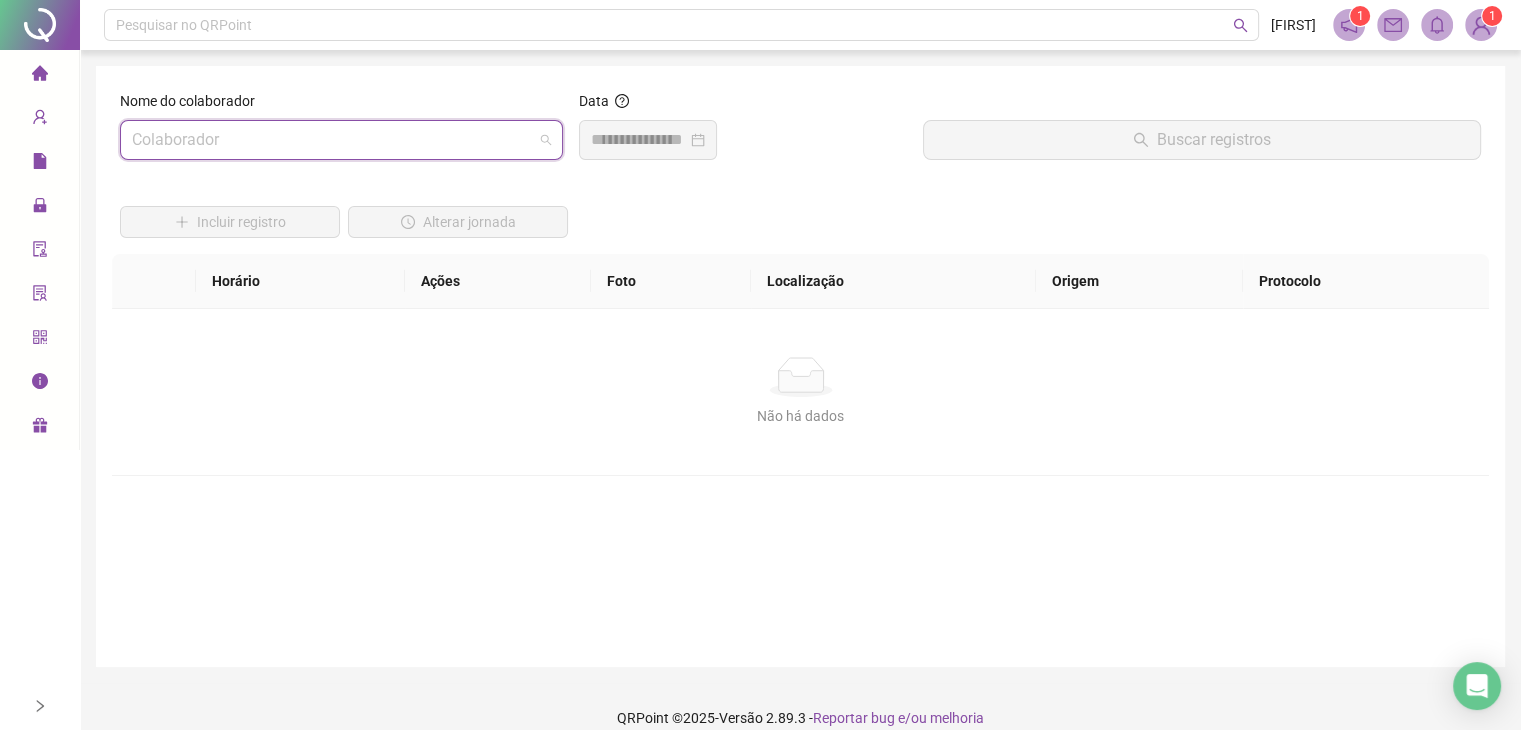 click at bounding box center [332, 140] 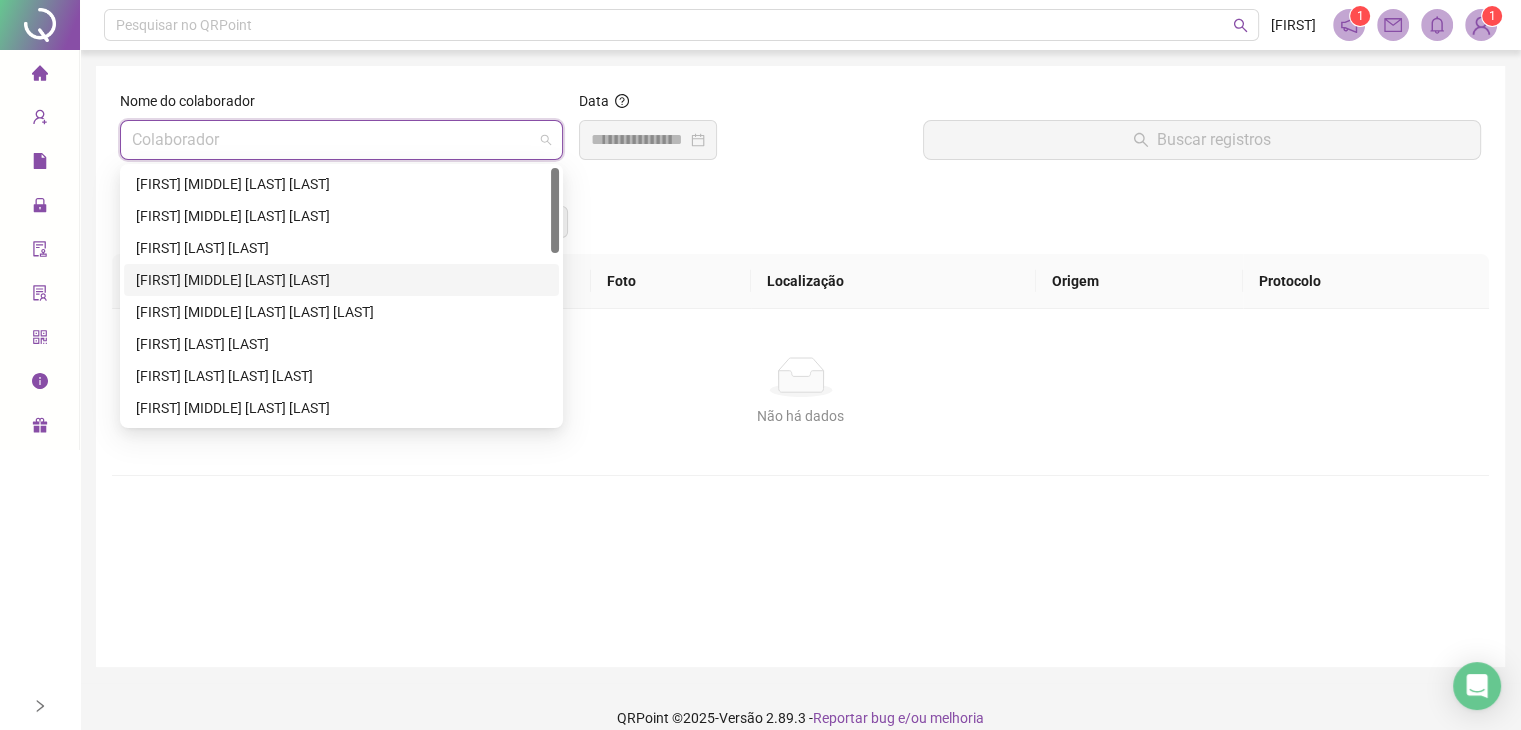 click on "[FIRST] [MIDDLE] [LAST] [LAST]" at bounding box center (341, 280) 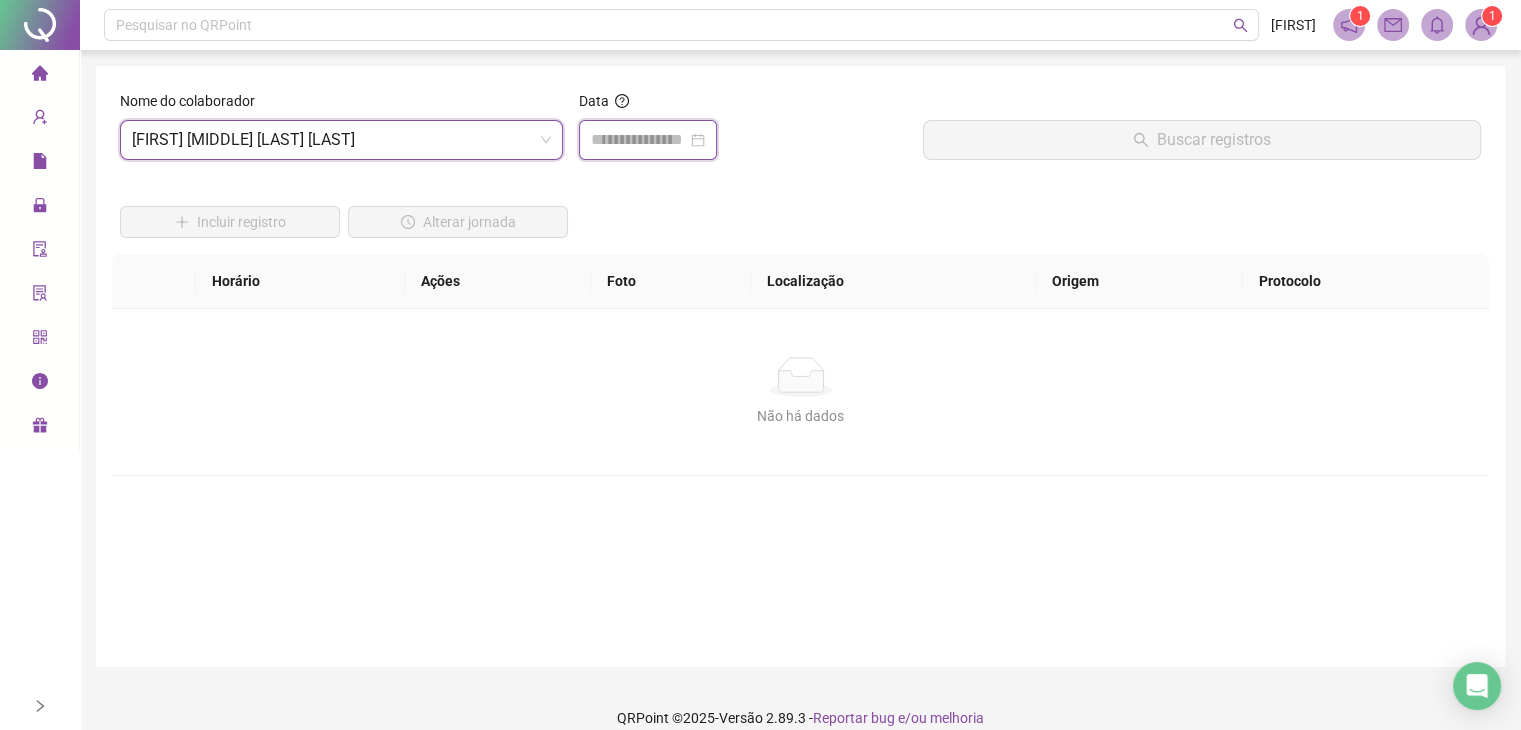 click at bounding box center (639, 140) 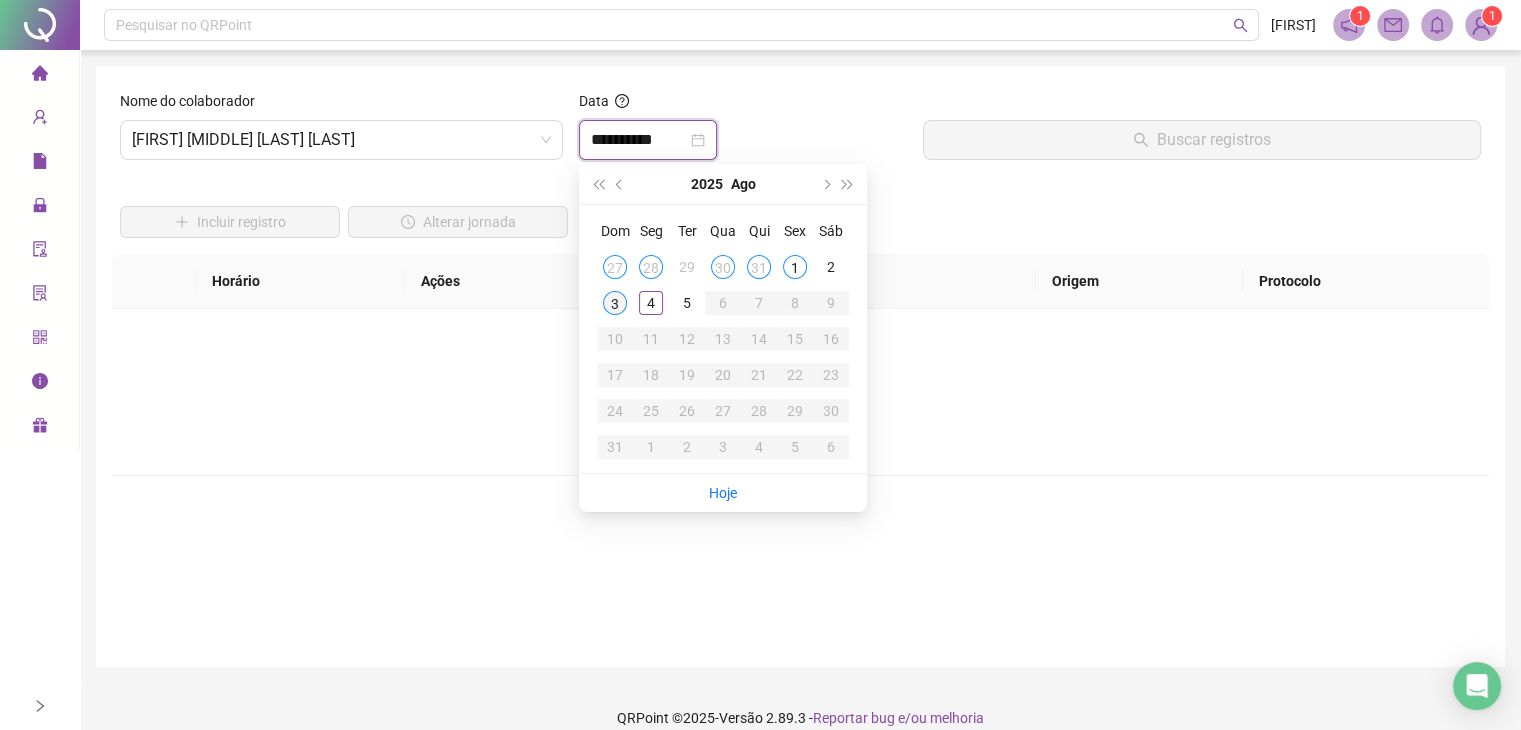 type on "**********" 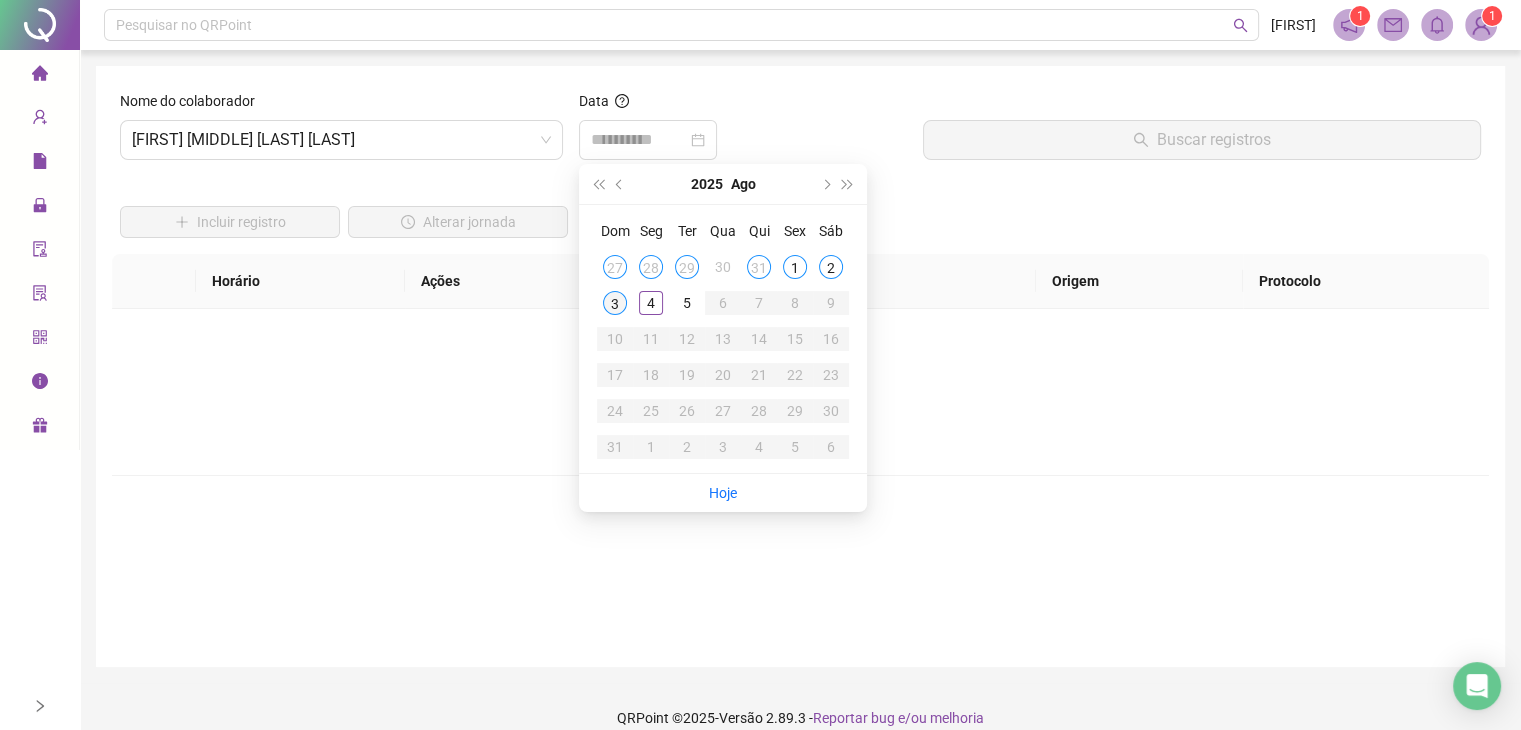 click on "3" at bounding box center [615, 303] 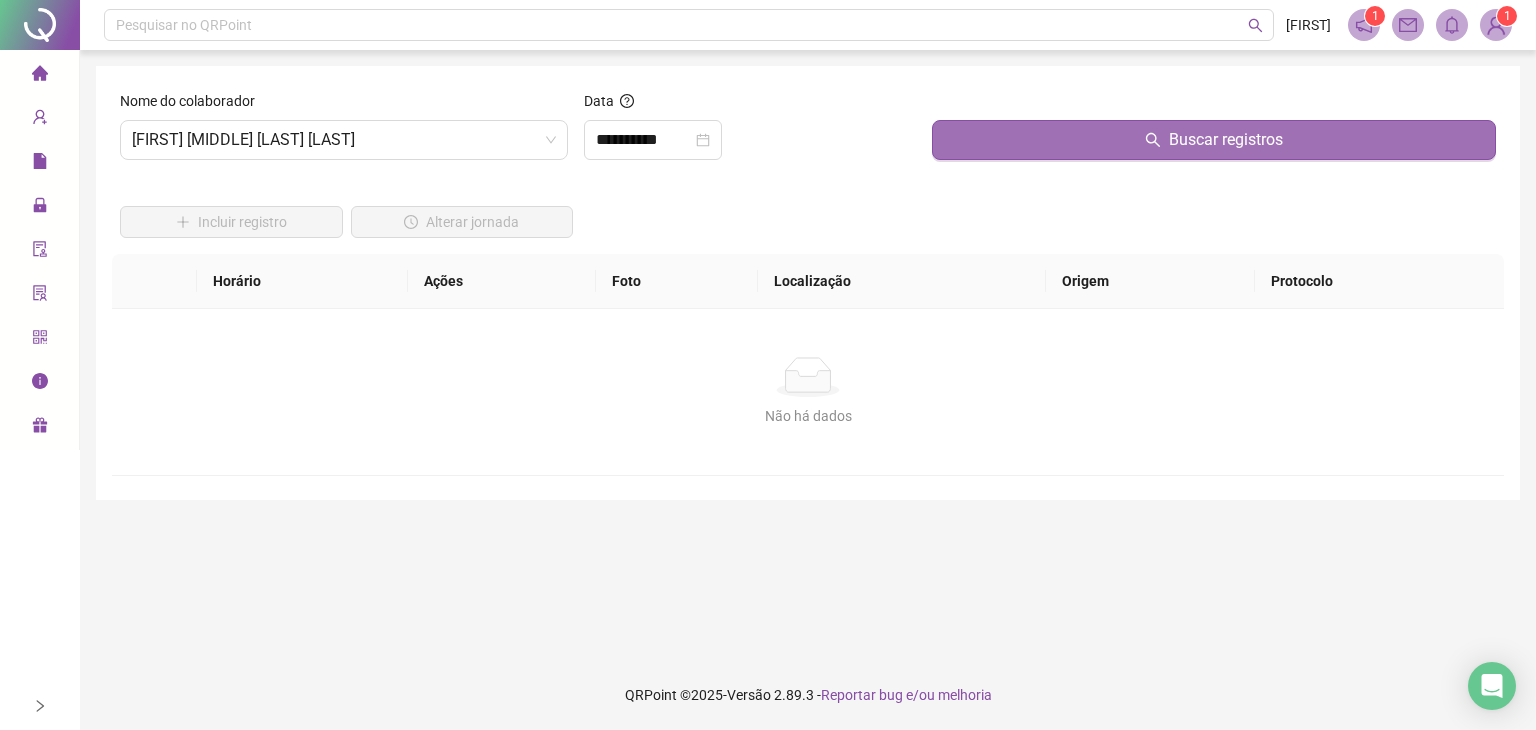 click on "Buscar registros" at bounding box center [1214, 140] 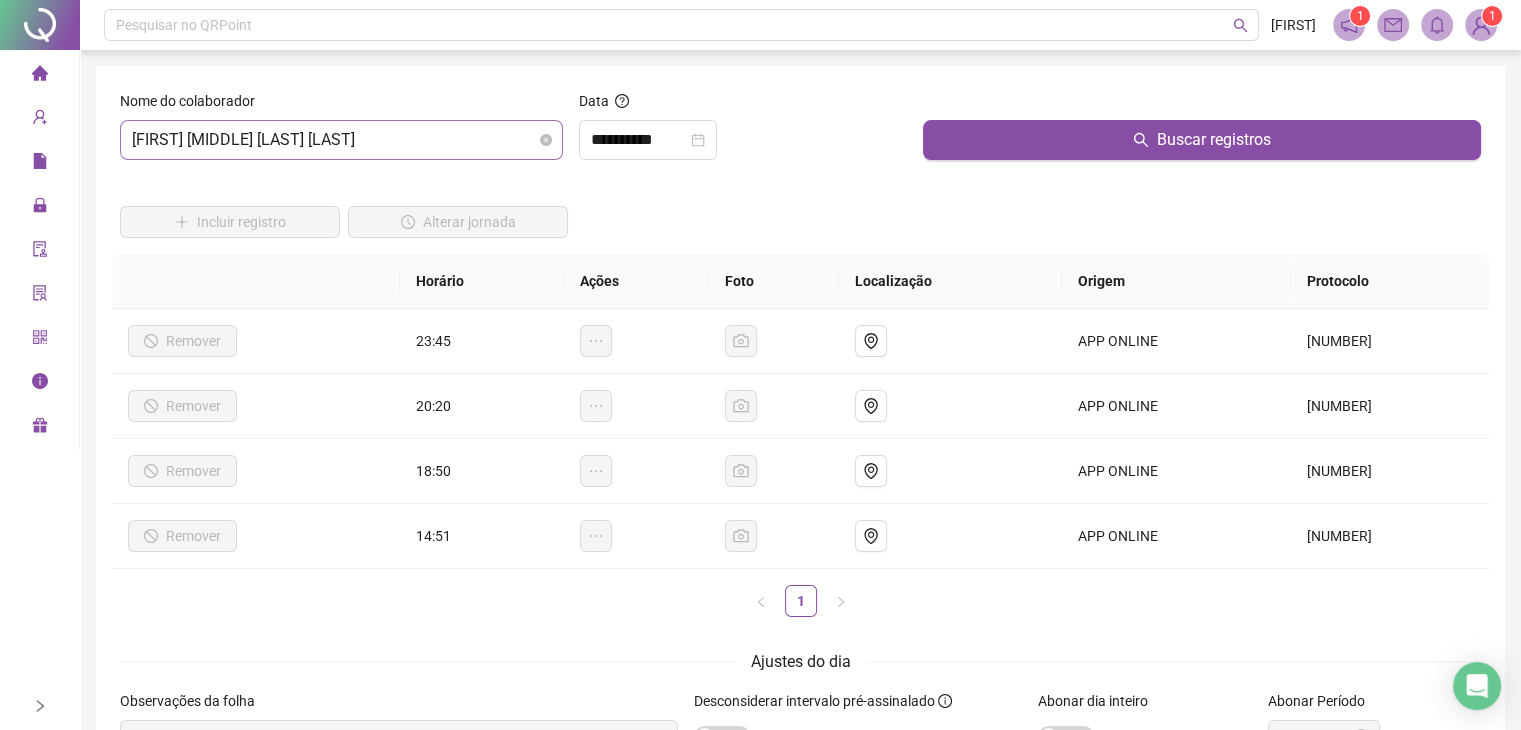 click on "[FIRST] [MIDDLE] [LAST] [LAST]" at bounding box center (341, 140) 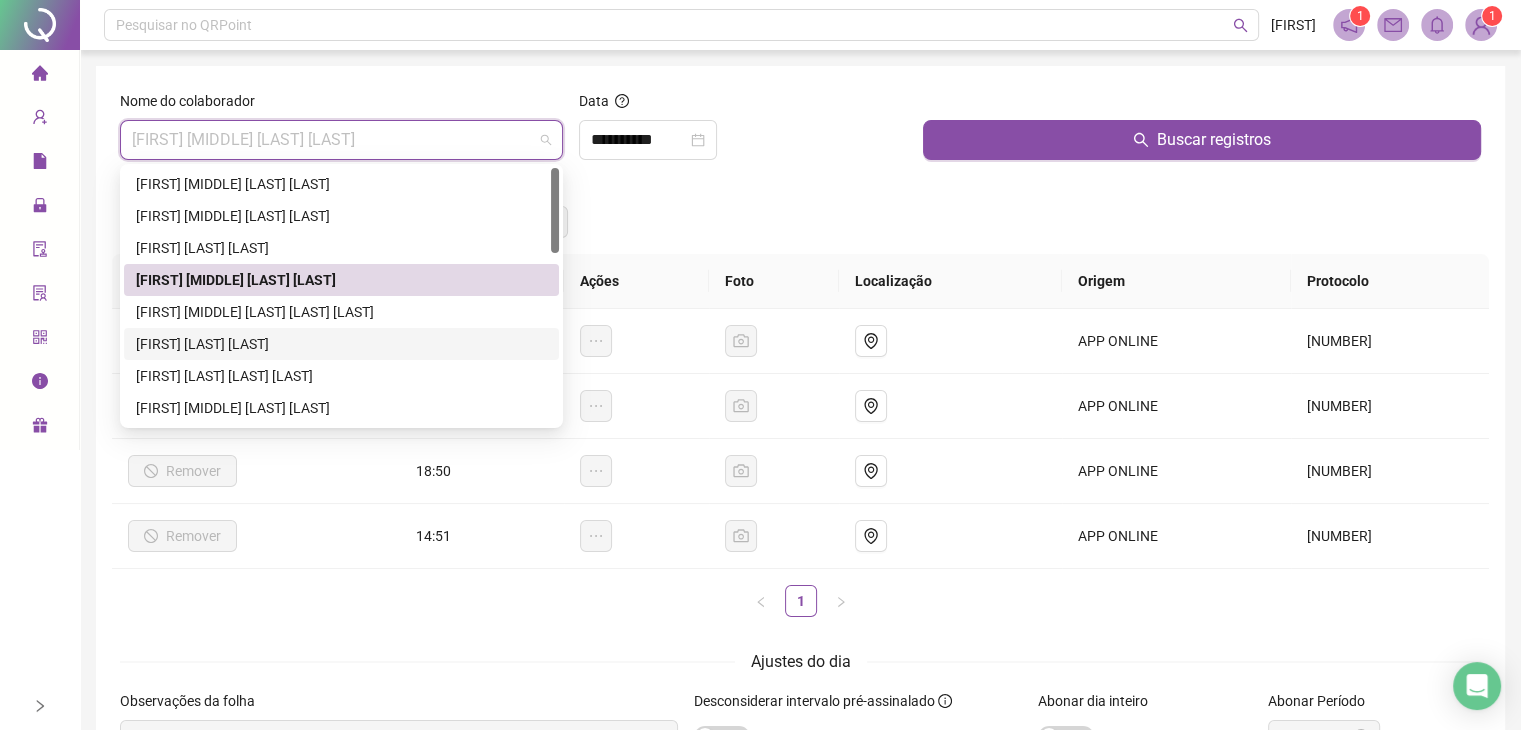 click on "[FIRST] [LAST] [LAST]" at bounding box center (341, 344) 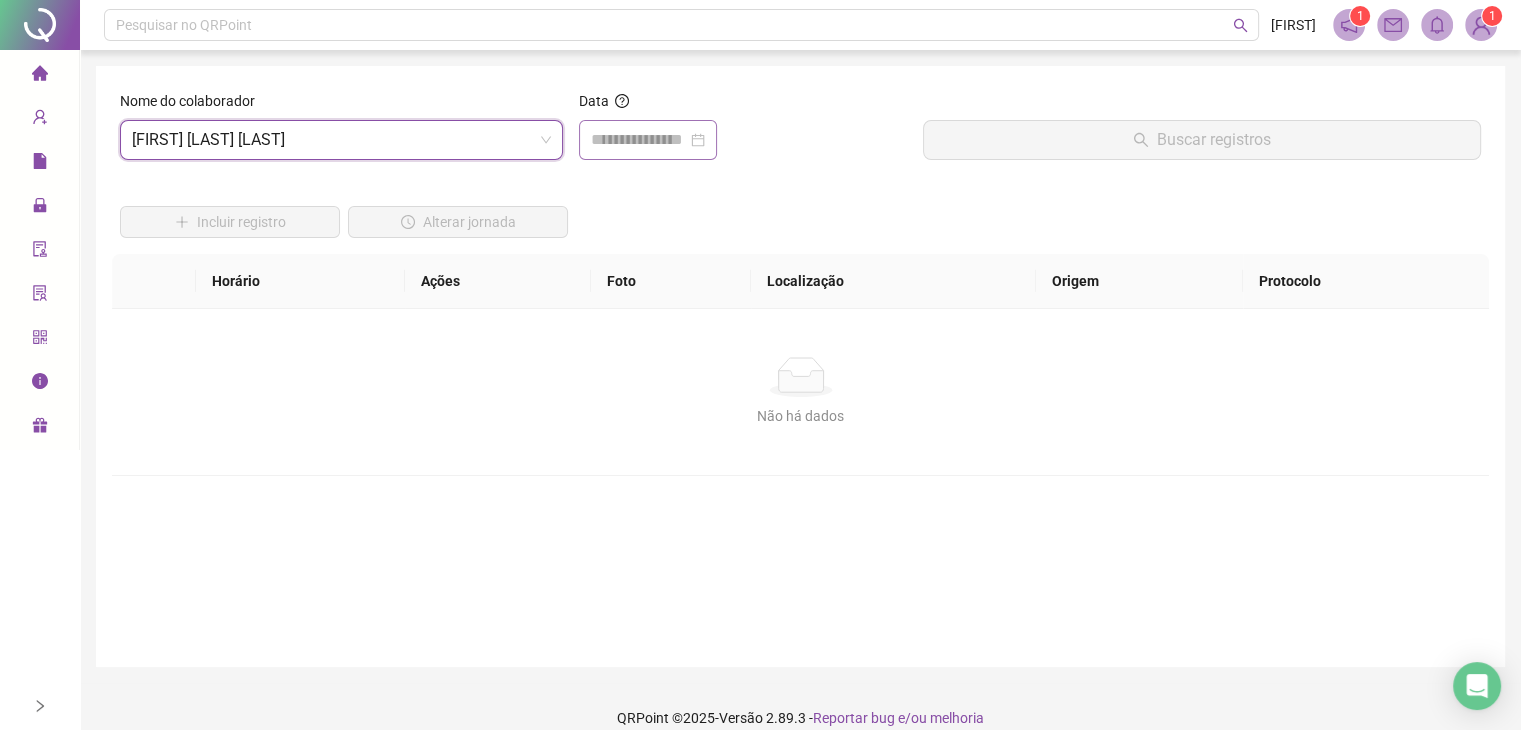 click at bounding box center (648, 140) 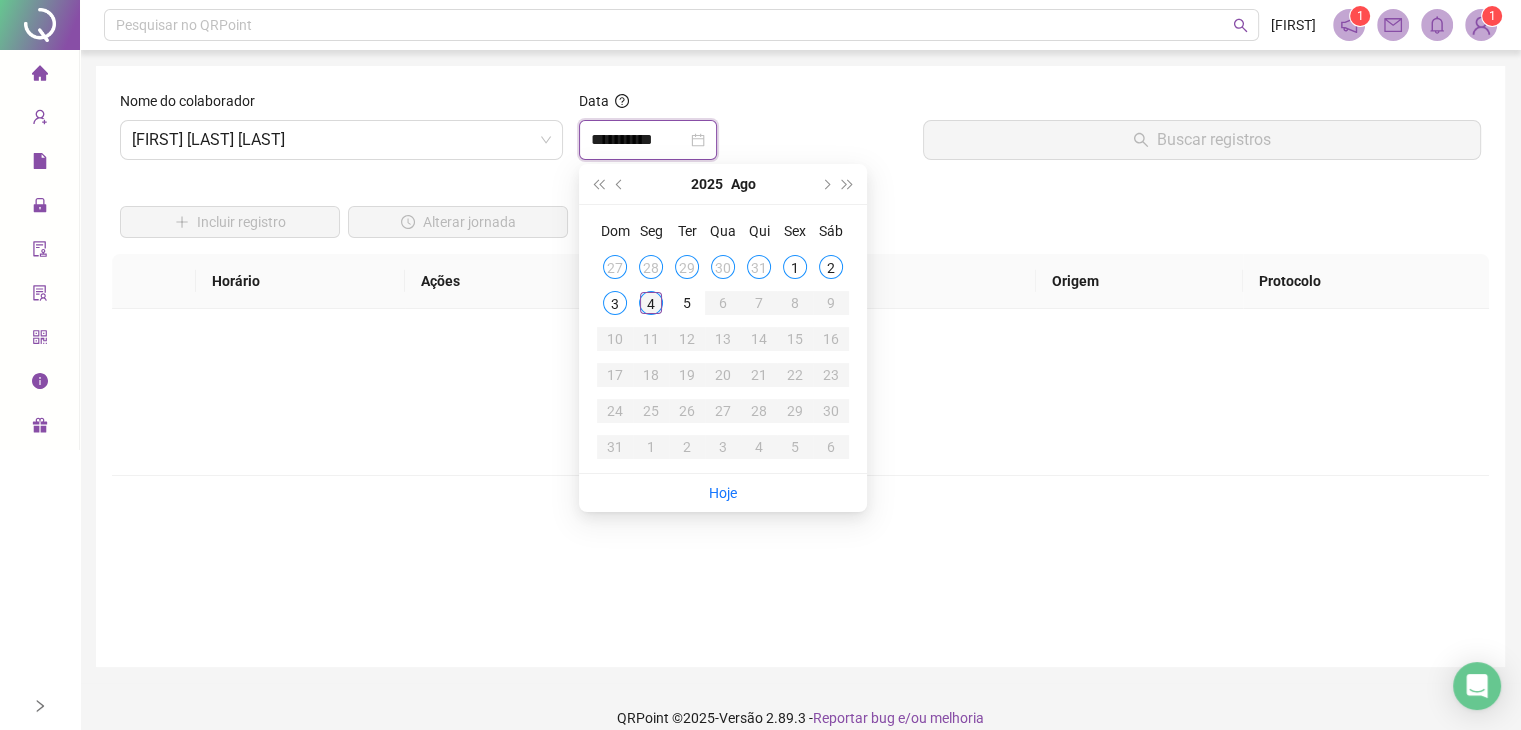 type on "**********" 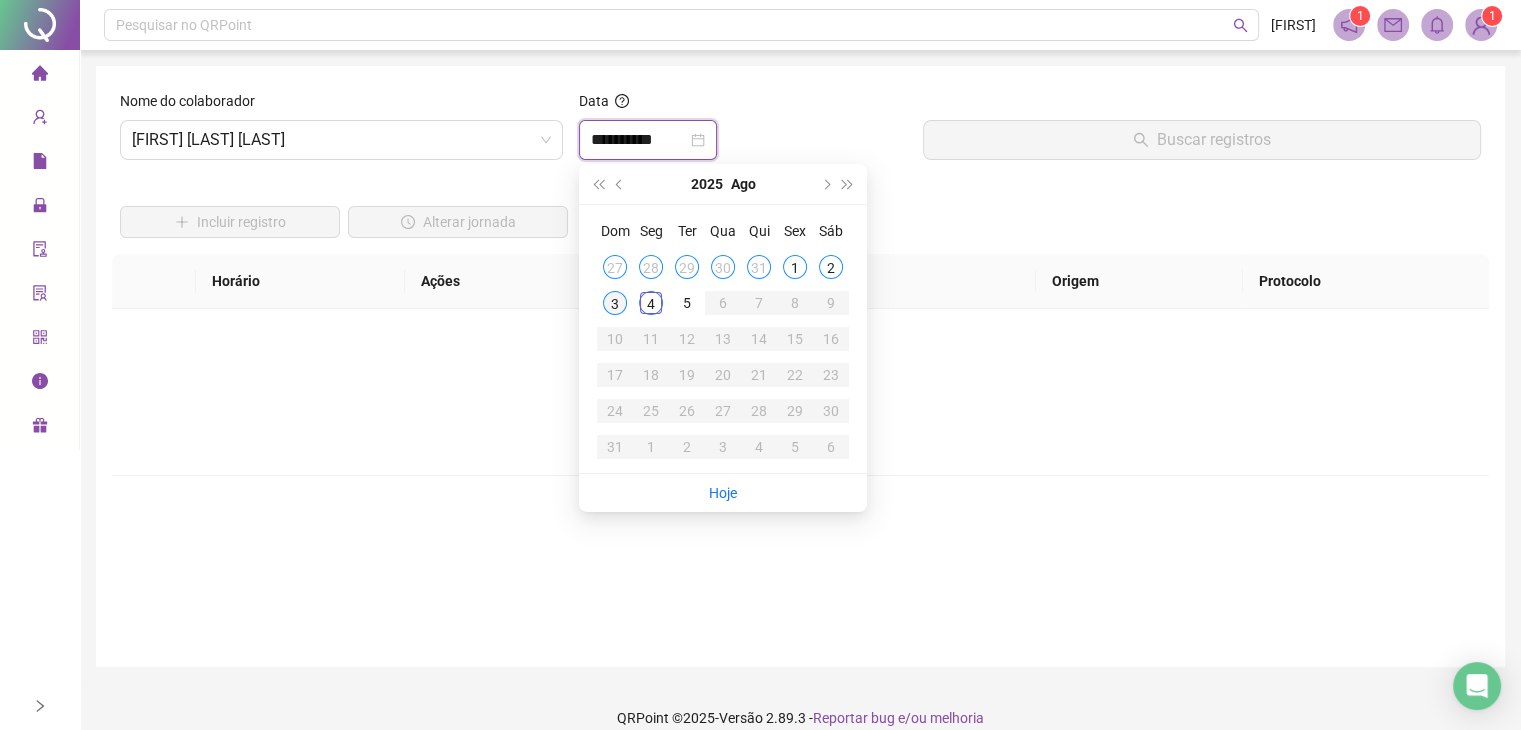 type on "**********" 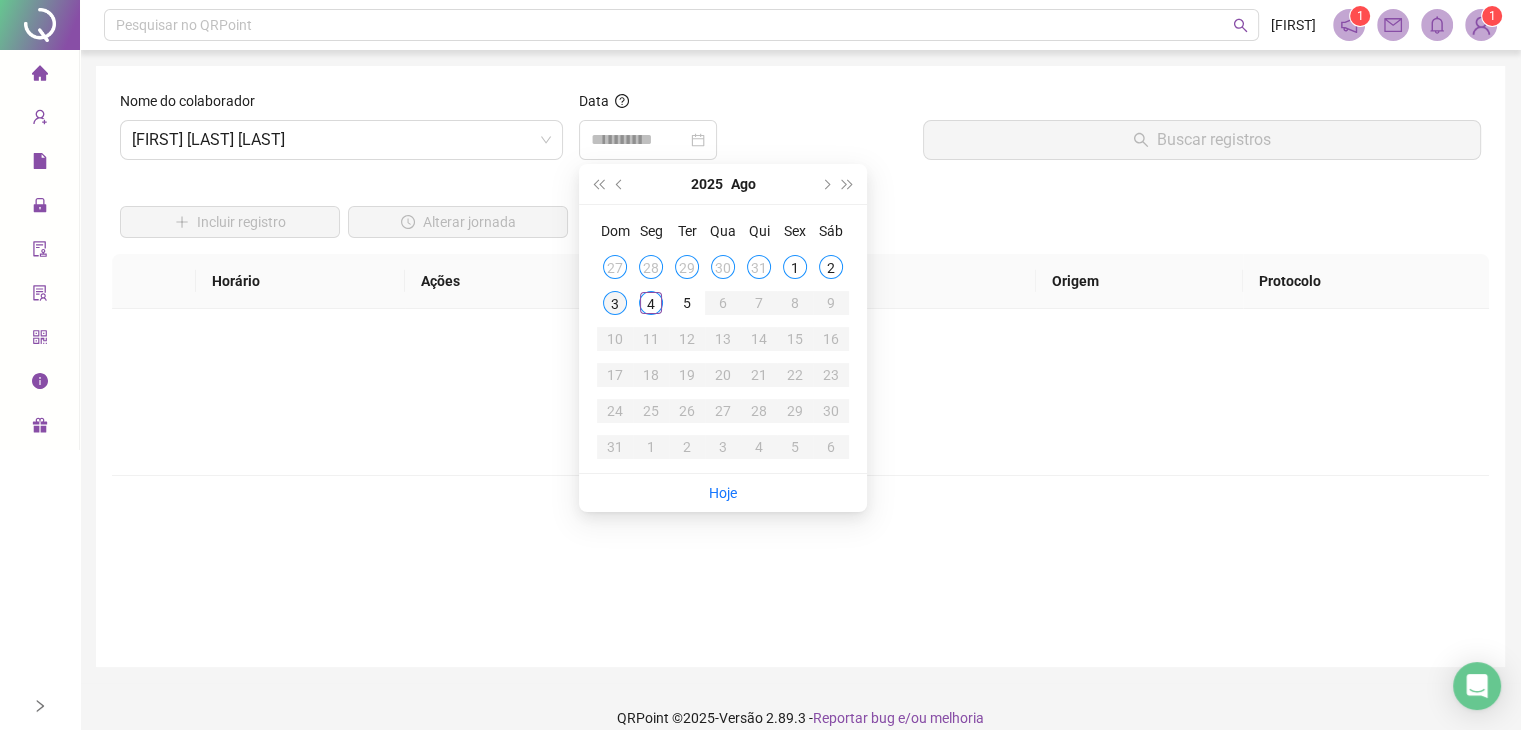 click on "3" at bounding box center (615, 303) 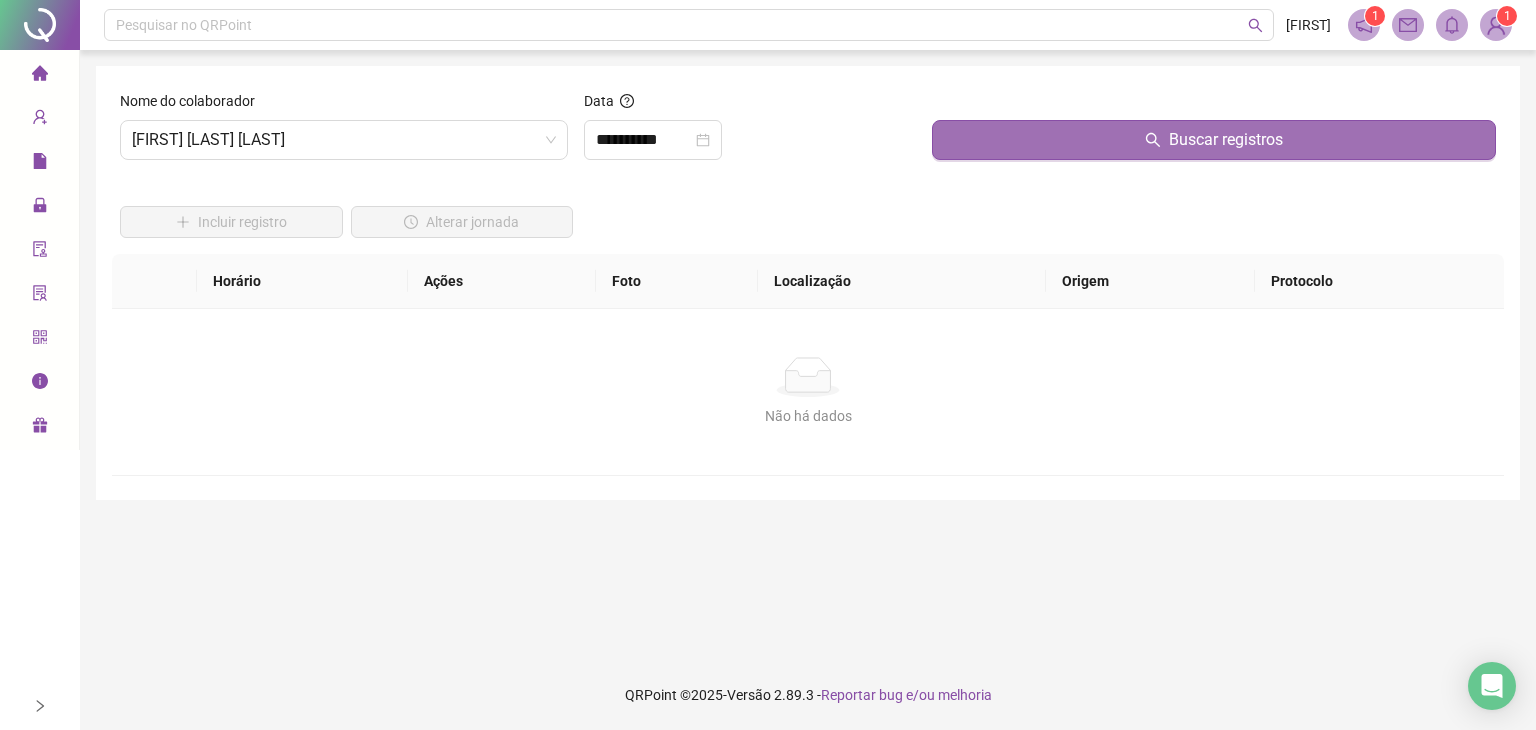 click on "Buscar registros" at bounding box center (1214, 140) 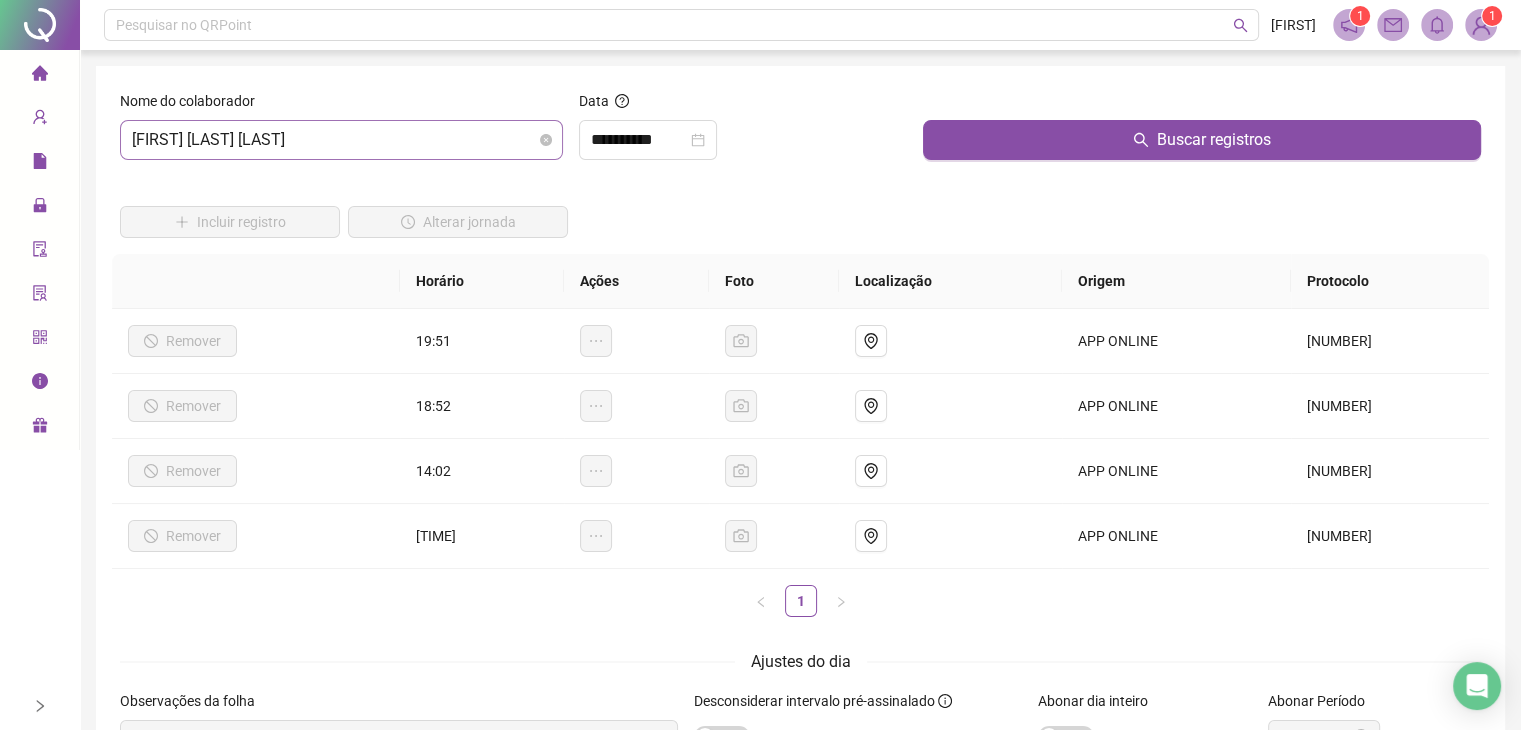 click on "[FIRST] [LAST] [LAST]" at bounding box center [341, 140] 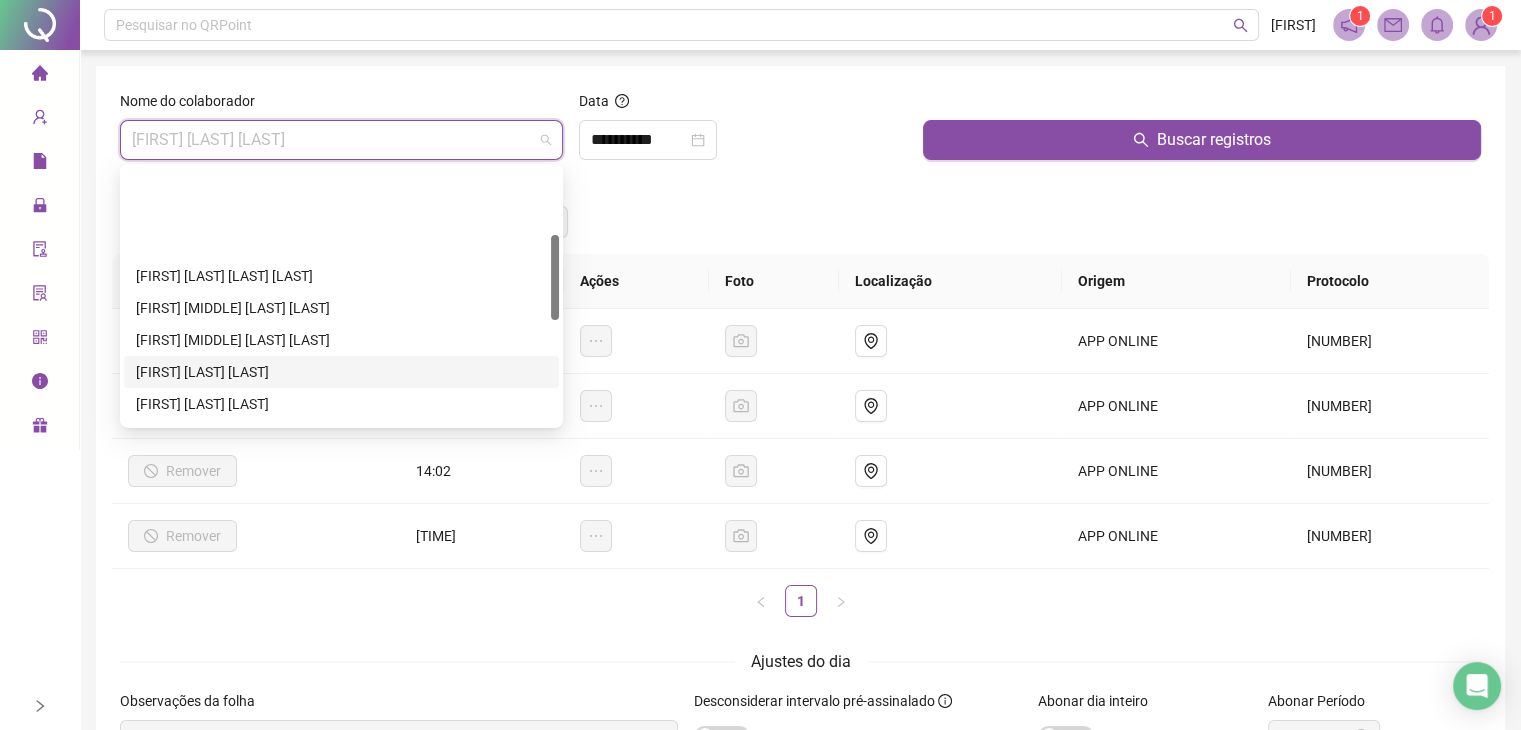 scroll, scrollTop: 200, scrollLeft: 0, axis: vertical 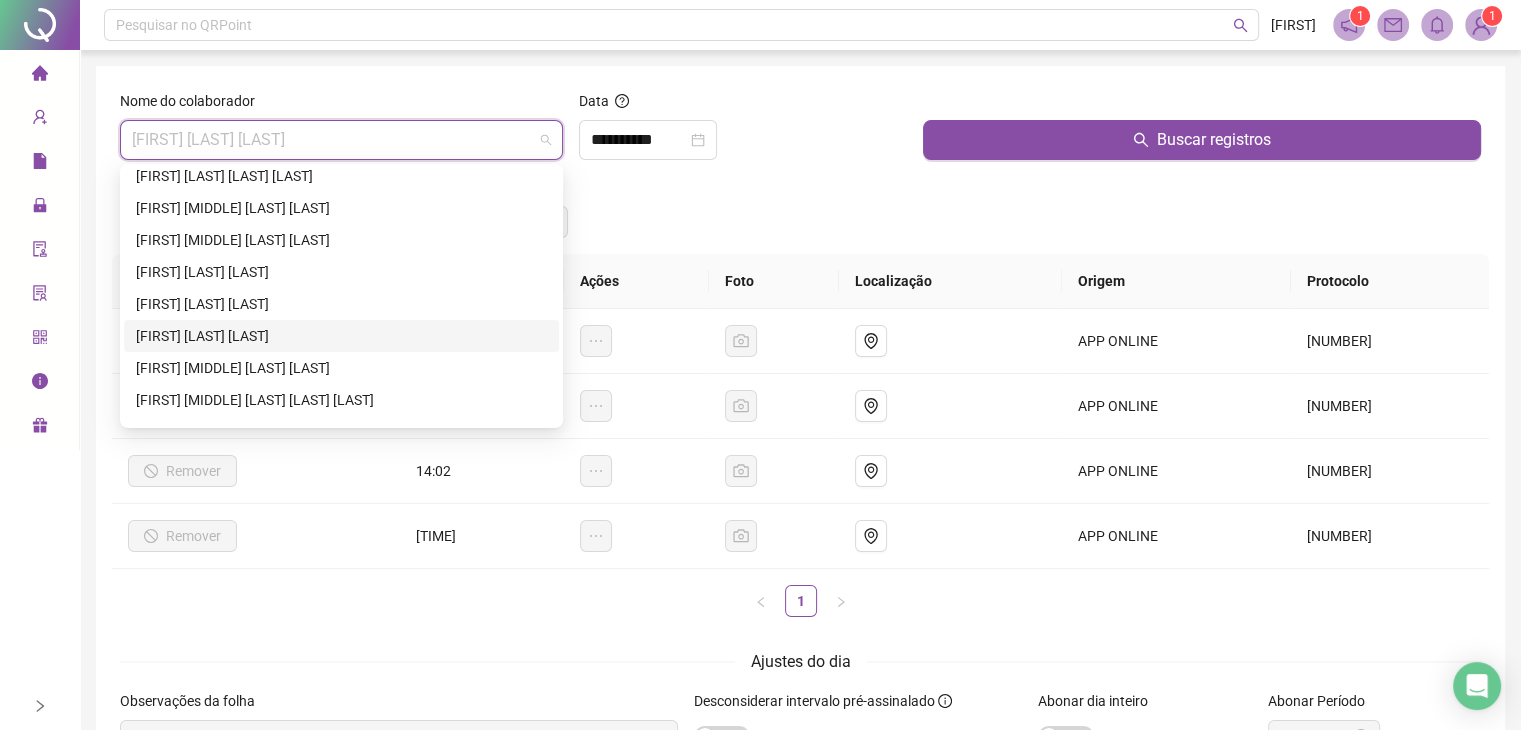 click on "[FIRST] [LAST] [LAST]" at bounding box center [341, 336] 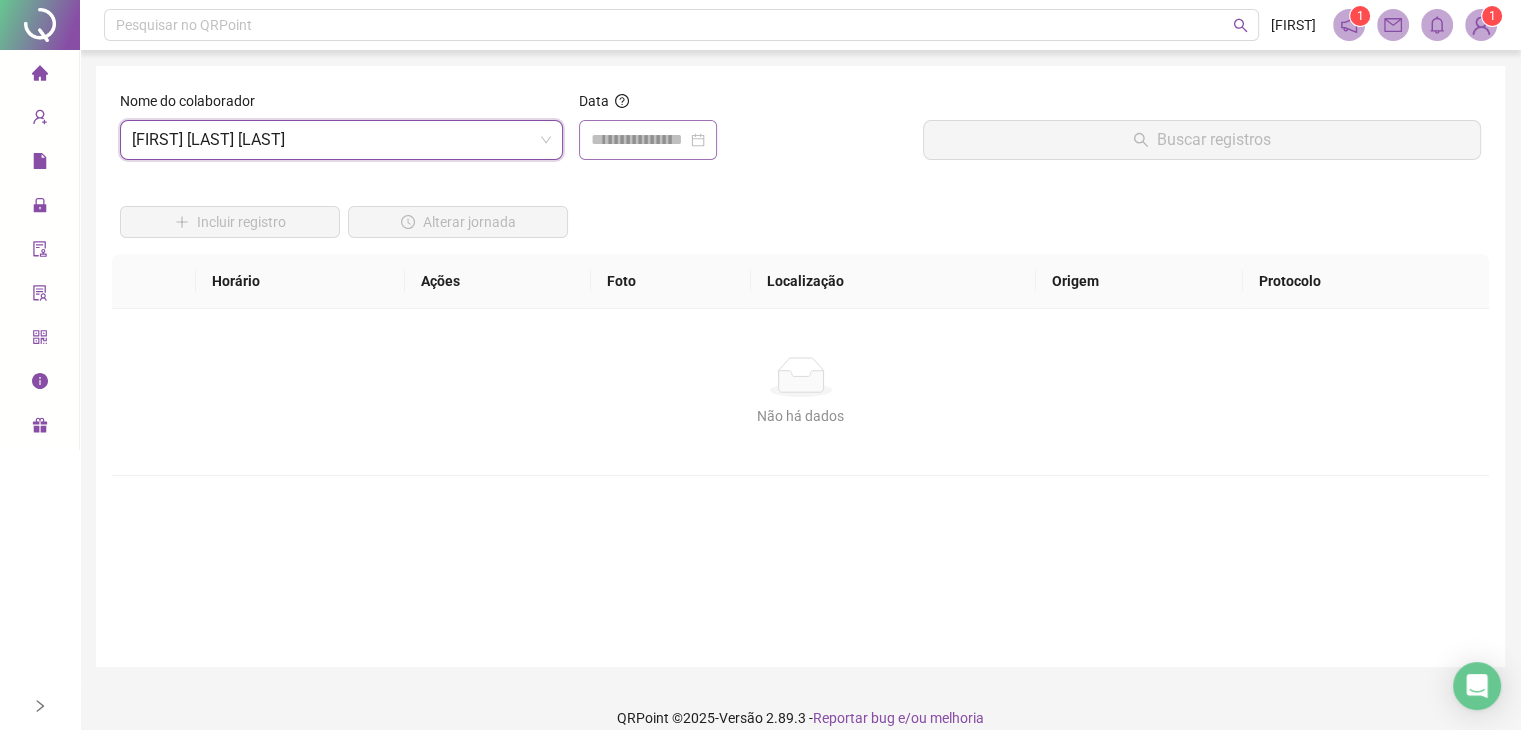 click at bounding box center (648, 140) 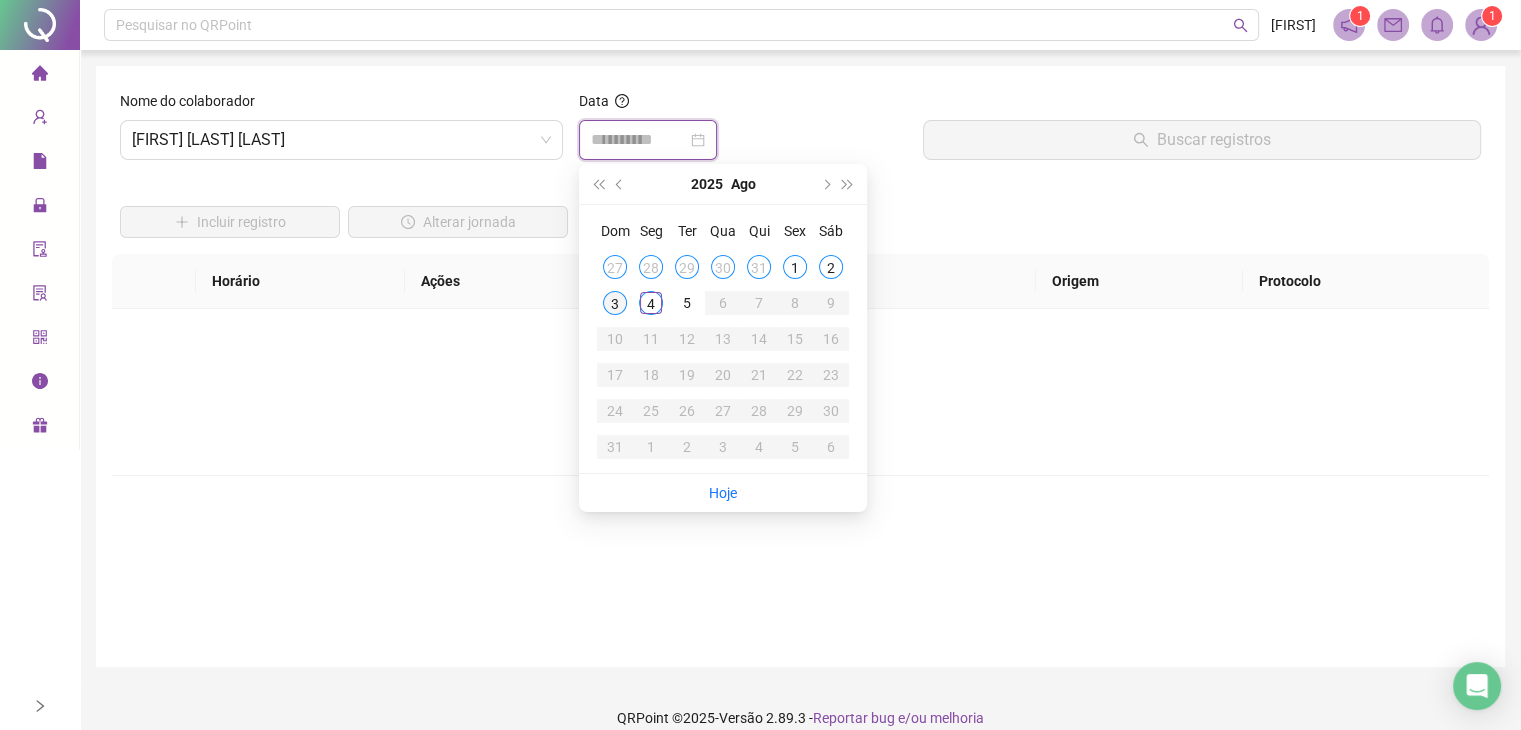 type on "**********" 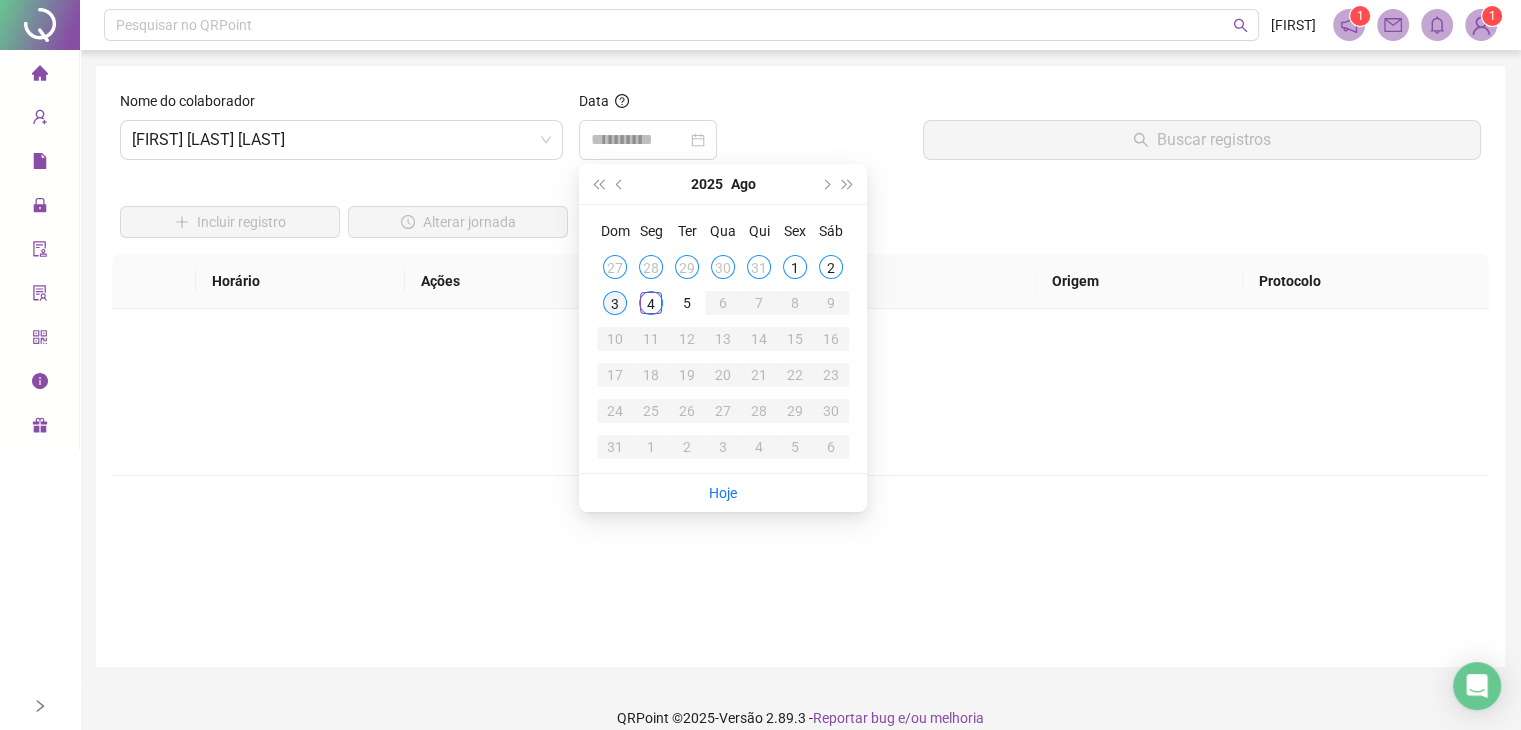 click on "3" at bounding box center (615, 303) 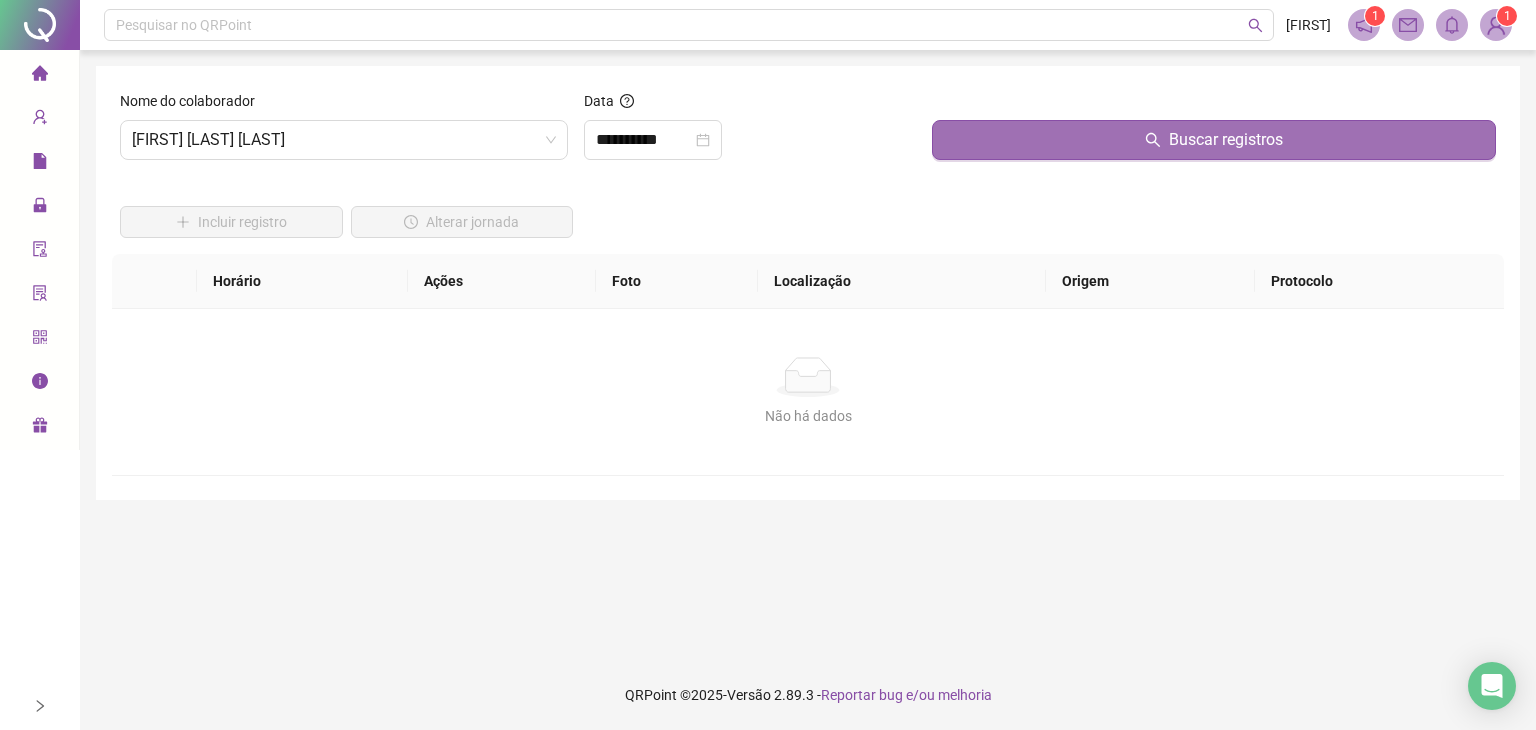 click on "Buscar registros" at bounding box center (1214, 140) 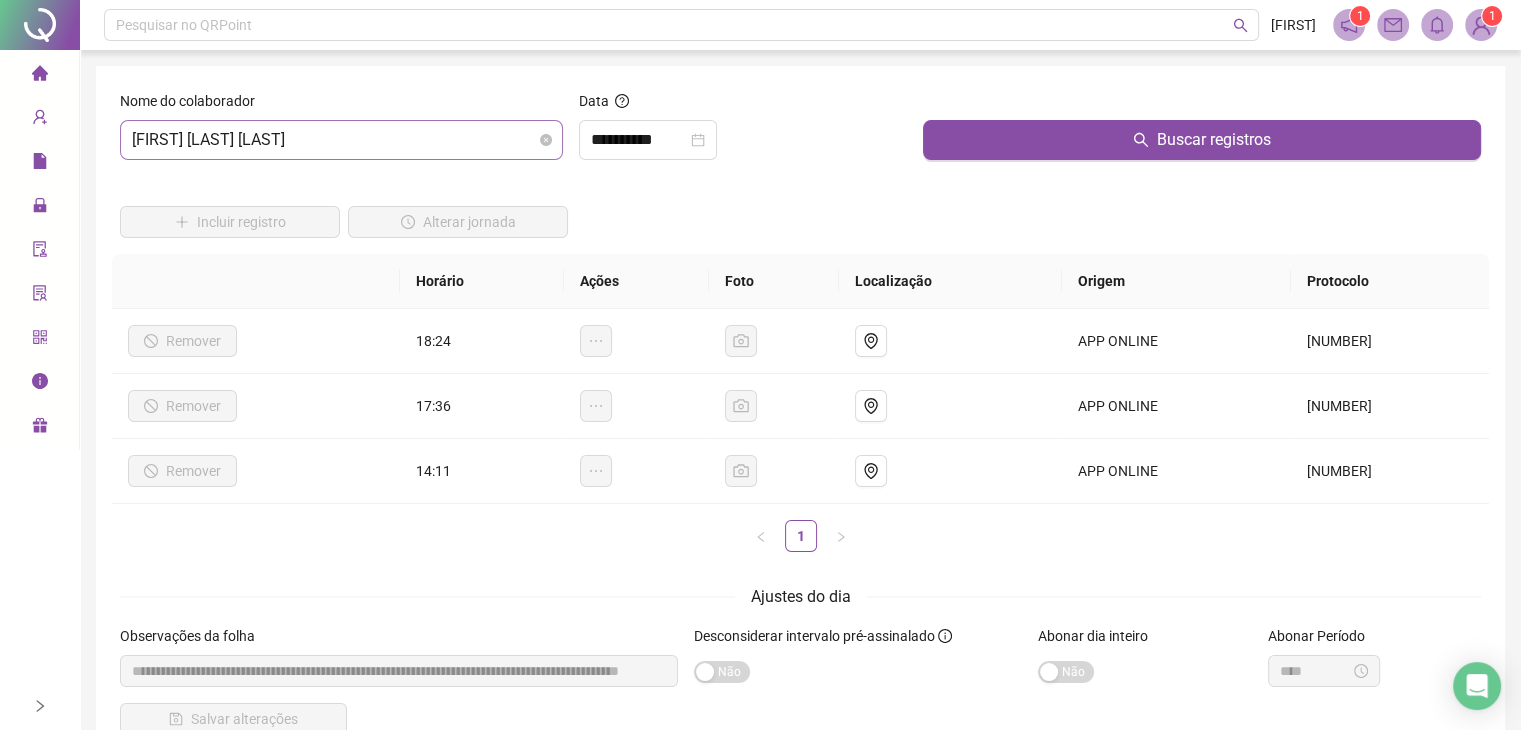 click on "[FIRST] [LAST] [LAST]" at bounding box center [341, 140] 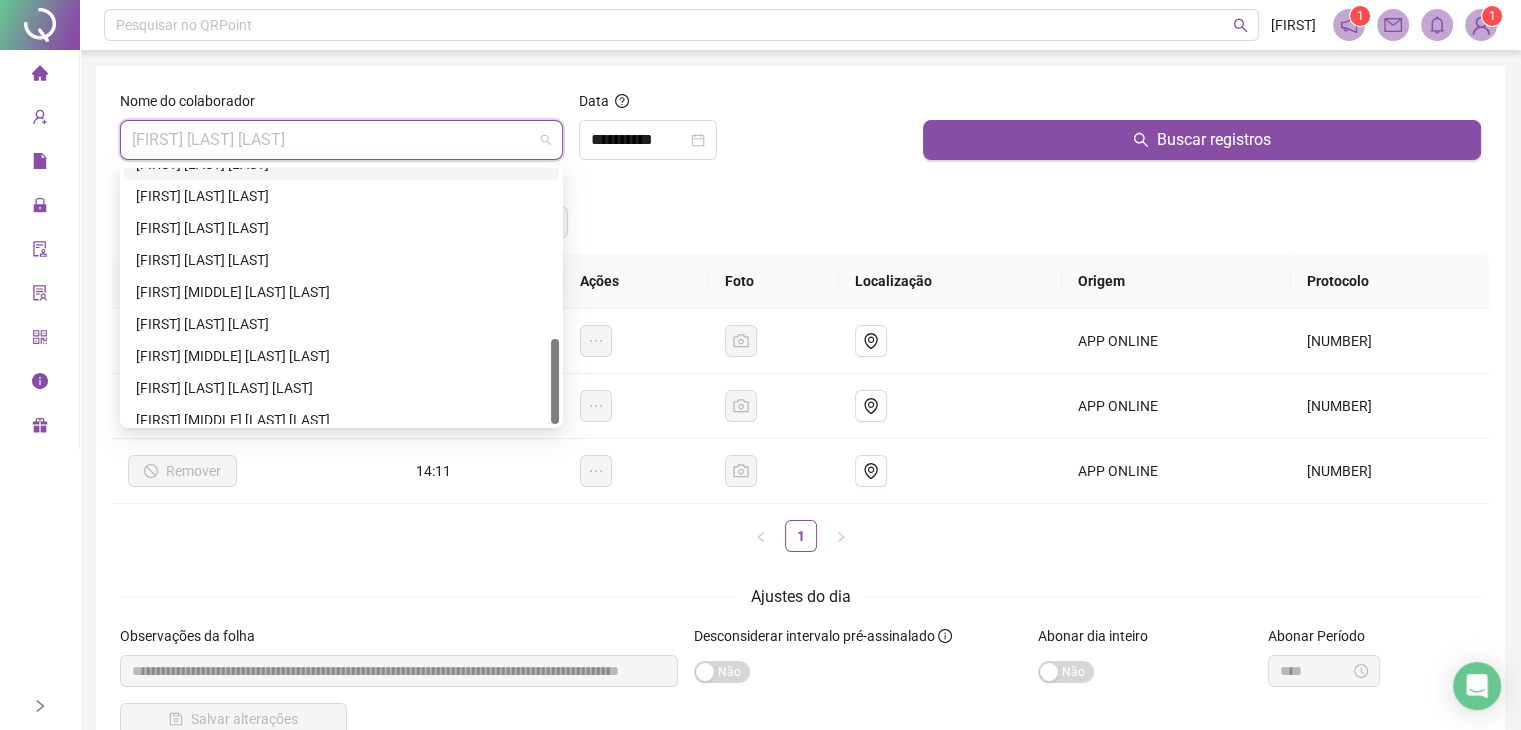 scroll, scrollTop: 512, scrollLeft: 0, axis: vertical 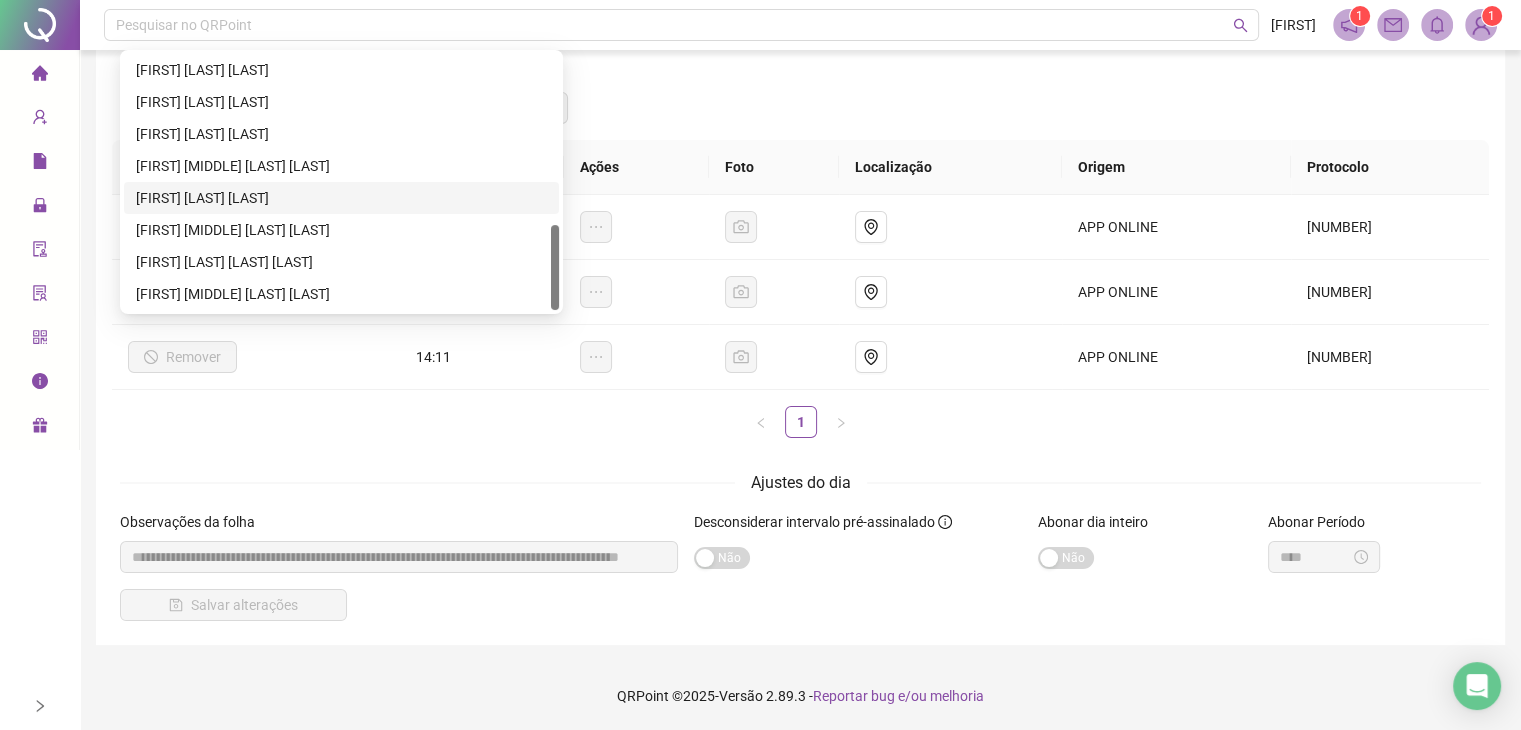 click on "[FIRST] [LAST] [LAST]" at bounding box center [341, 198] 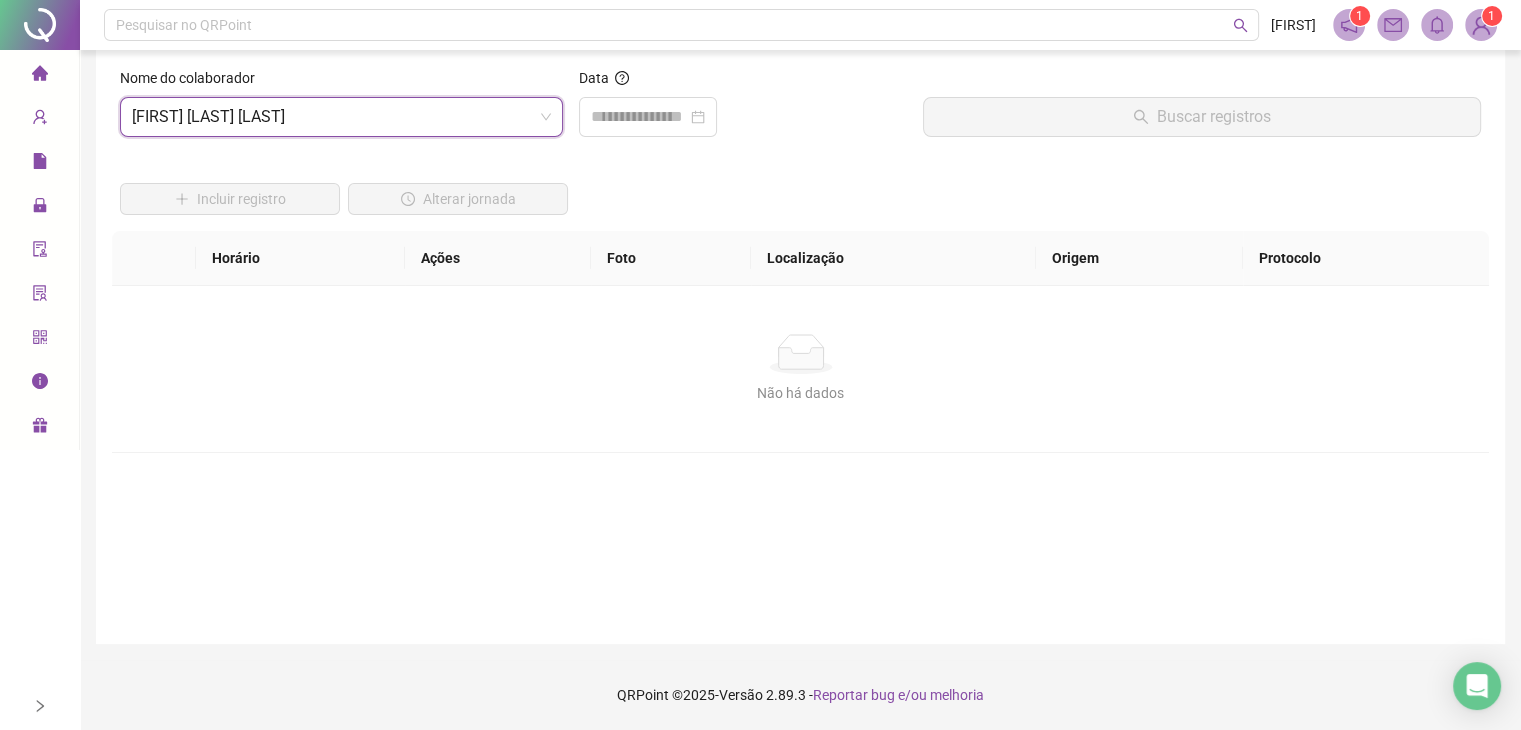 scroll, scrollTop: 23, scrollLeft: 0, axis: vertical 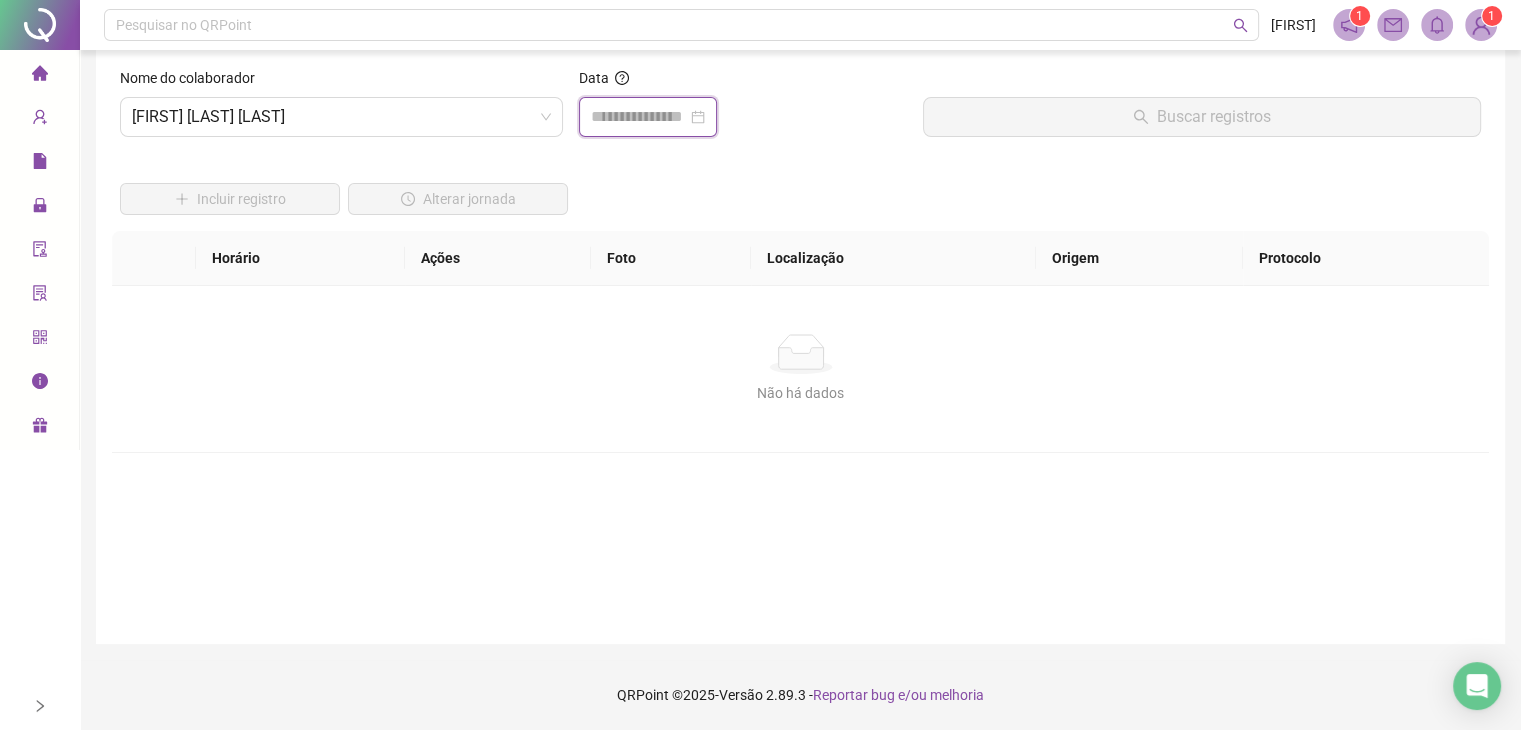 click at bounding box center [639, 117] 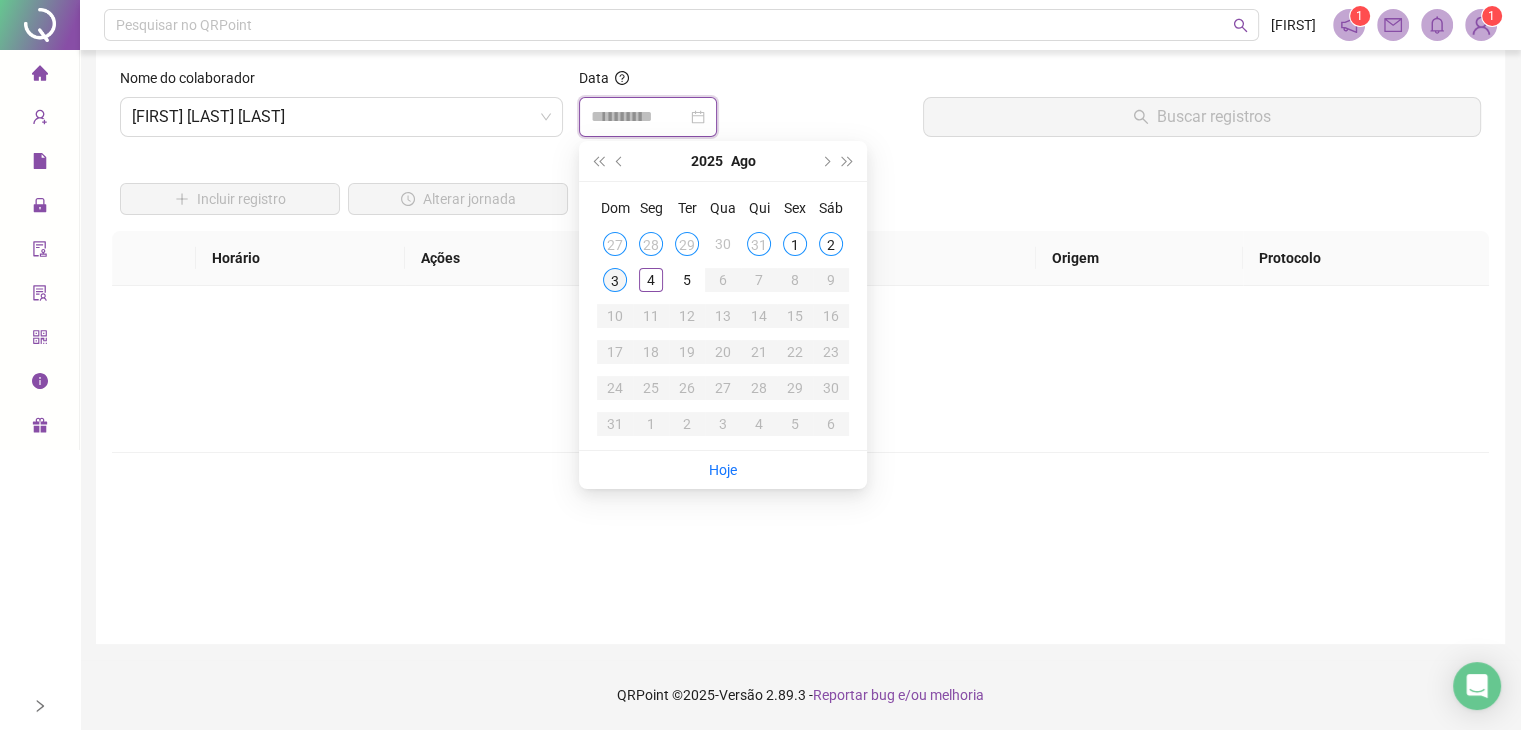 type on "**********" 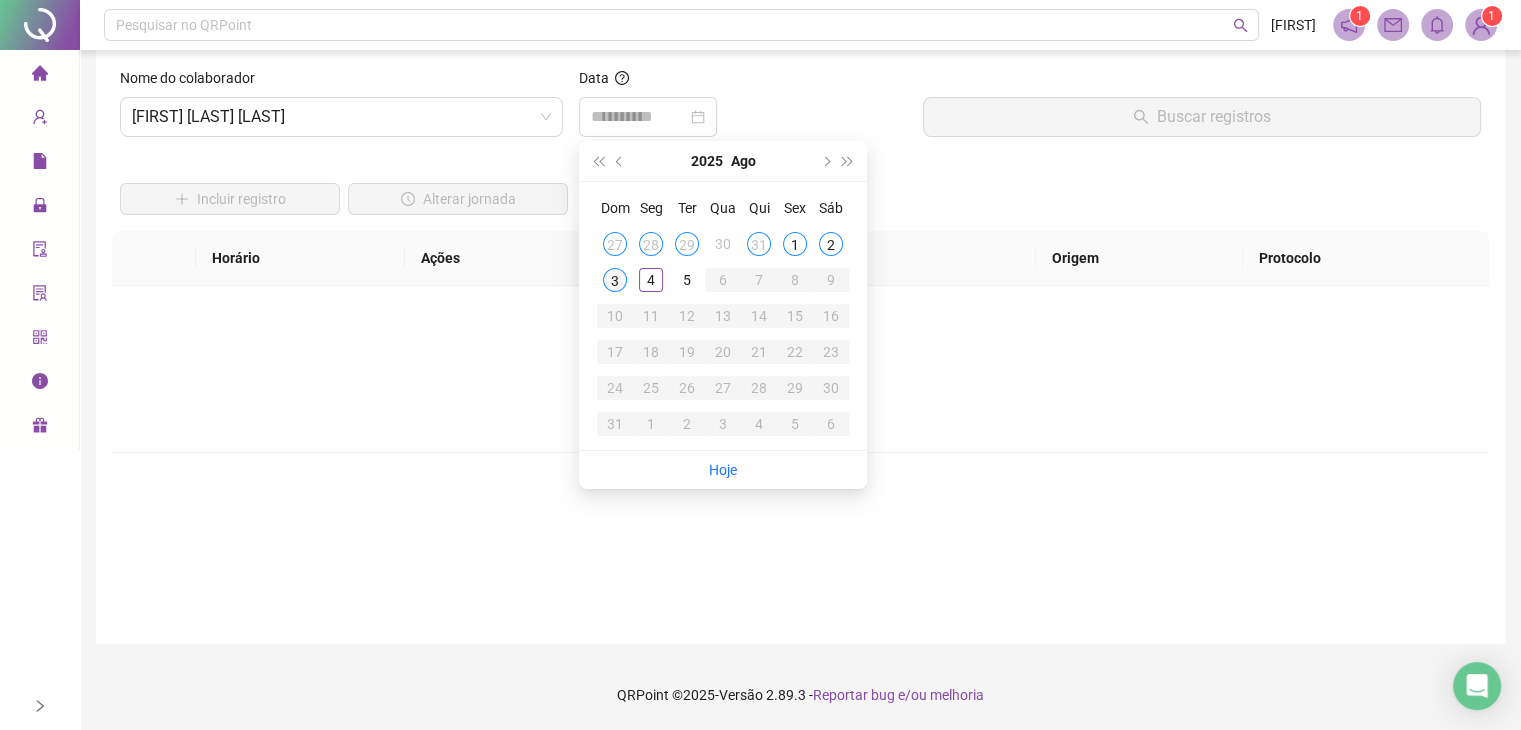 click on "3" at bounding box center [615, 280] 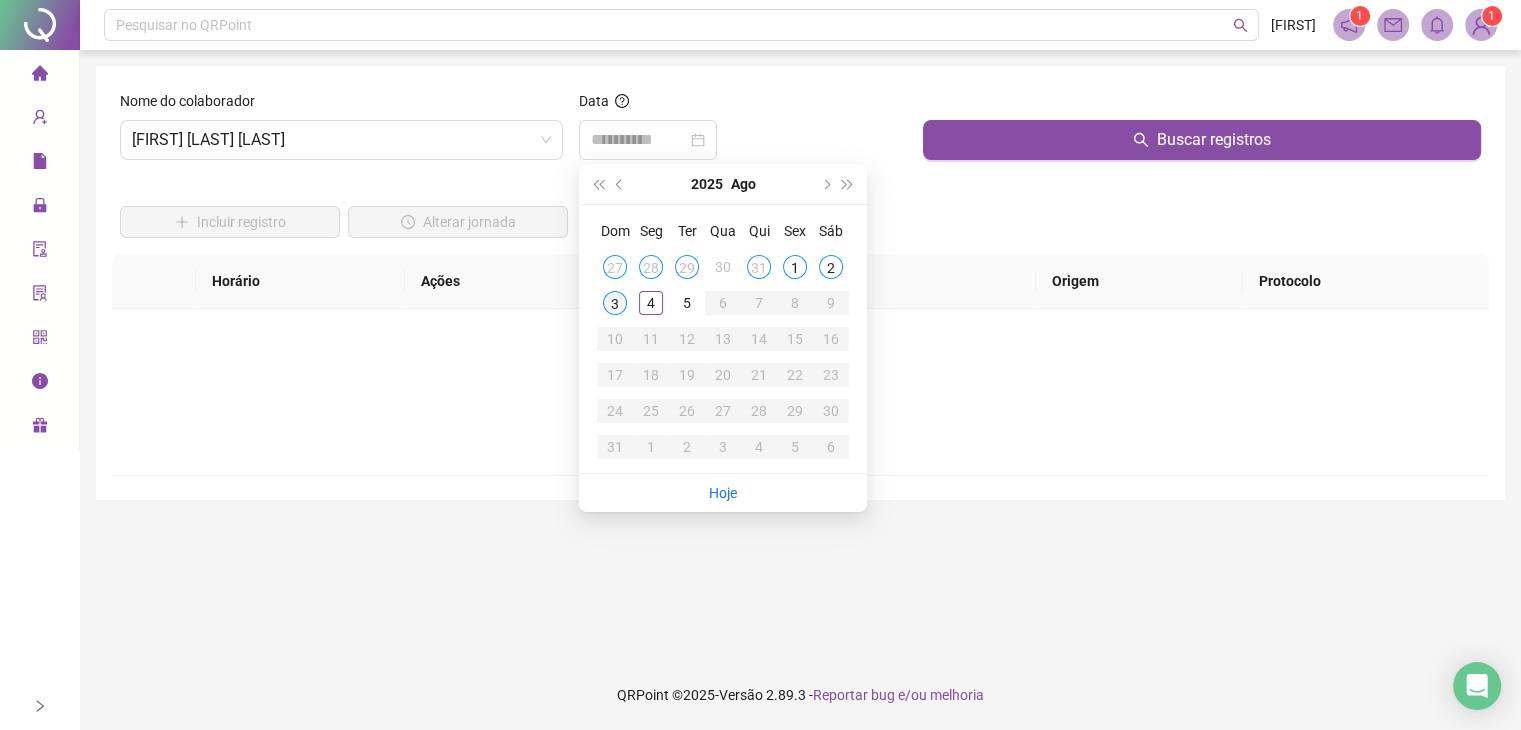 scroll, scrollTop: 0, scrollLeft: 0, axis: both 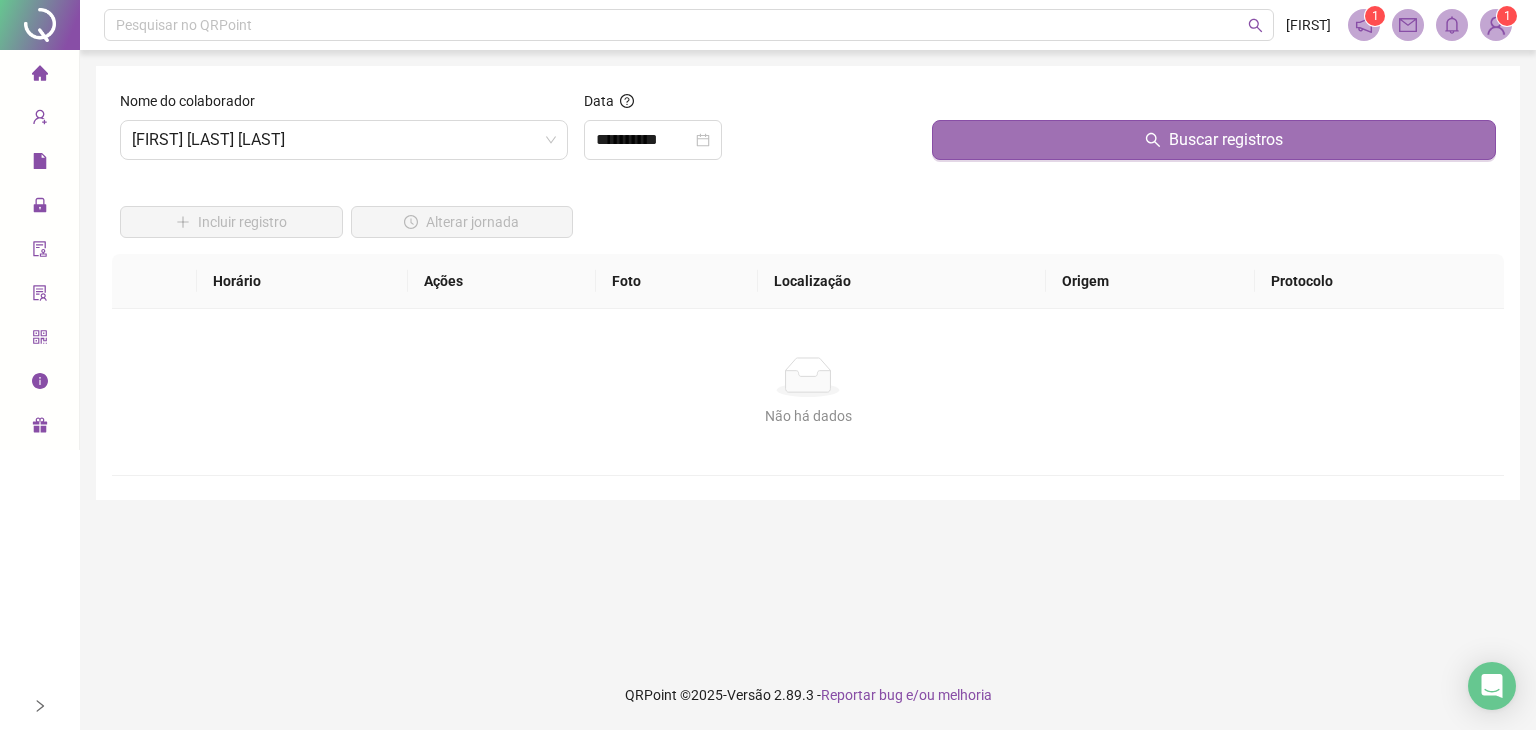 click on "Buscar registros" at bounding box center [1214, 140] 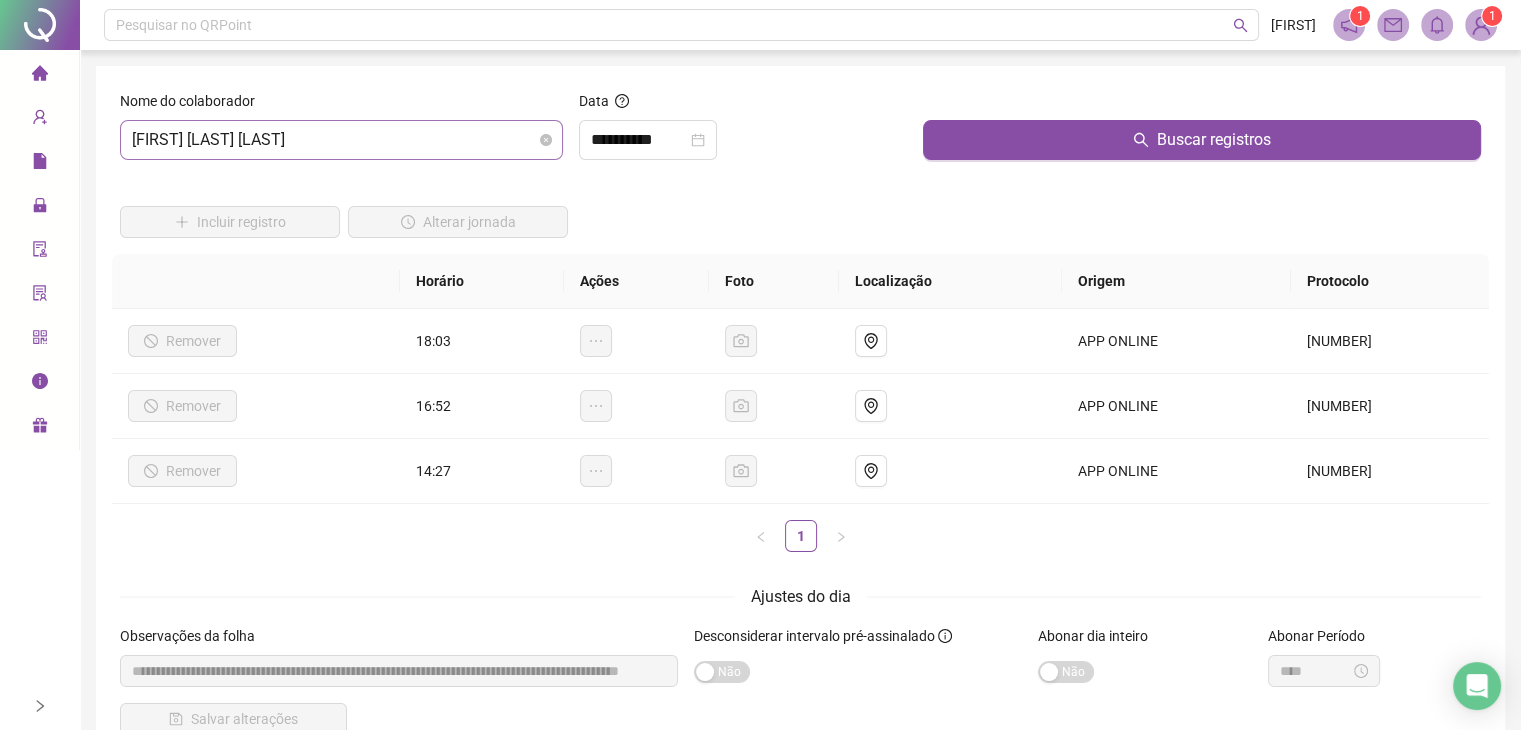 click on "[FIRST] [LAST] [LAST]" at bounding box center (341, 140) 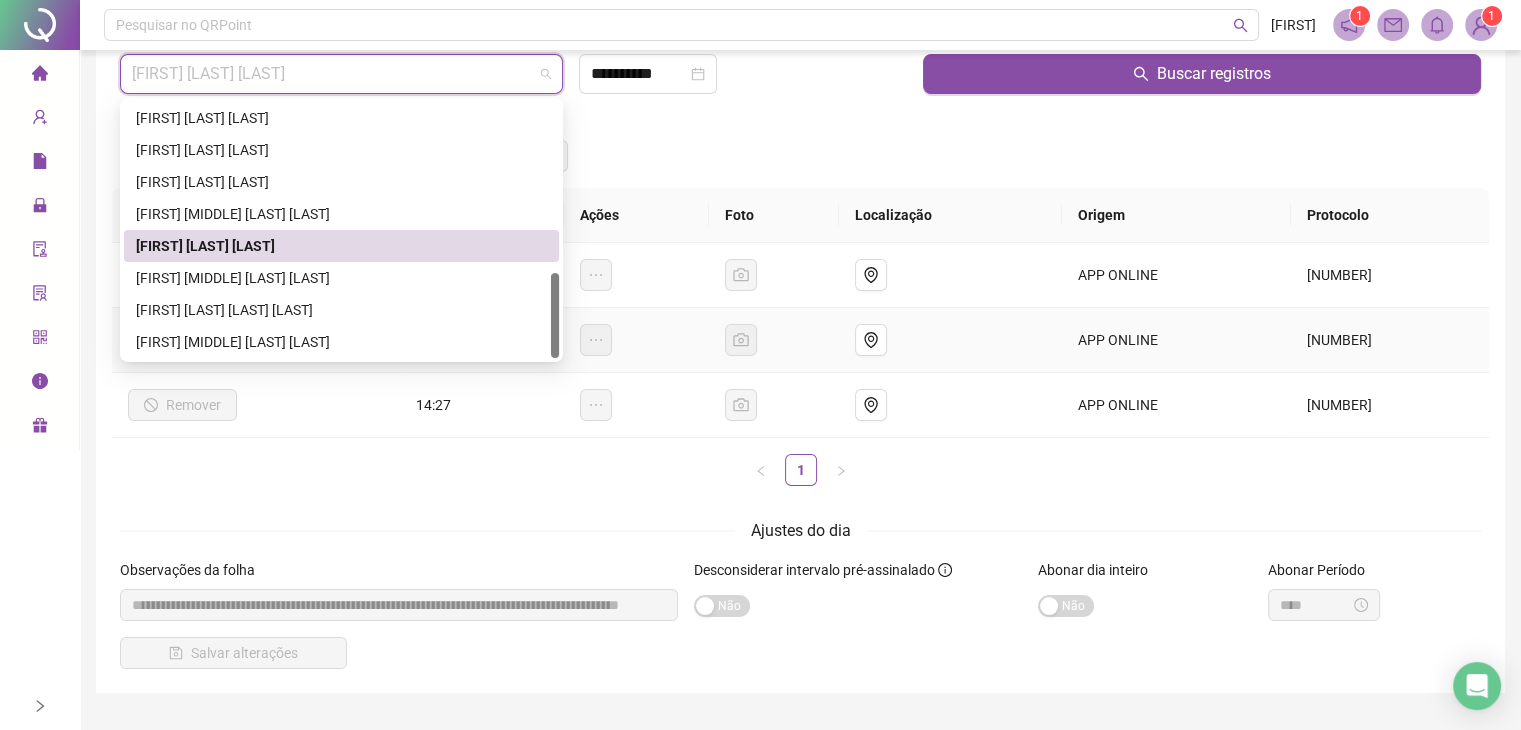 scroll, scrollTop: 114, scrollLeft: 0, axis: vertical 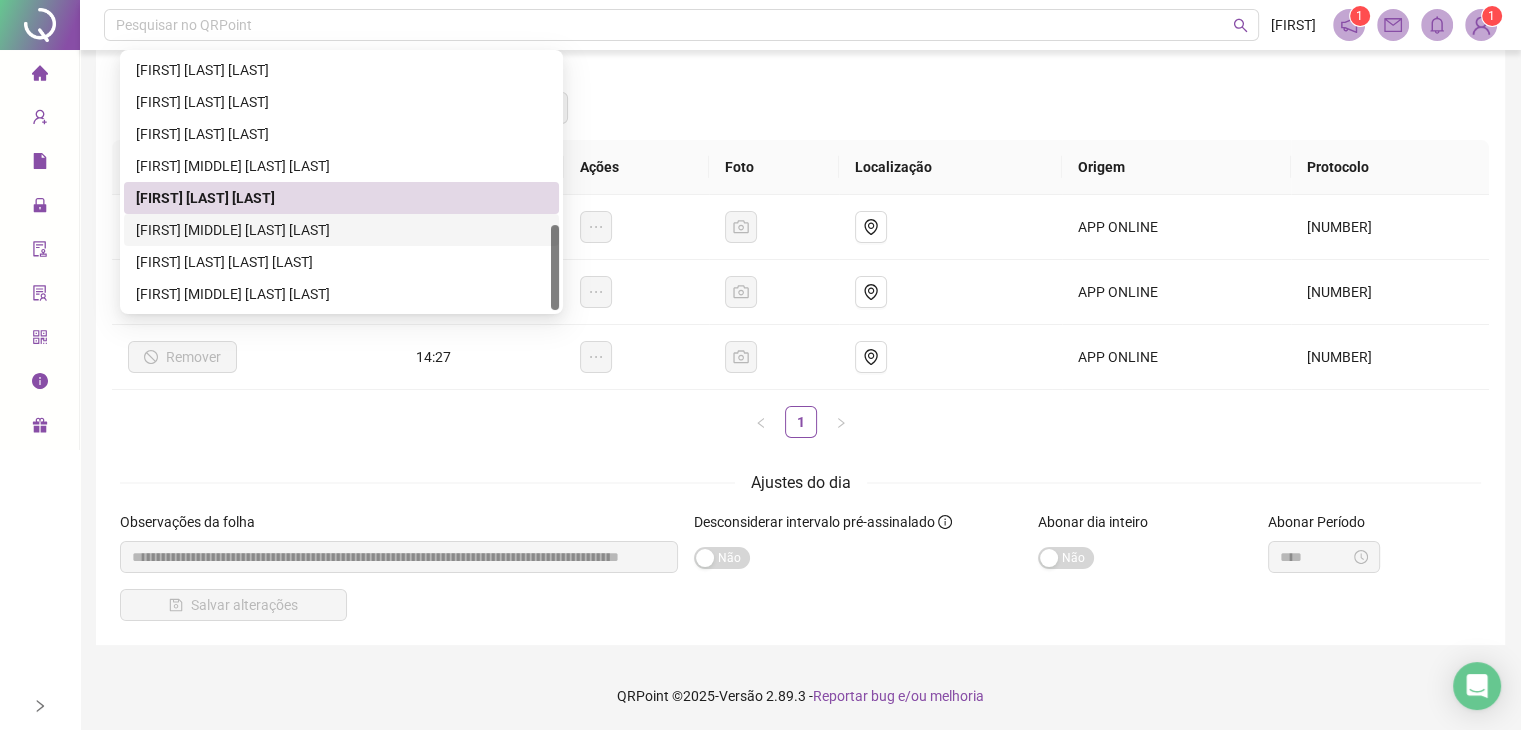 click on "[FIRST] [MIDDLE] [LAST] [LAST]" at bounding box center (341, 230) 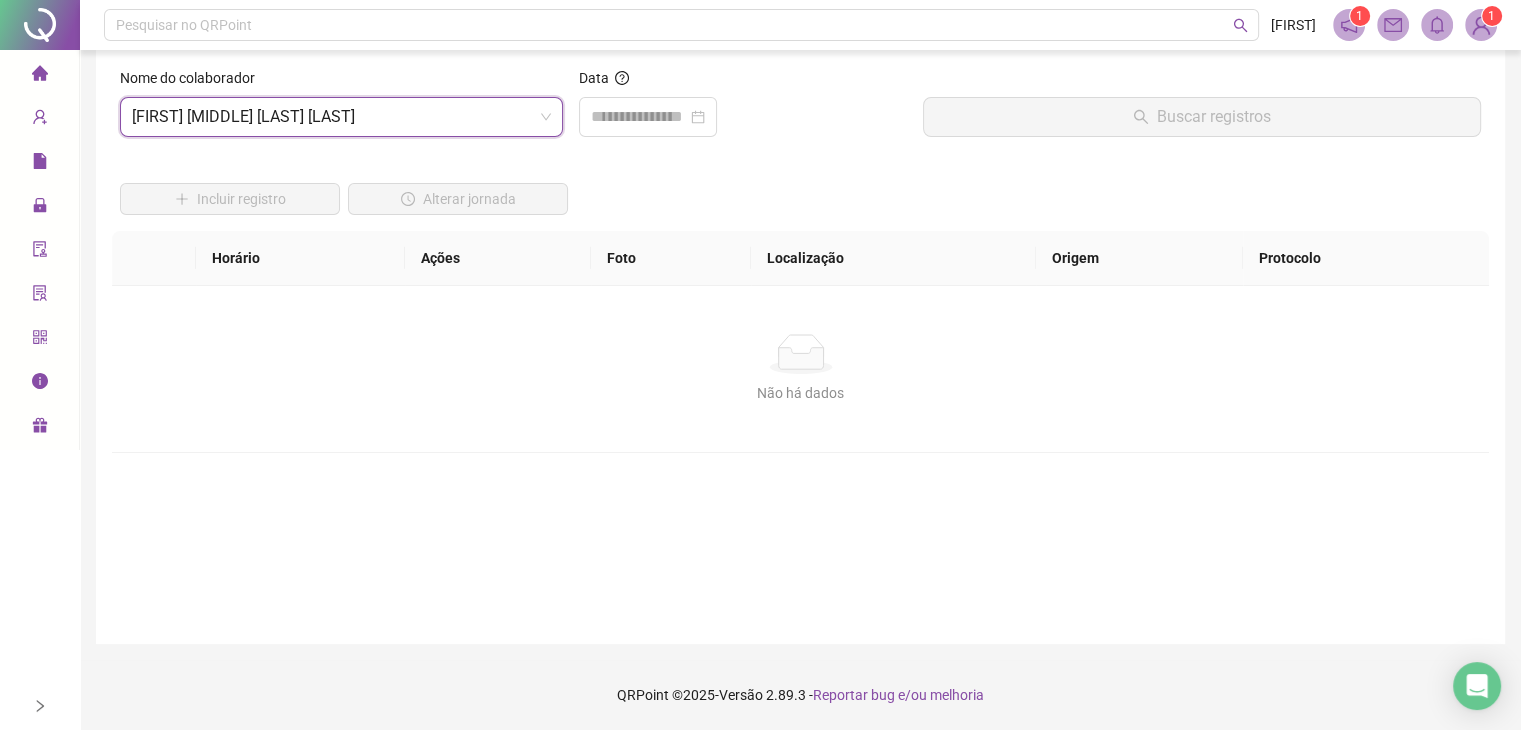 scroll, scrollTop: 23, scrollLeft: 0, axis: vertical 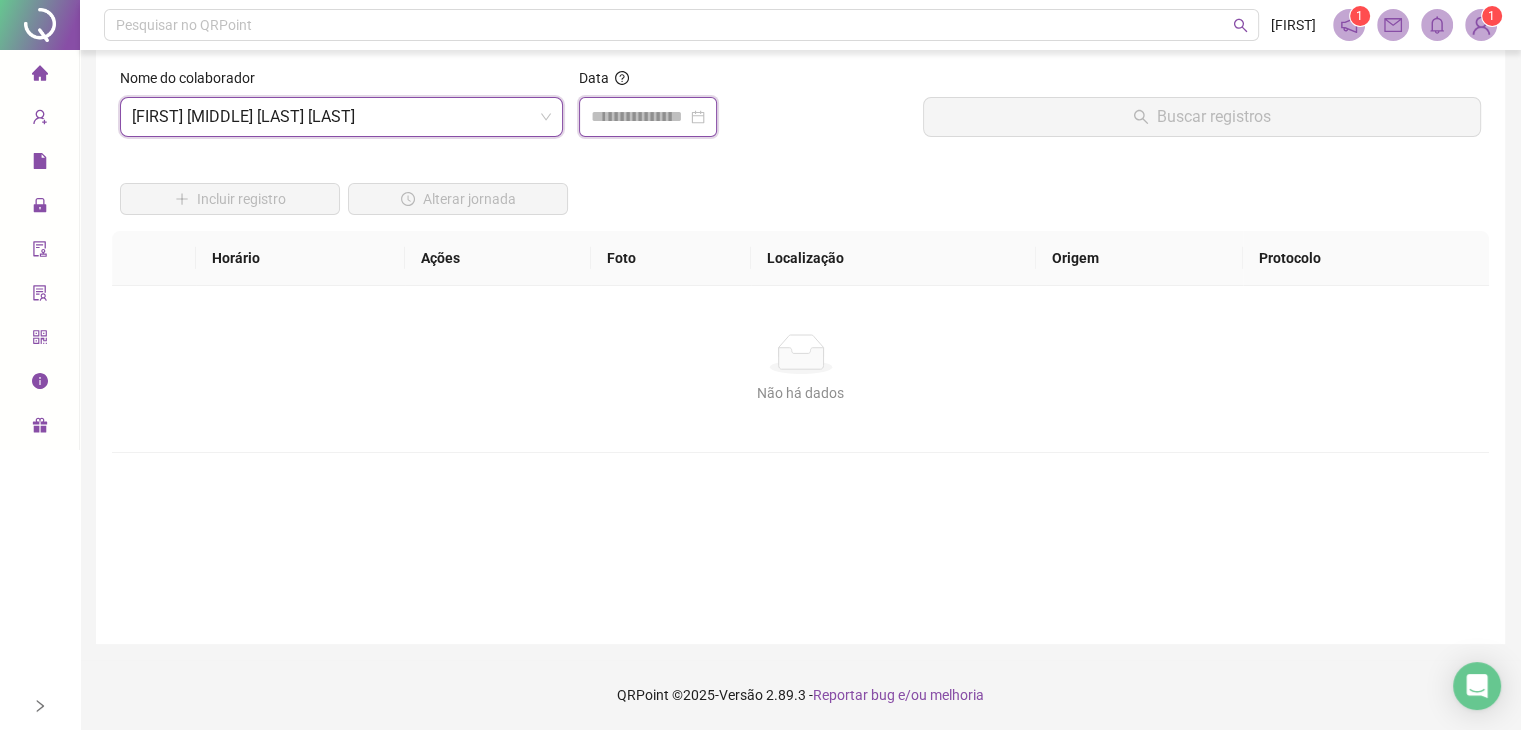 click at bounding box center [639, 117] 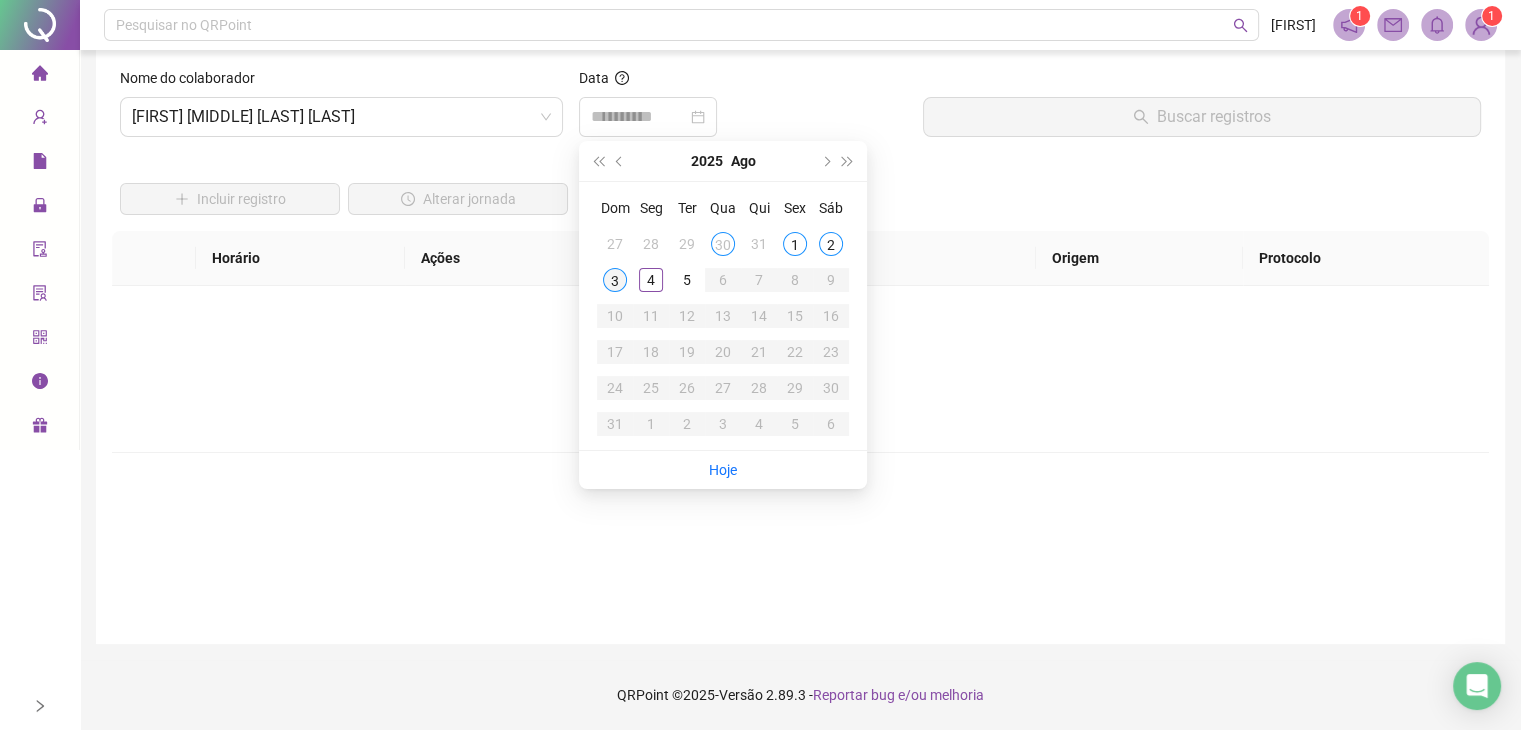 click on "3" at bounding box center [615, 280] 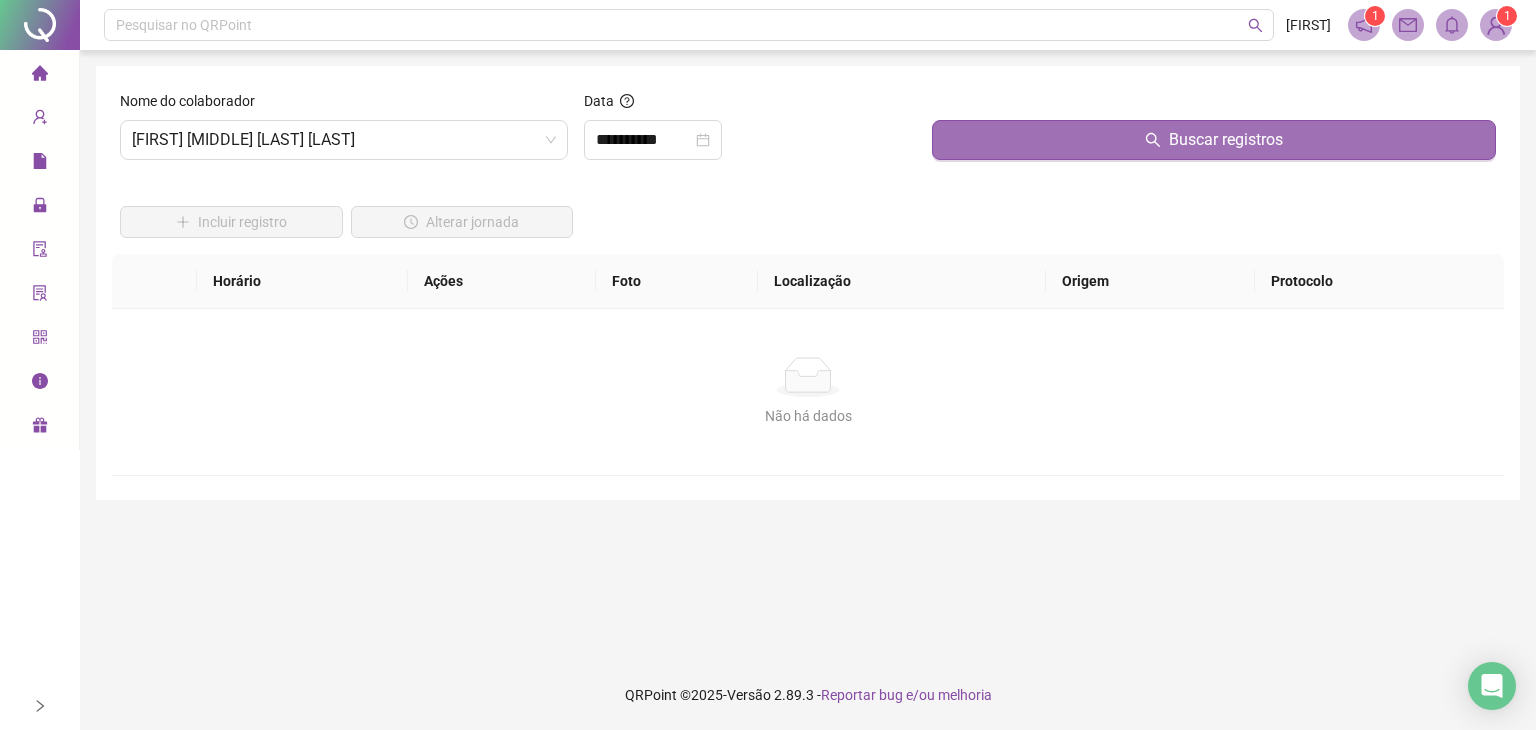 click on "Buscar registros" at bounding box center [1214, 140] 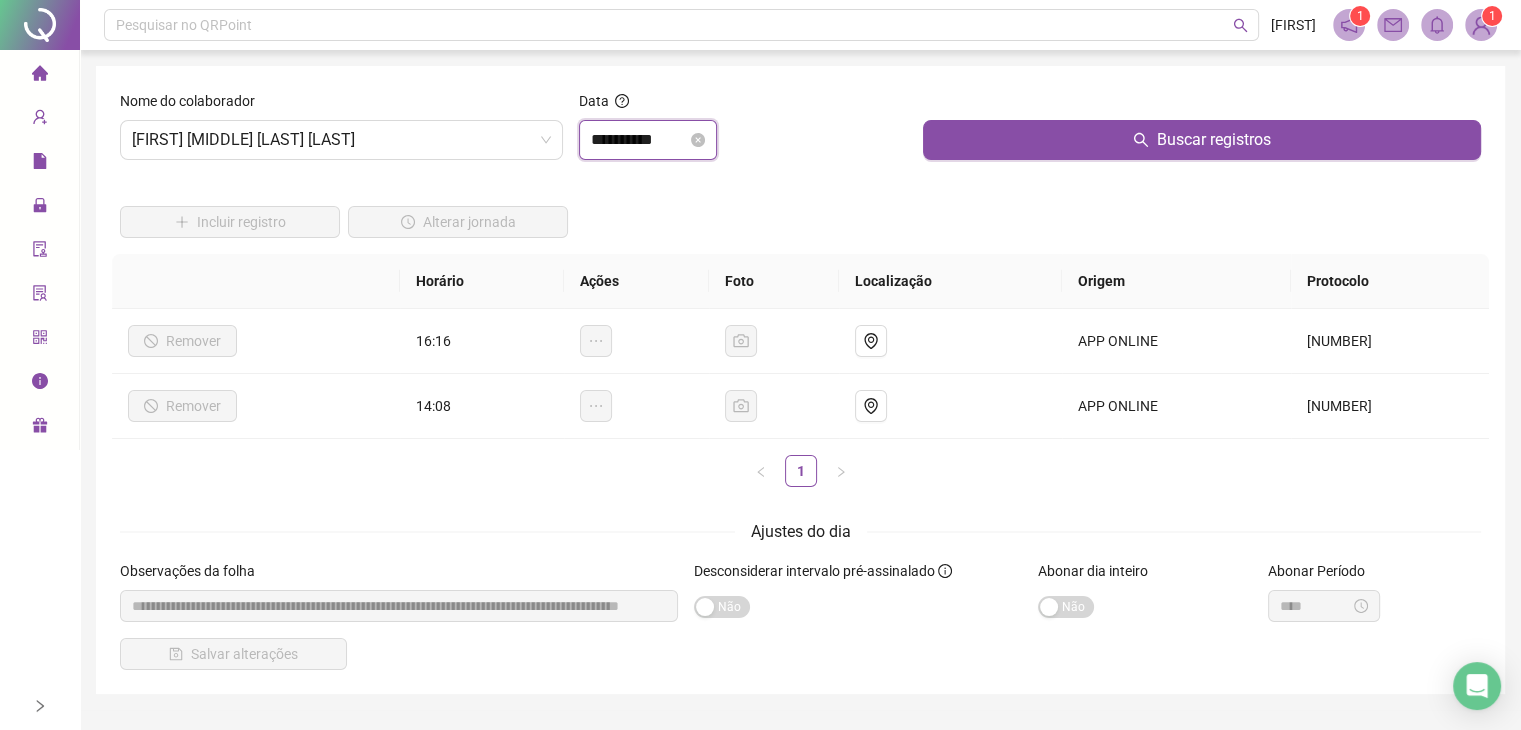 click on "**********" at bounding box center (639, 140) 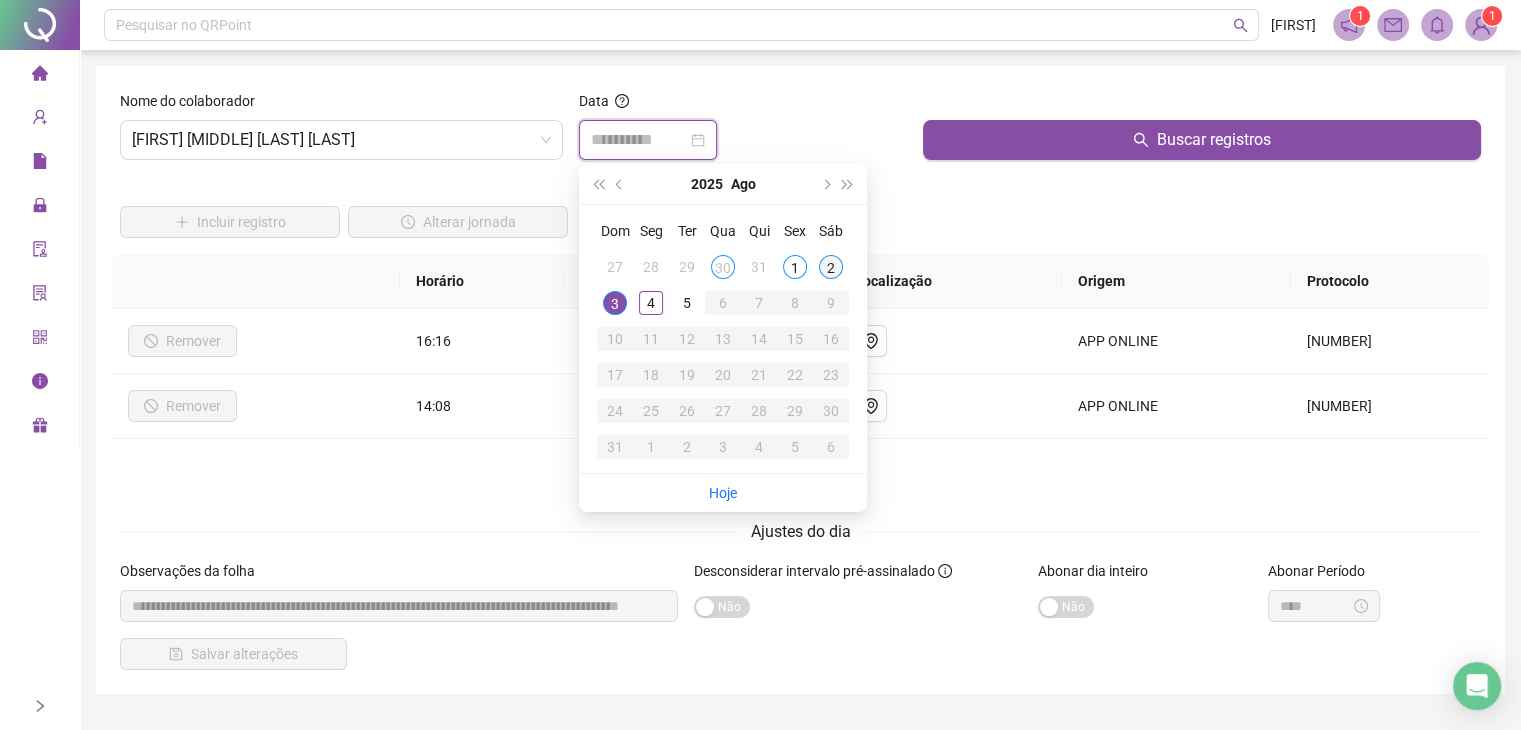 type on "**********" 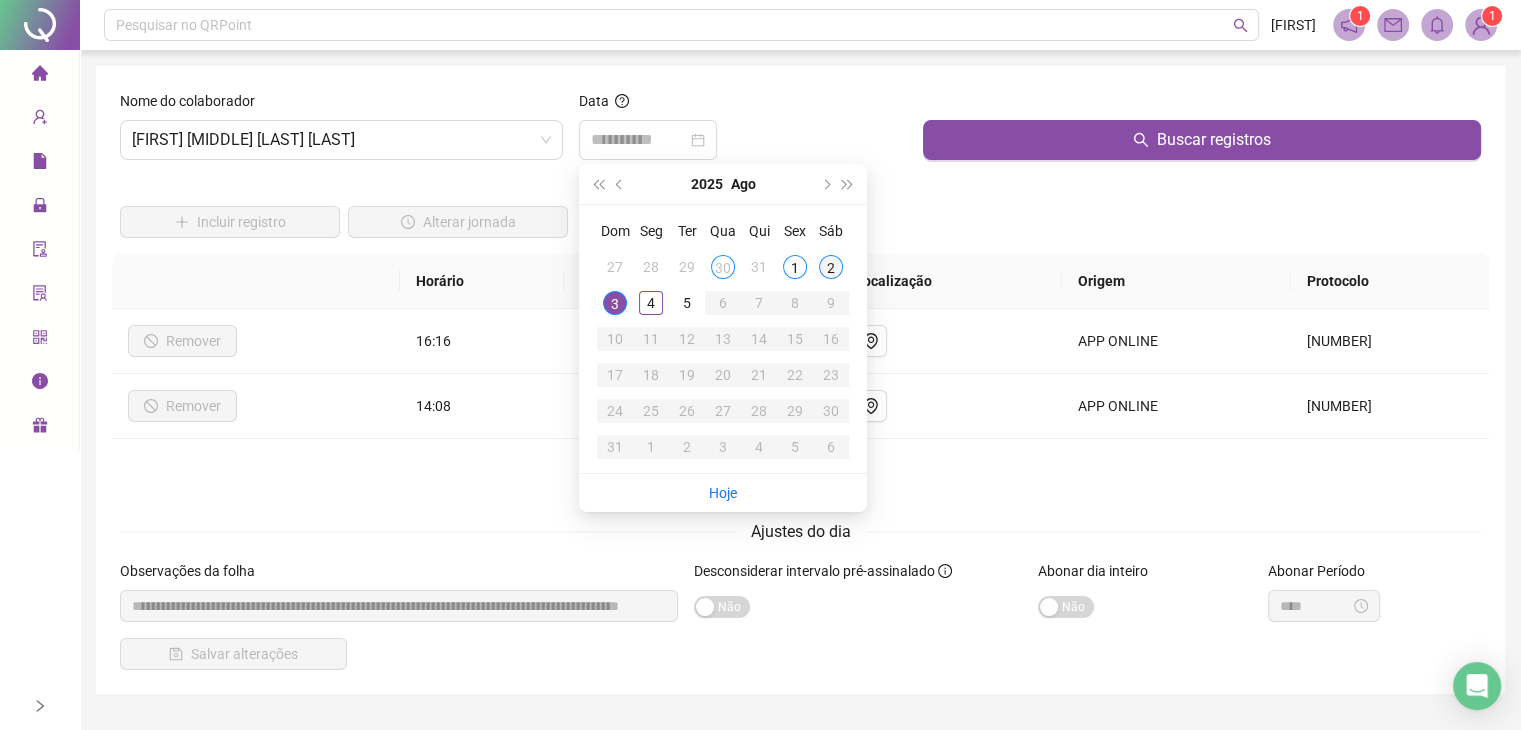 click on "2" at bounding box center [831, 267] 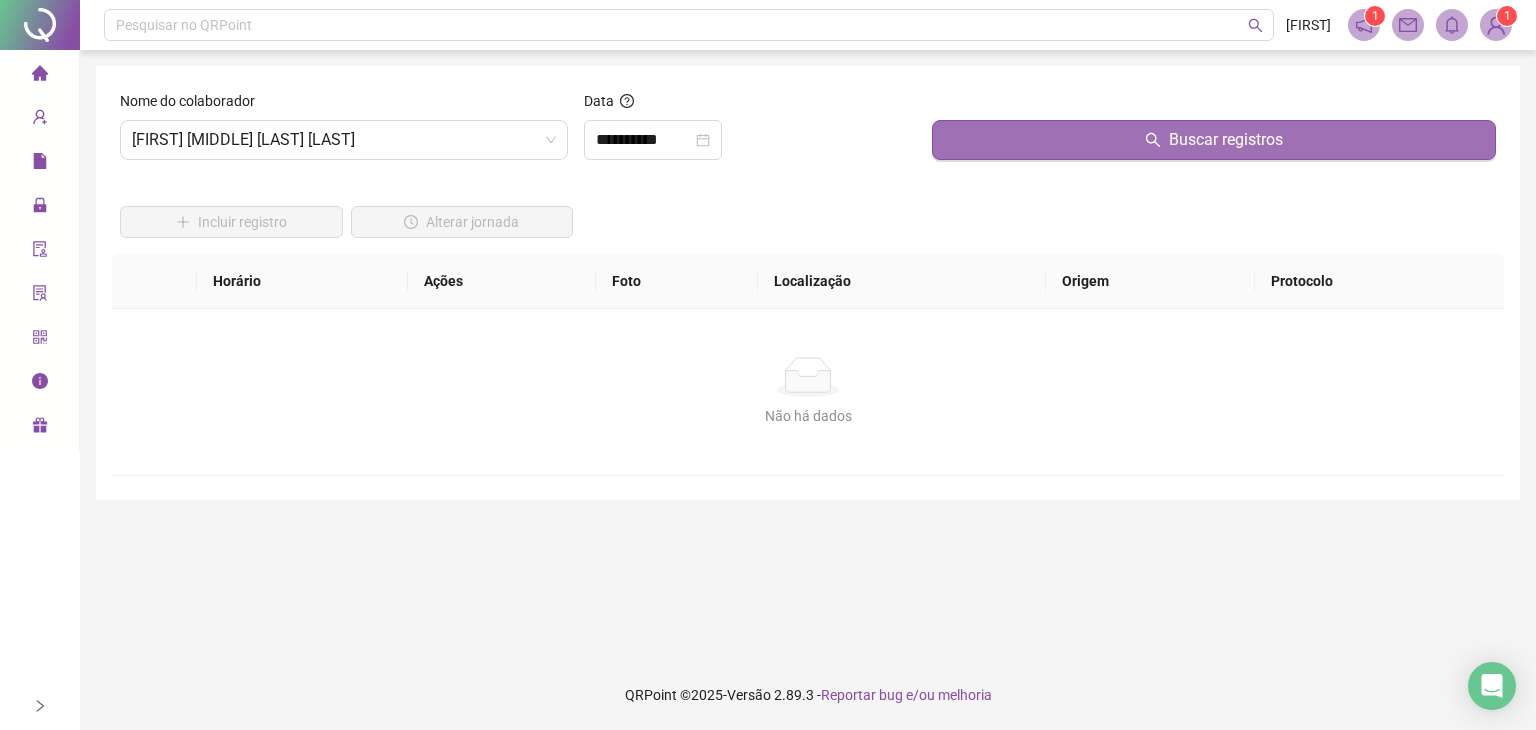 click on "Buscar registros" at bounding box center [1214, 140] 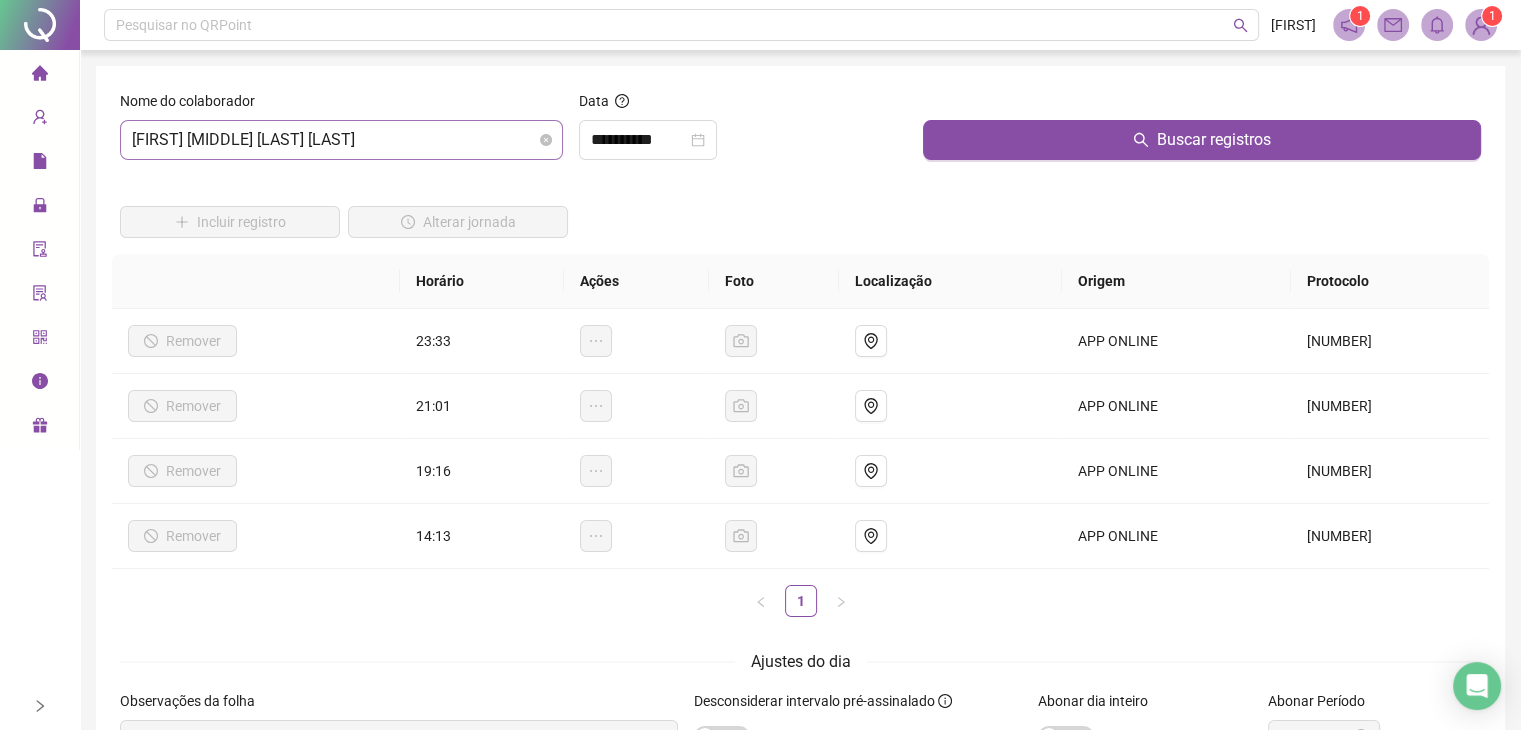 click on "[FIRST] [MIDDLE] [LAST] [LAST]" at bounding box center [341, 140] 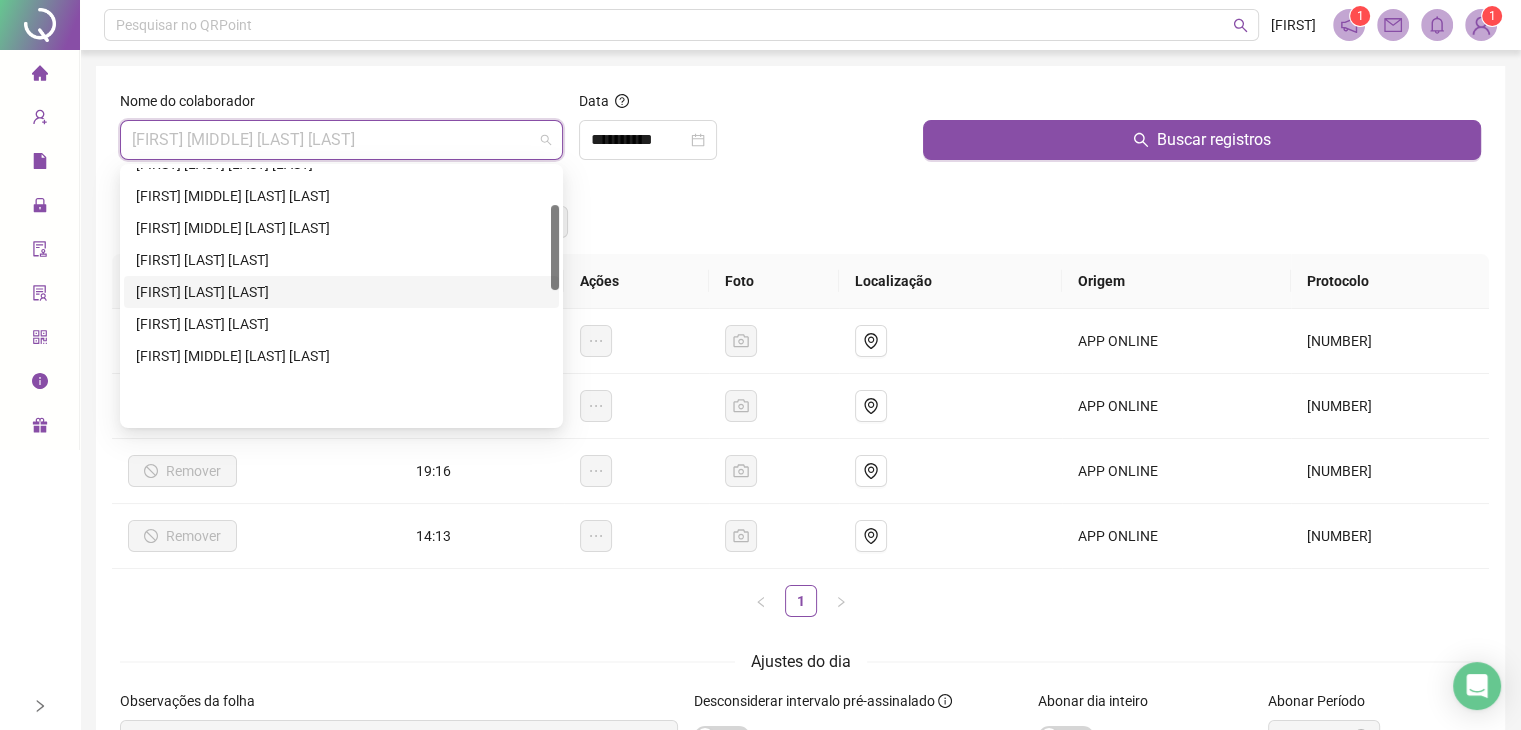 scroll, scrollTop: 0, scrollLeft: 0, axis: both 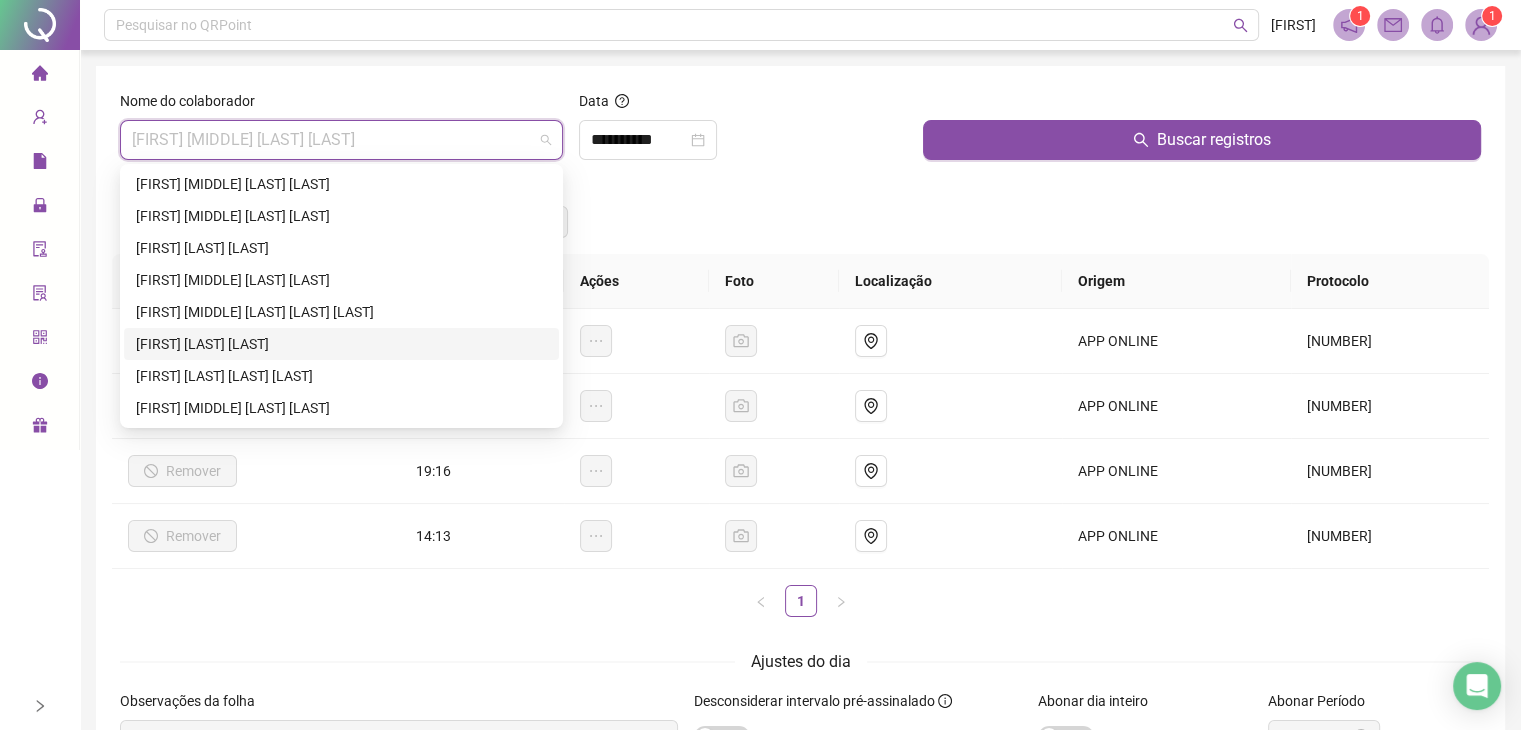 click on "[FIRST] [LAST] [LAST]" at bounding box center (341, 344) 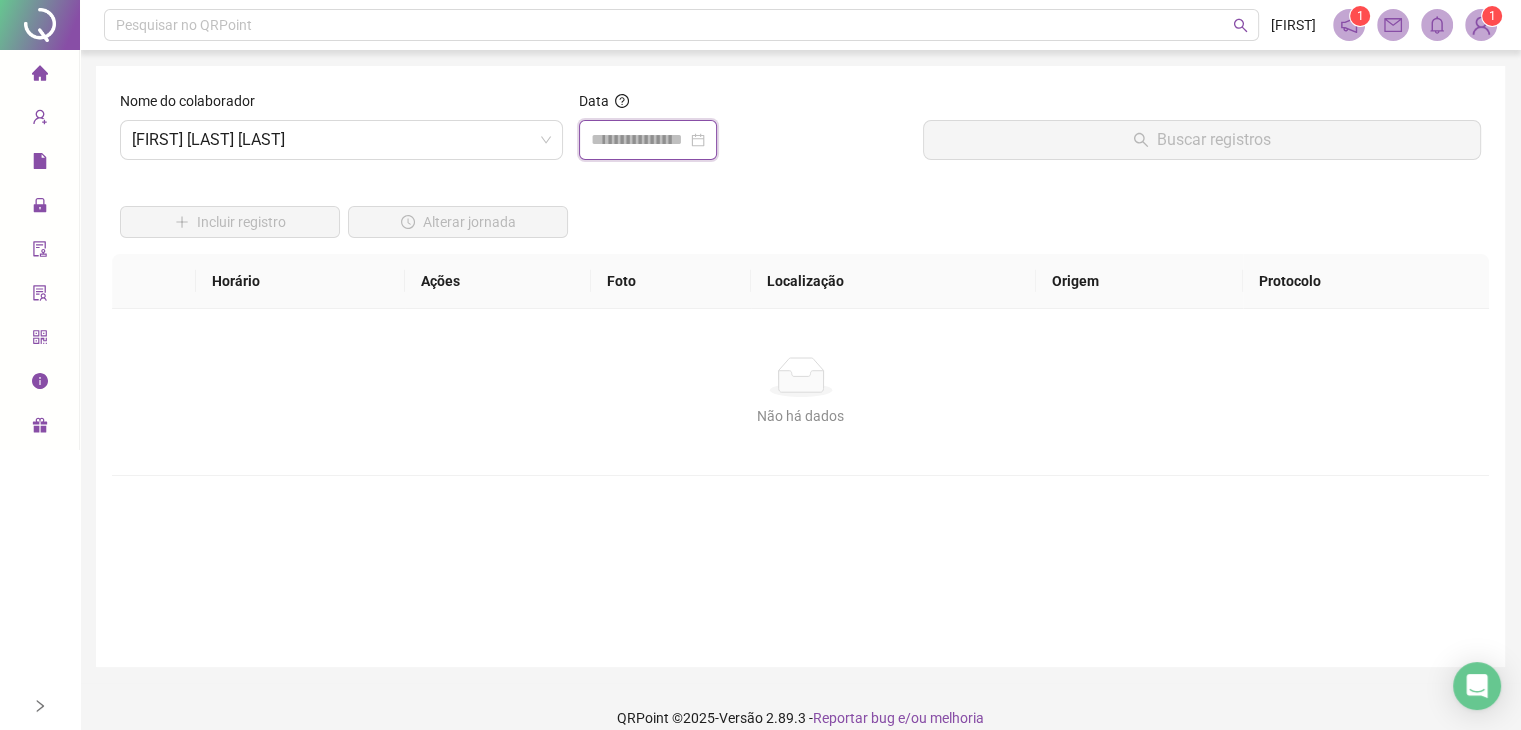 click at bounding box center [639, 140] 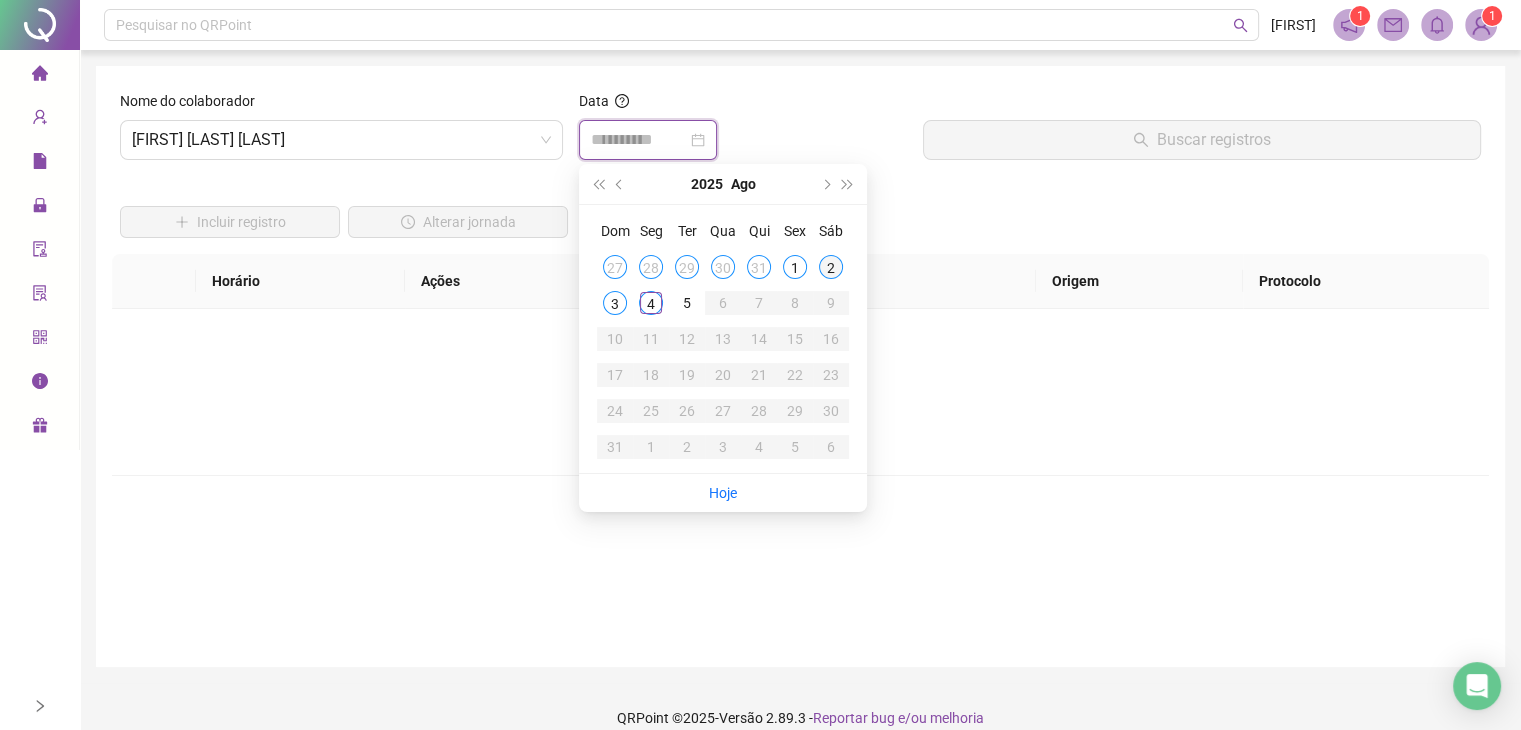 type on "**********" 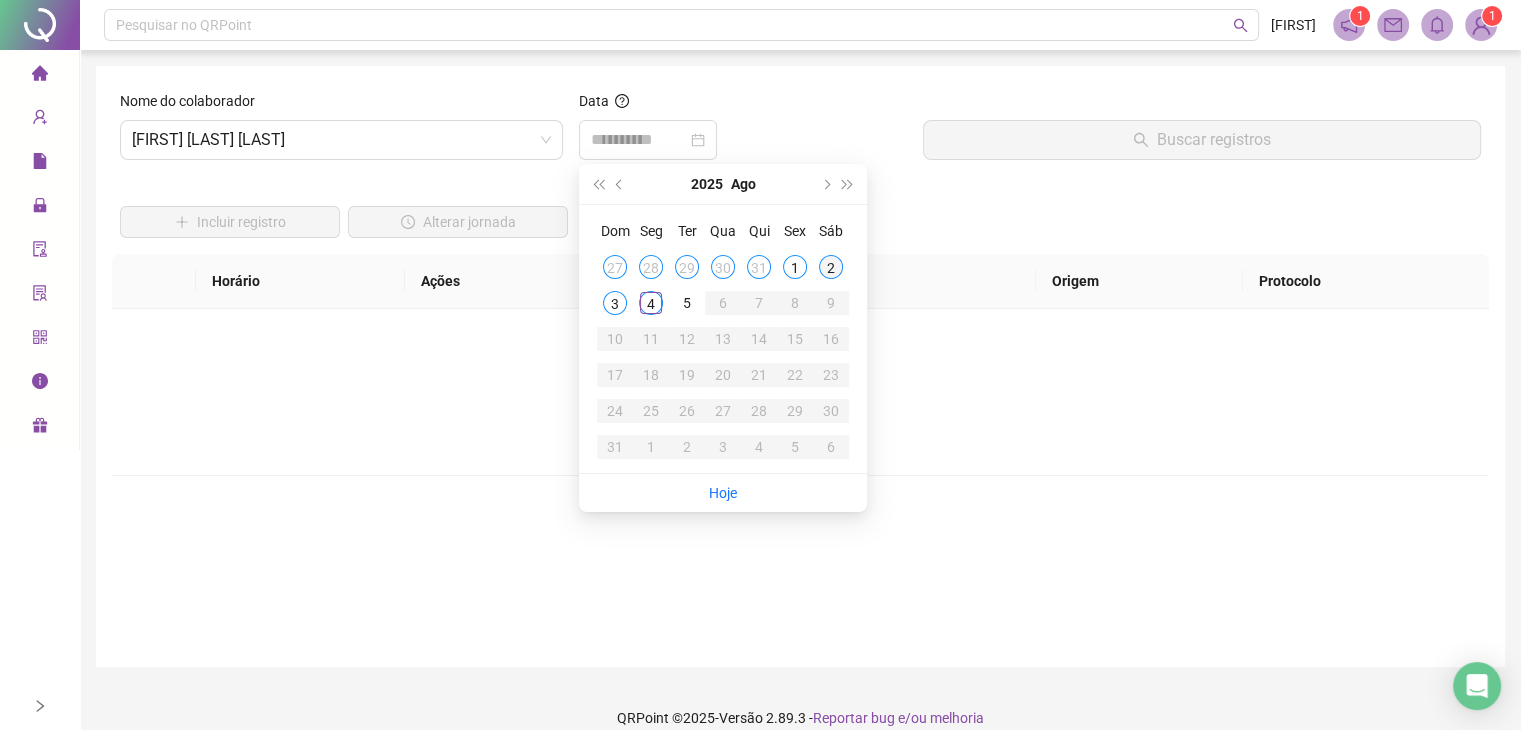 click on "2" at bounding box center (831, 267) 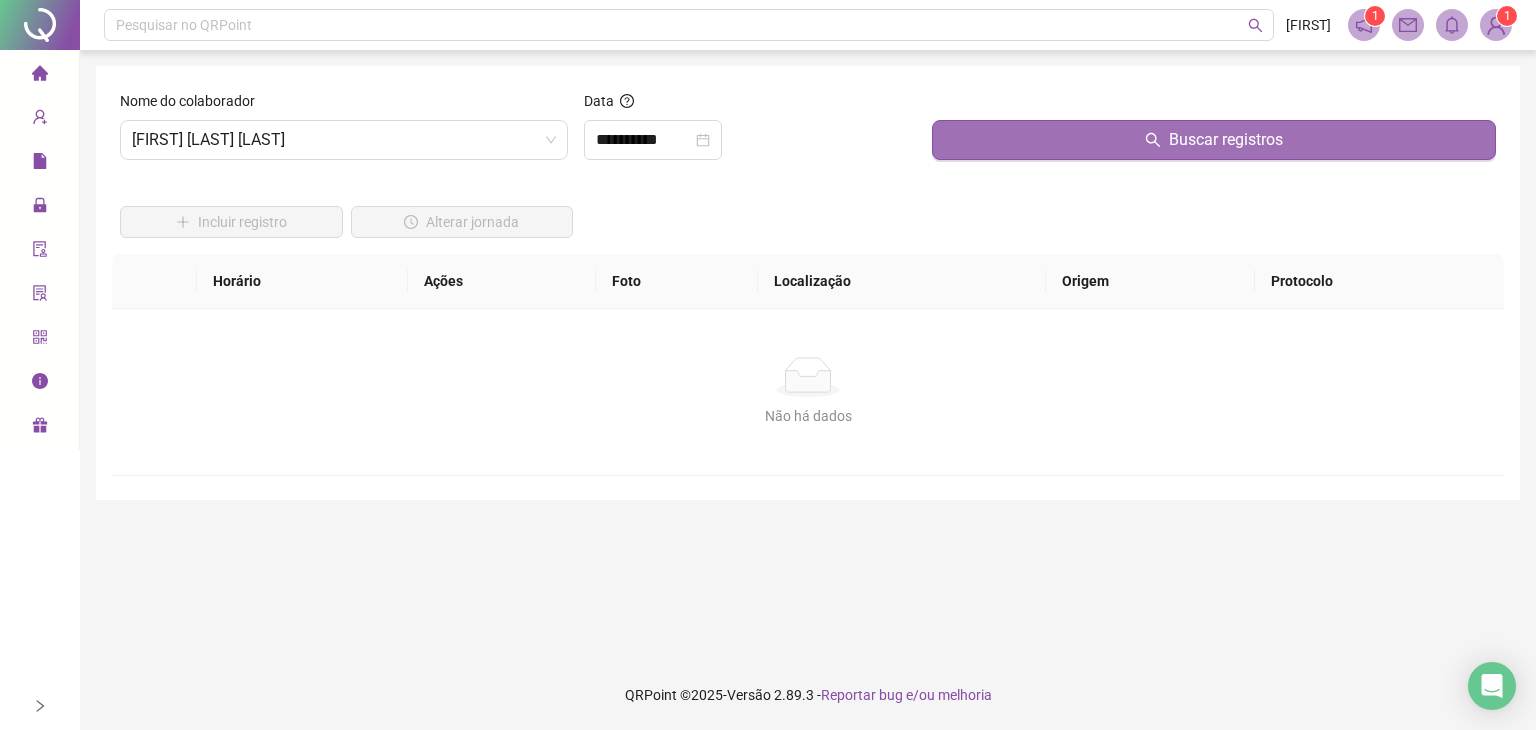 click on "Buscar registros" at bounding box center (1214, 140) 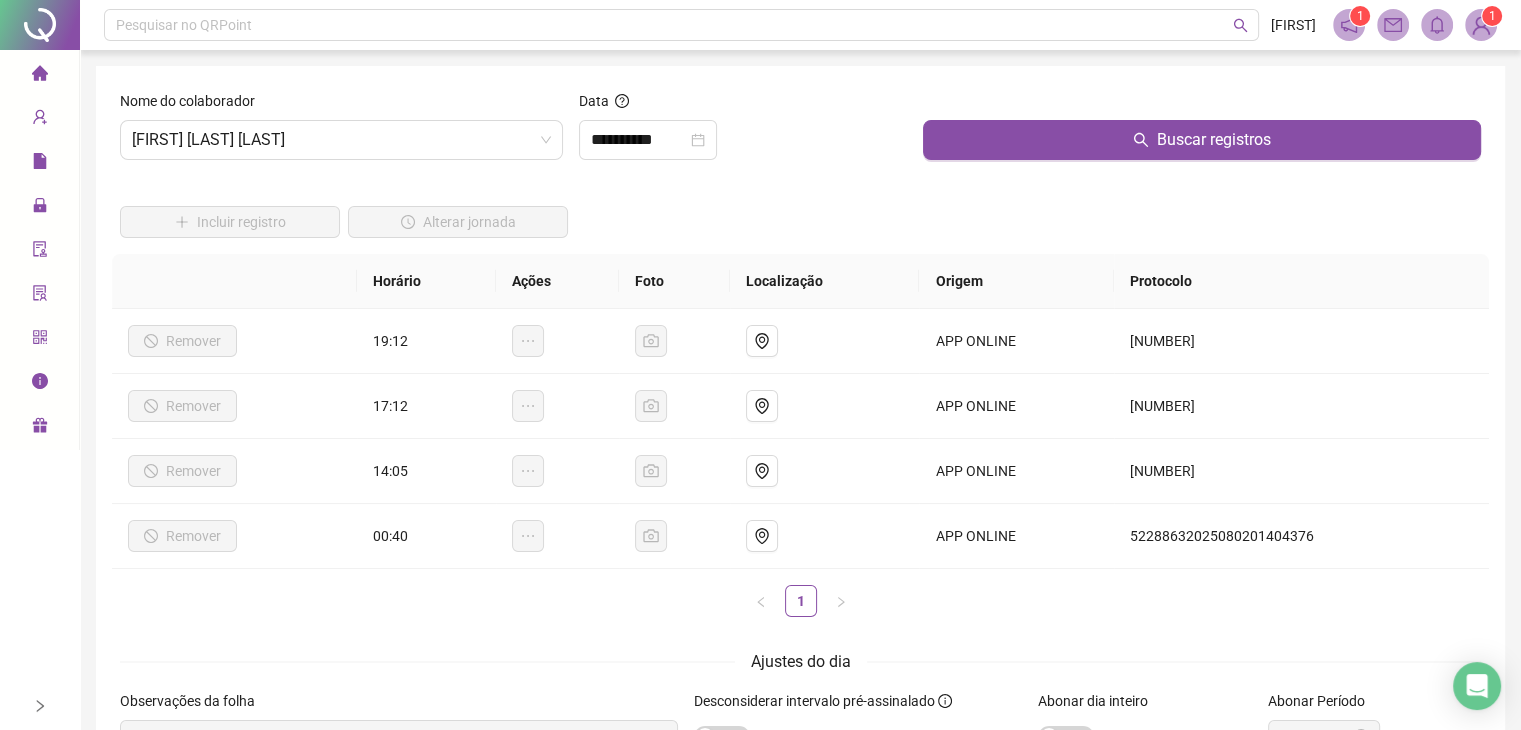 click on "Incluir registro   Alterar jornada" at bounding box center [800, 215] 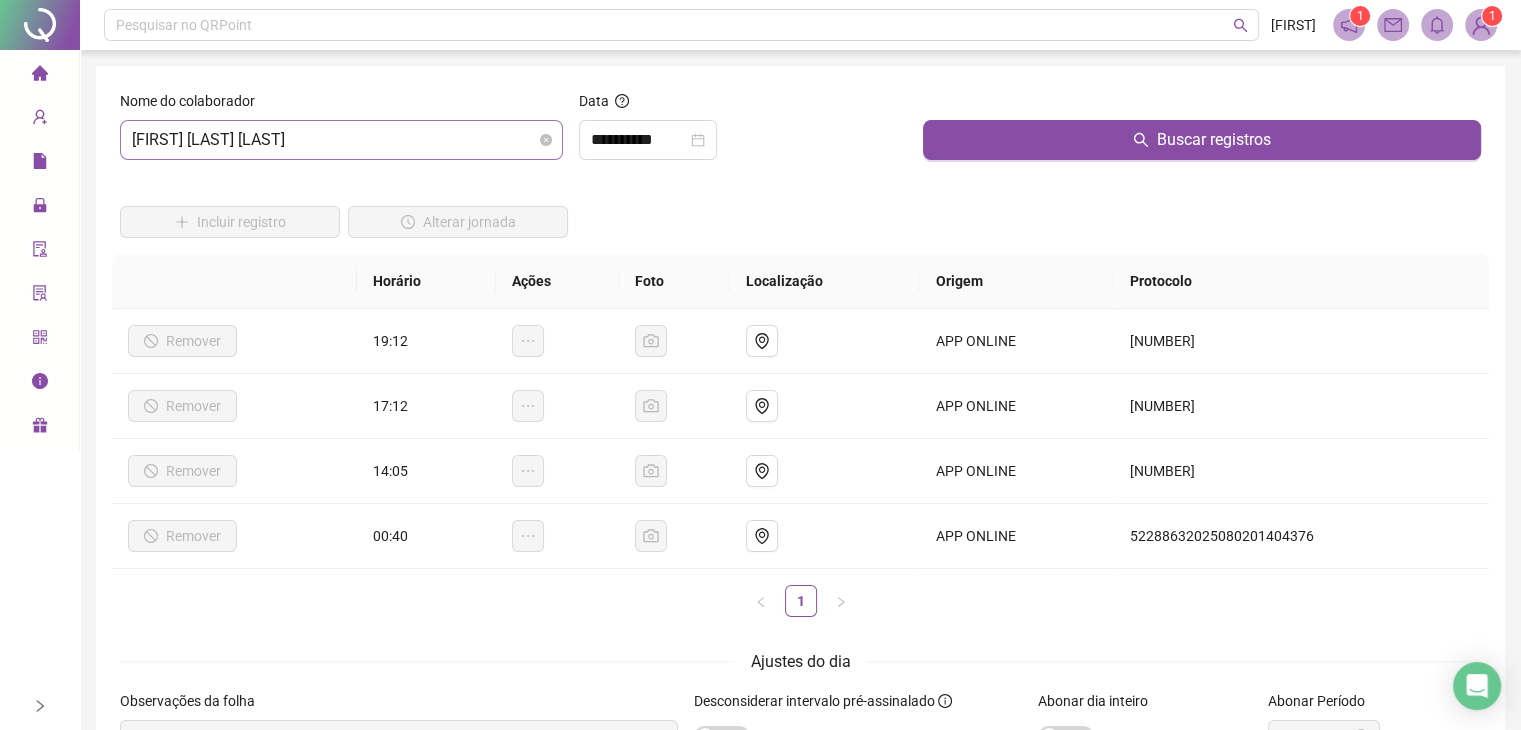 click on "[FIRST] [LAST] [LAST]" at bounding box center [341, 140] 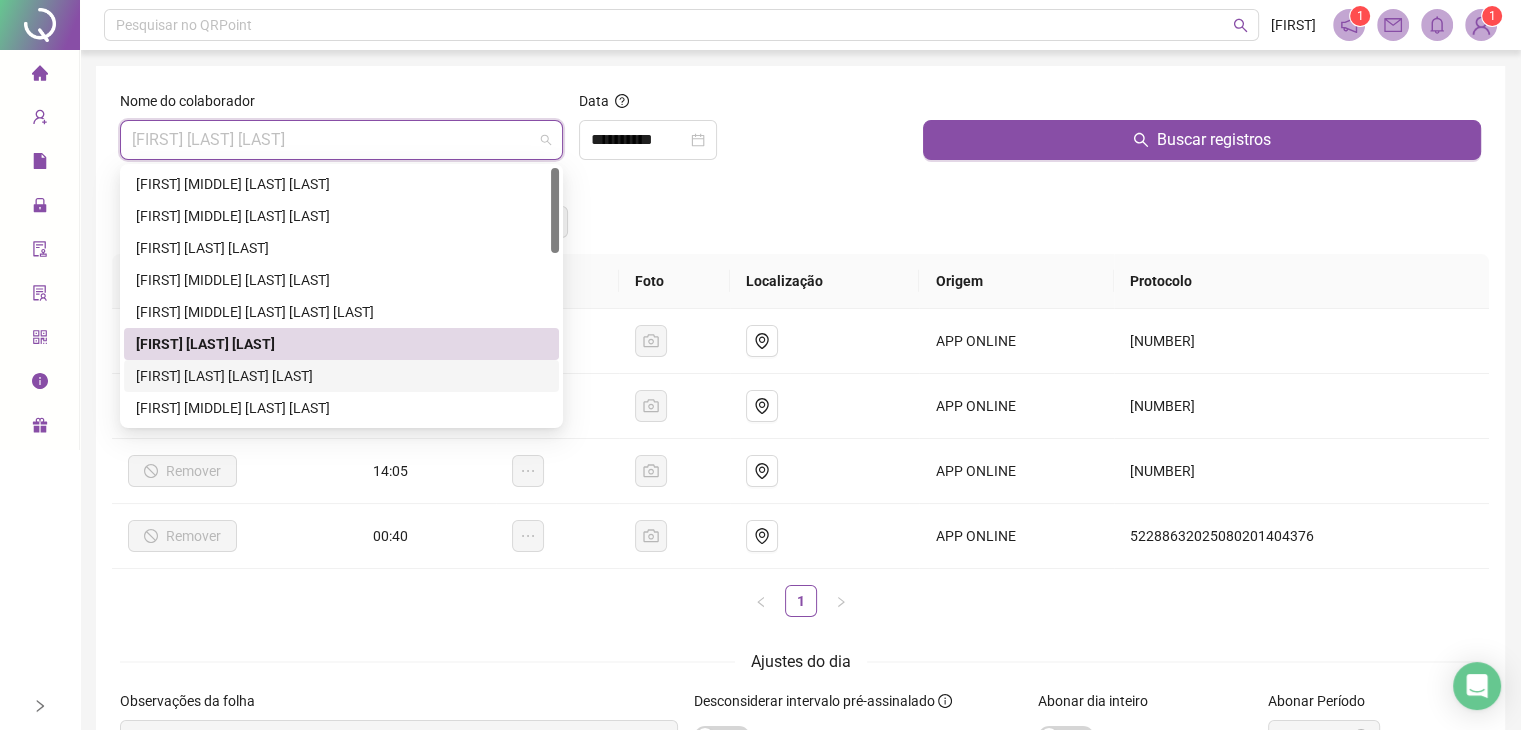 click on "[FIRST] [LAST] [LAST] [LAST]" at bounding box center [341, 376] 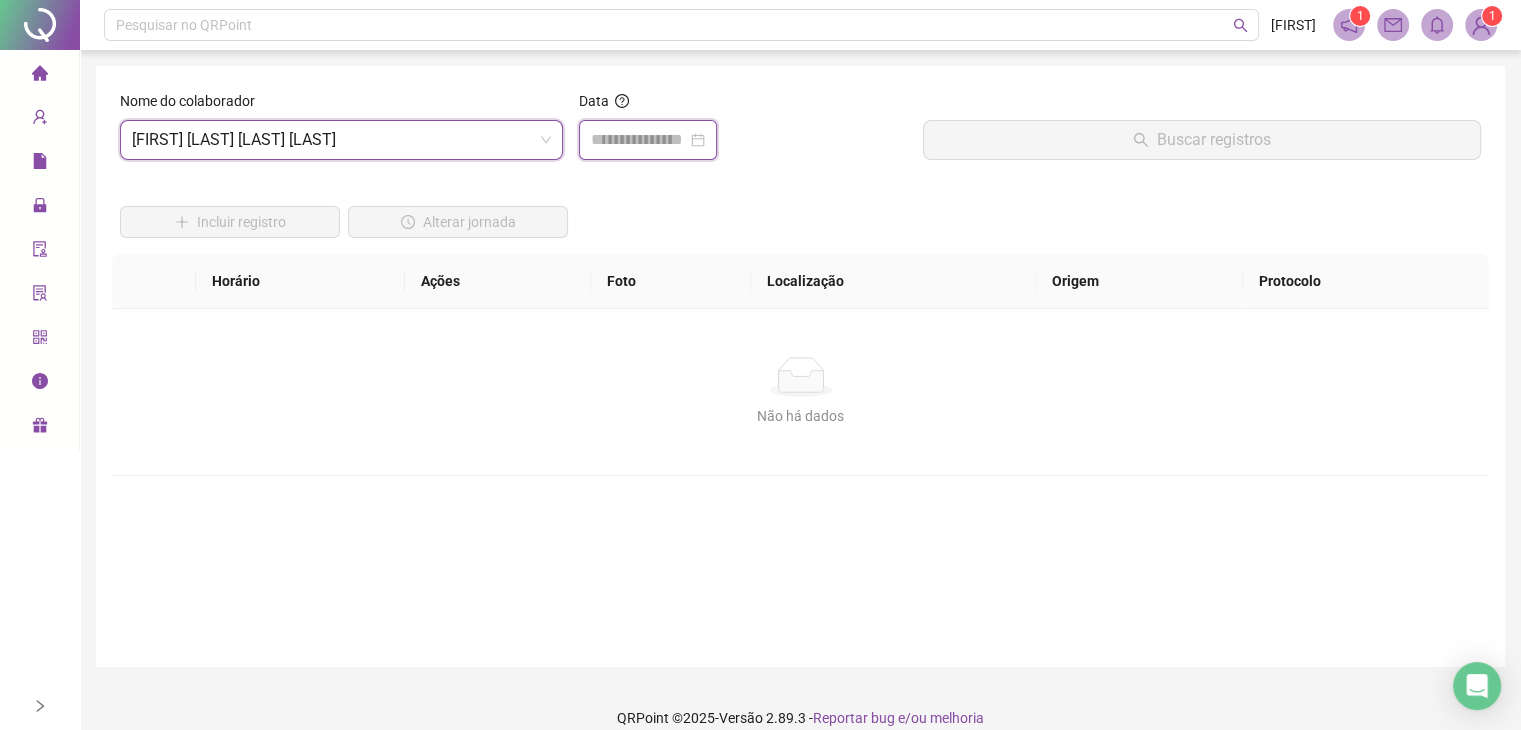 click at bounding box center (639, 140) 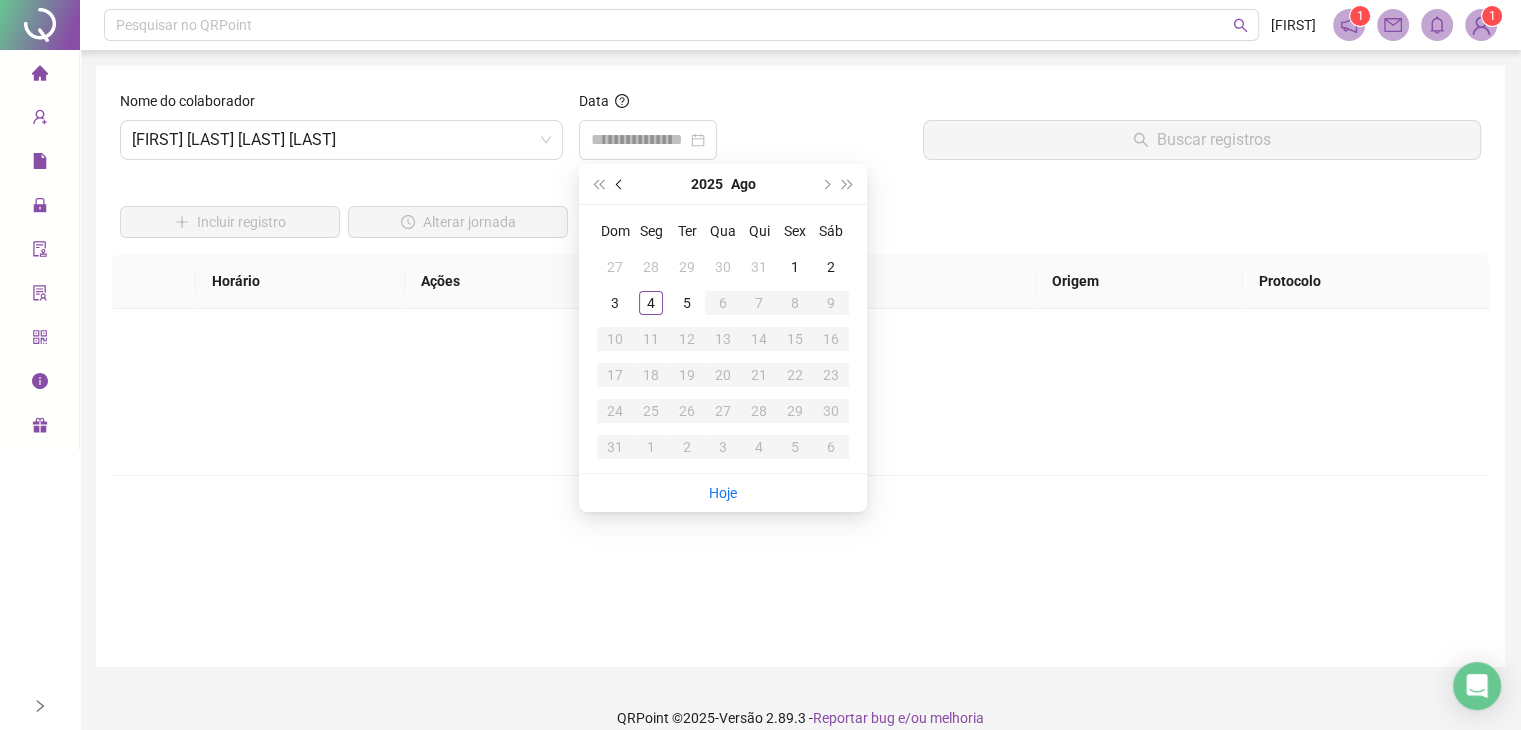 click at bounding box center (620, 184) 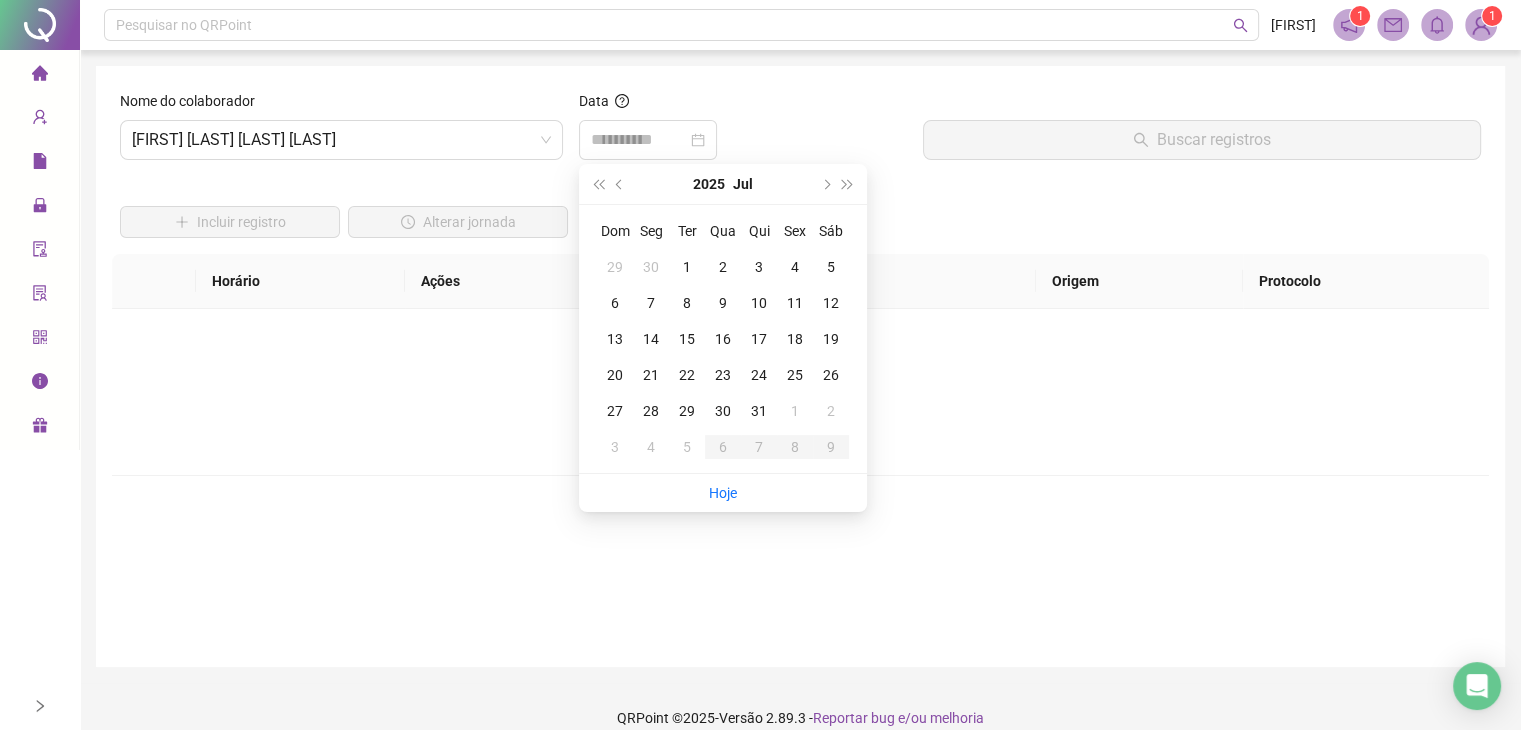 type on "**********" 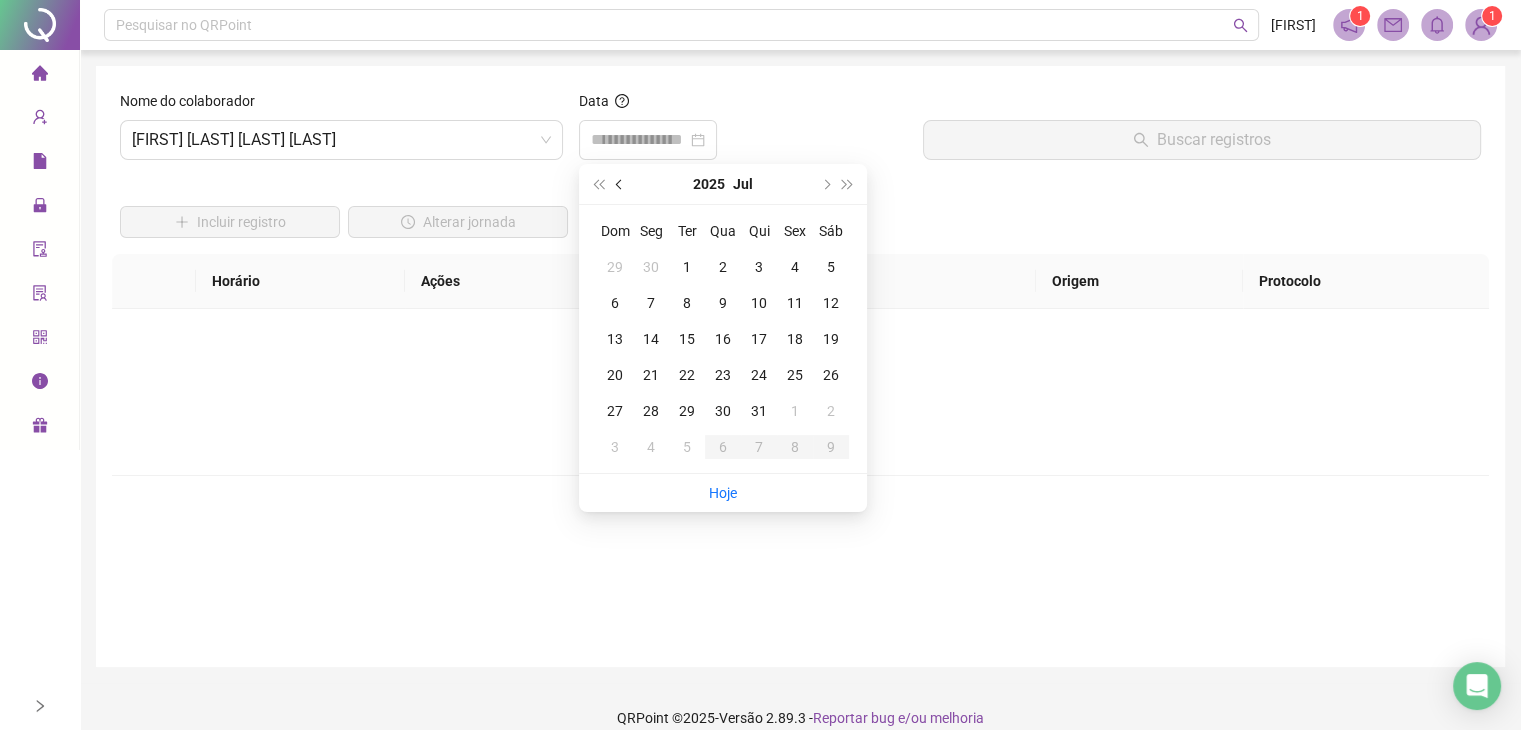 click at bounding box center (621, 184) 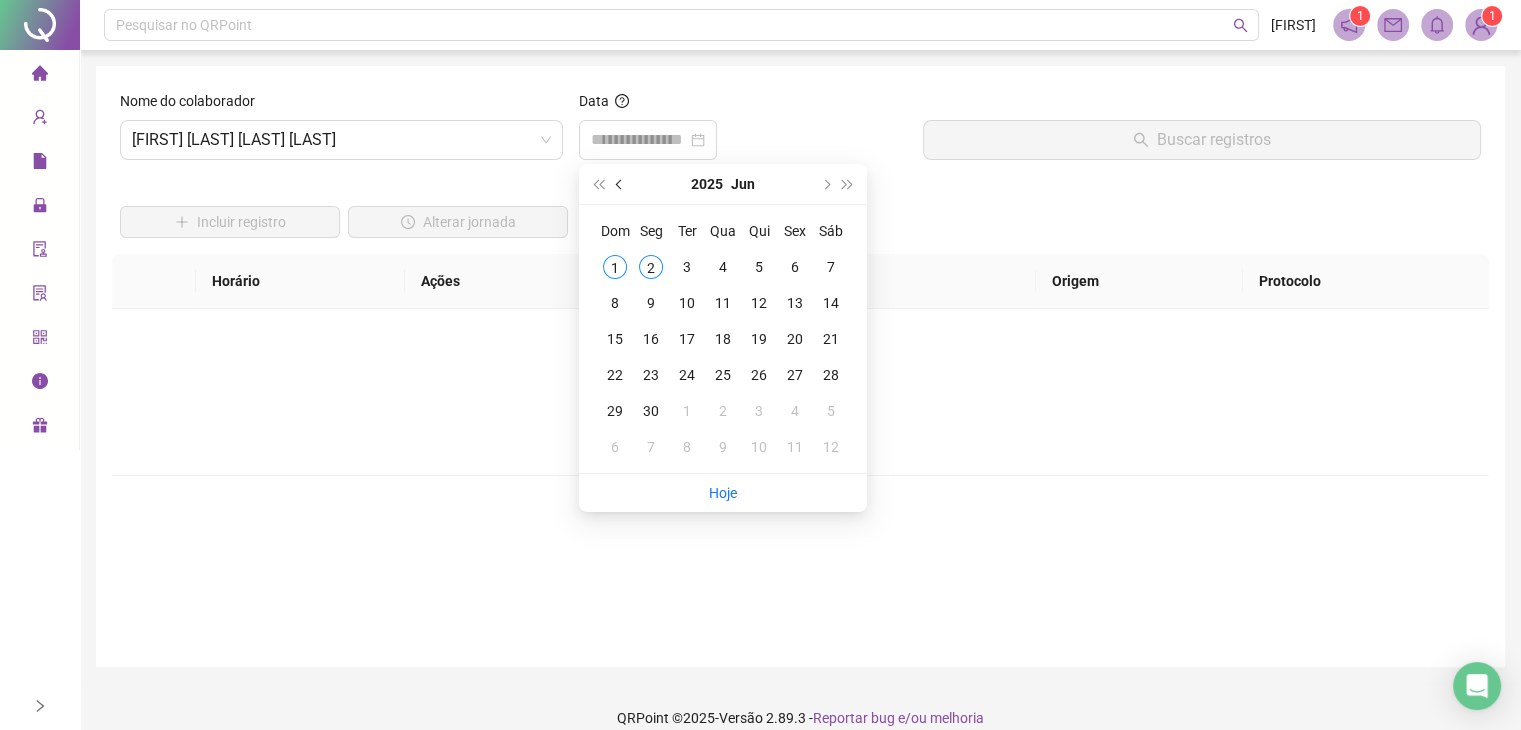 click at bounding box center (621, 184) 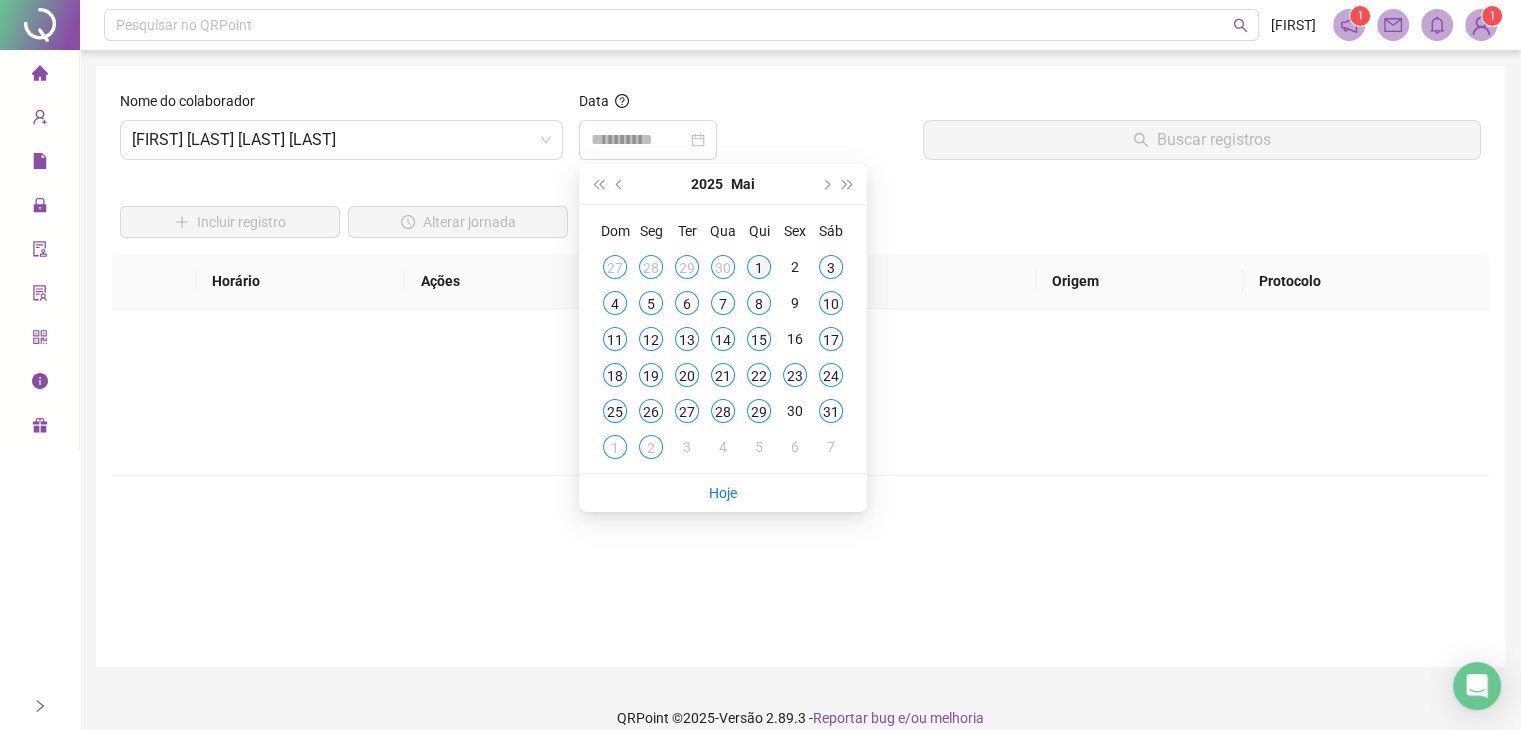 type on "**********" 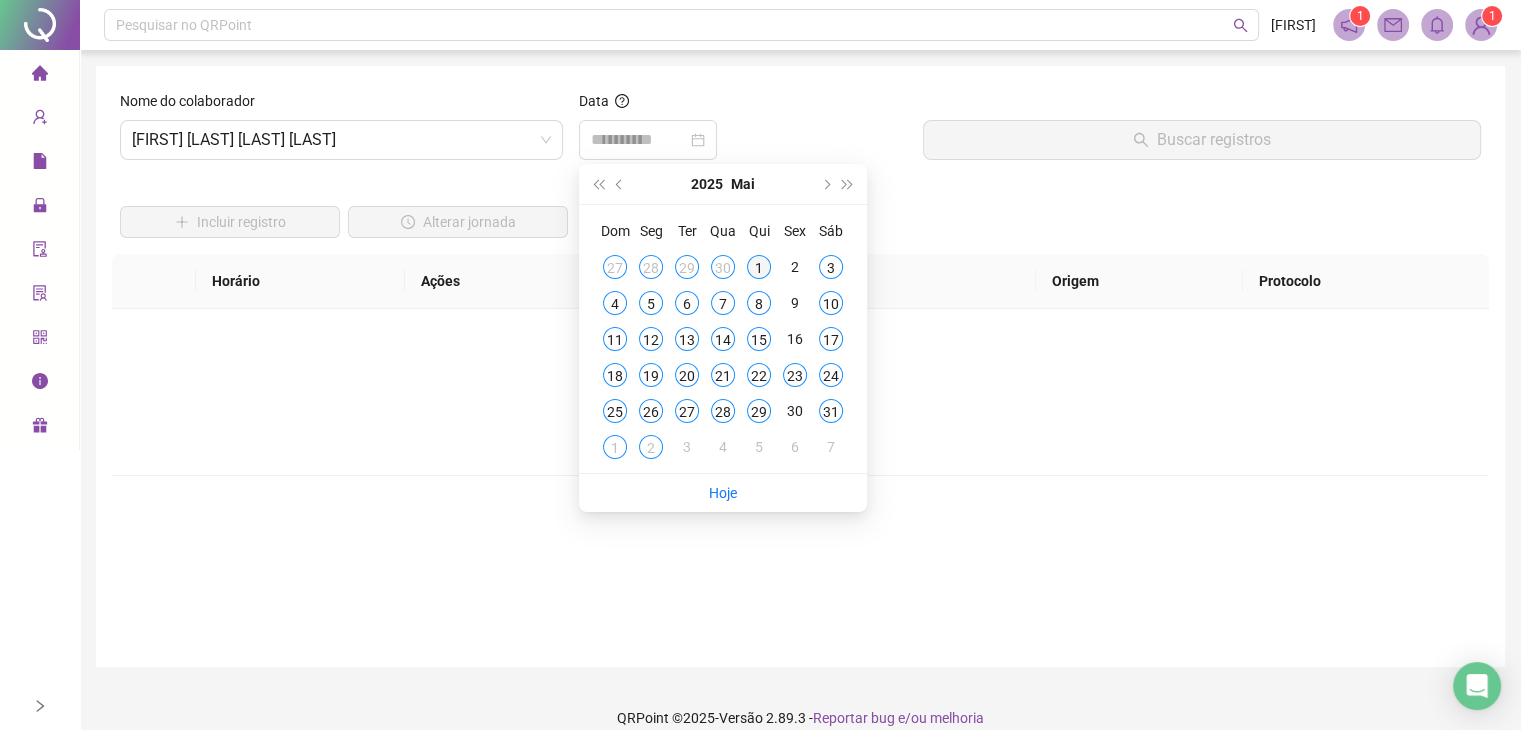 click on "1" at bounding box center [759, 267] 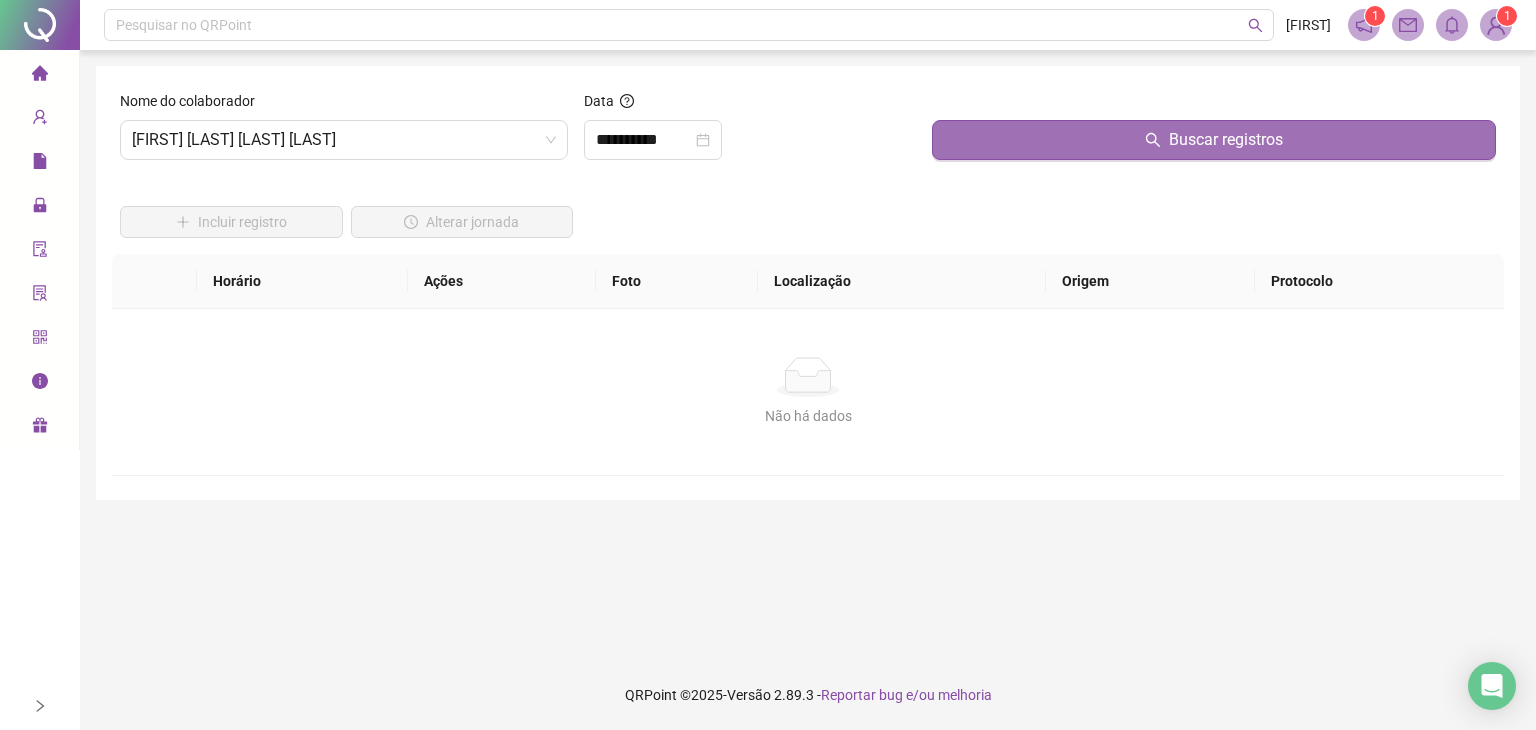 click on "Buscar registros" at bounding box center [1214, 140] 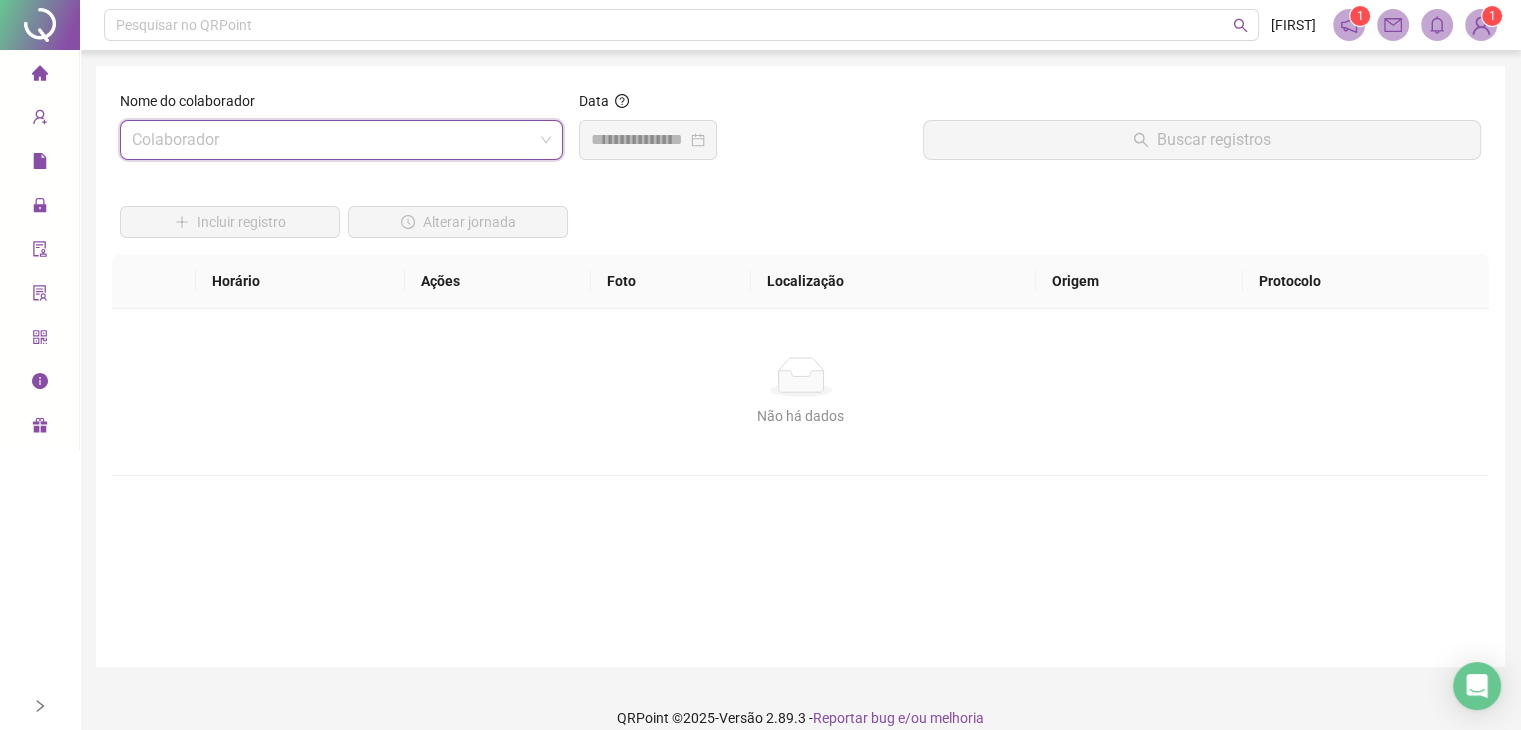 click at bounding box center [341, 140] 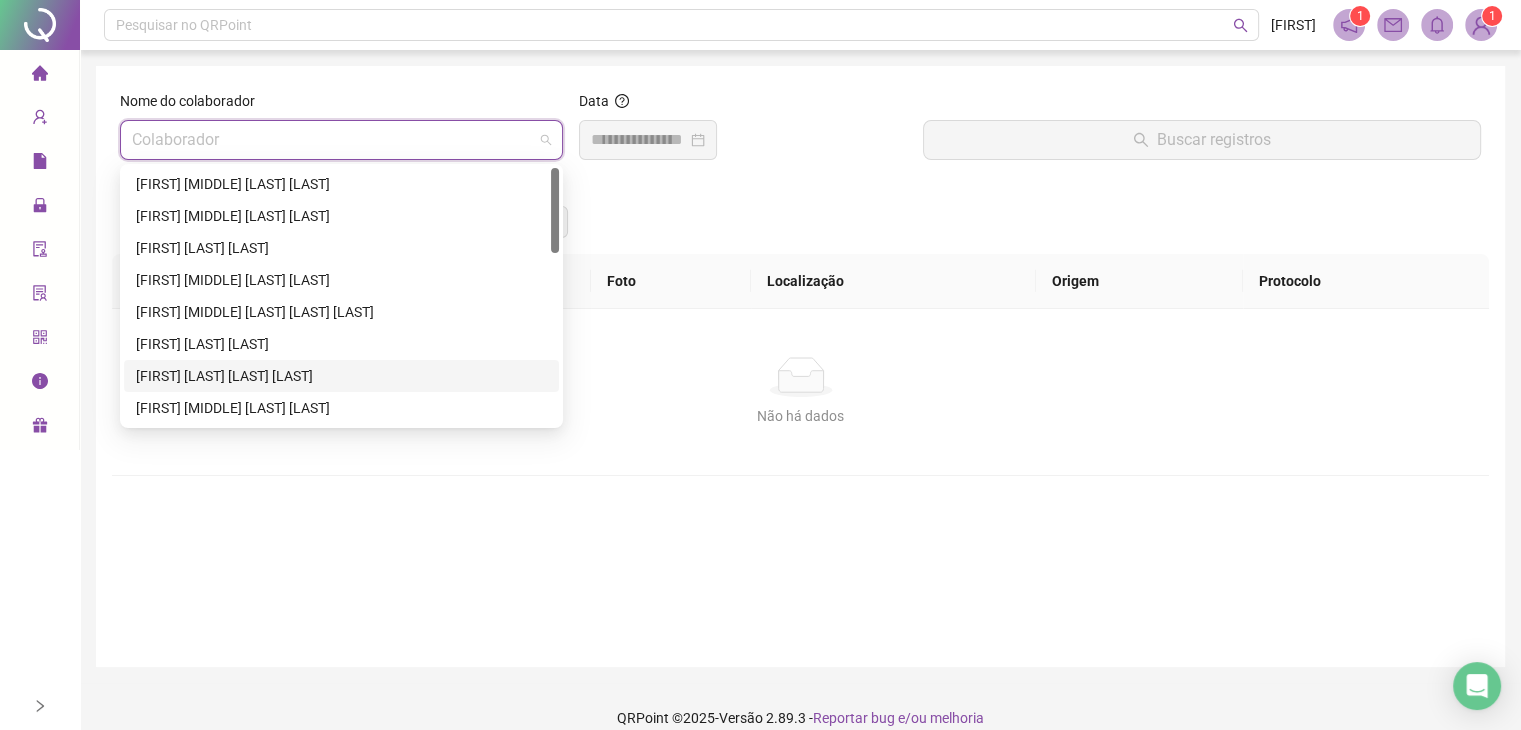 click on "[FIRST] [LAST] [LAST] [LAST]" at bounding box center [341, 376] 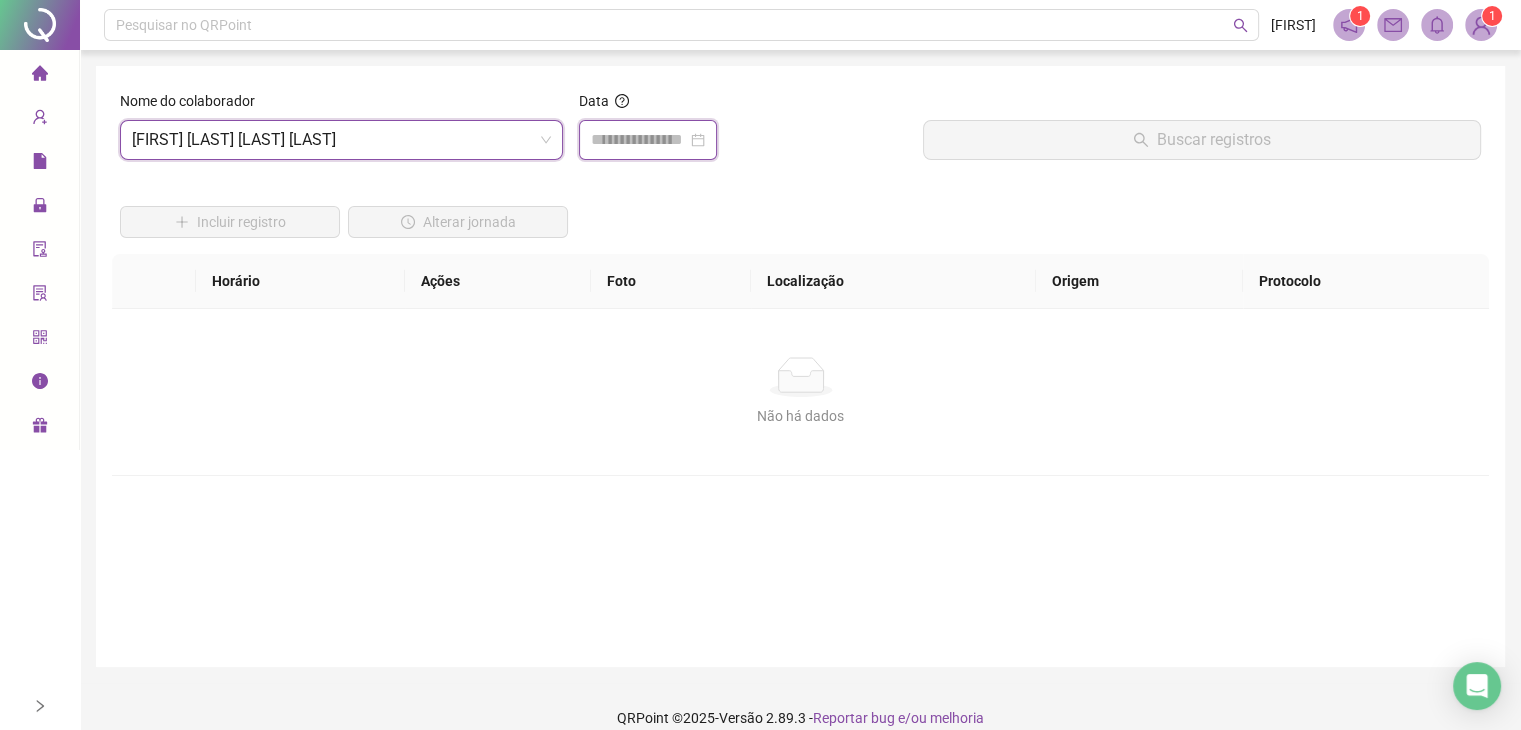 click at bounding box center [639, 140] 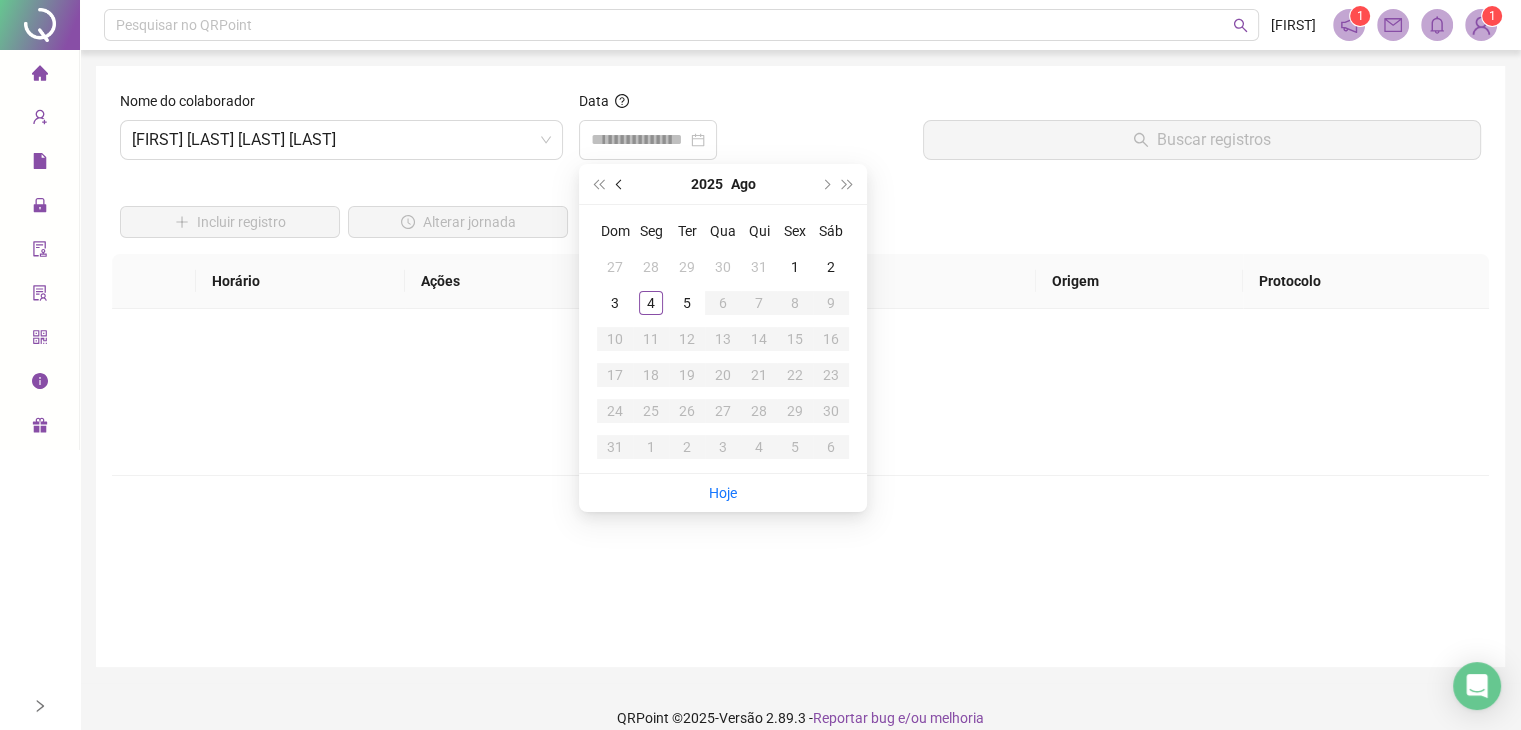 click at bounding box center (620, 184) 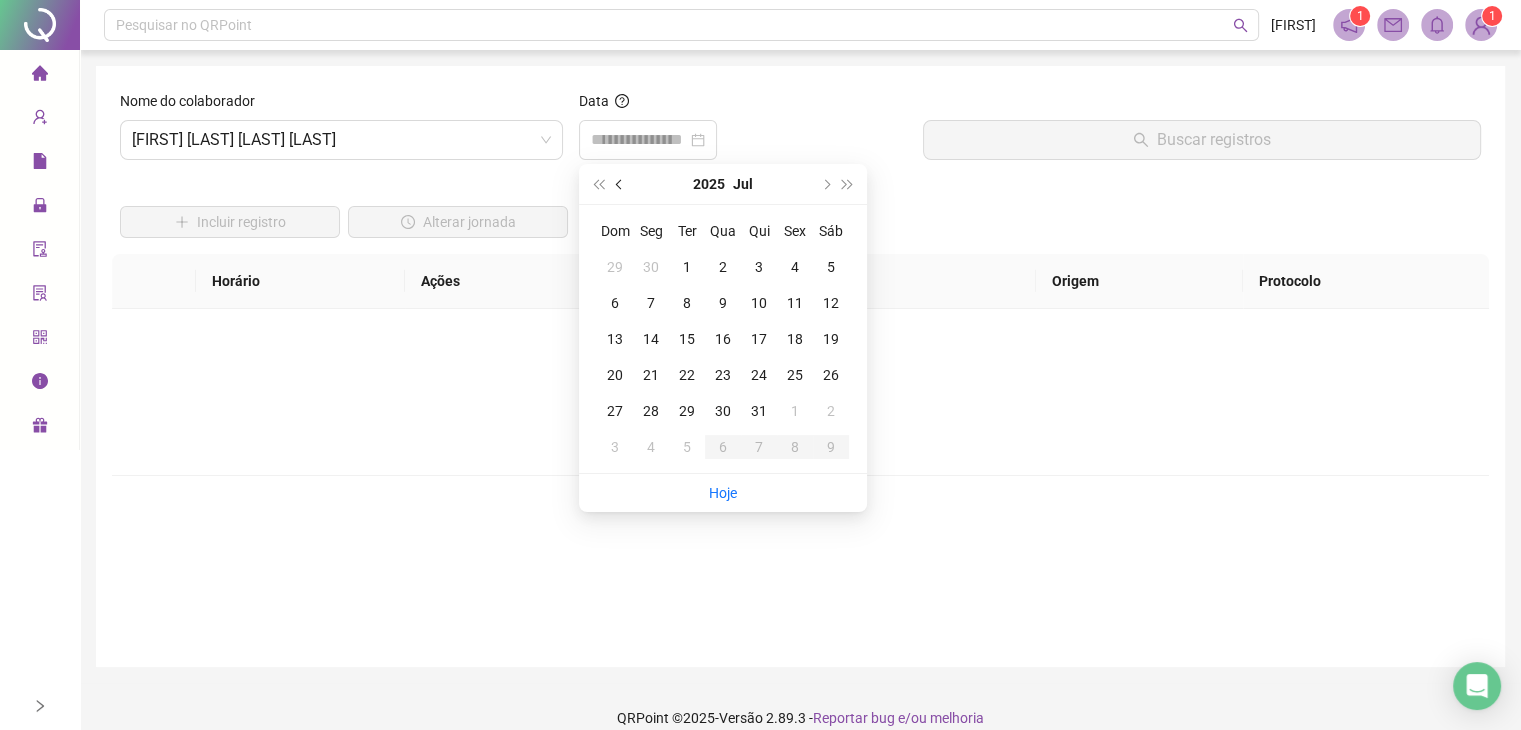 click at bounding box center [620, 184] 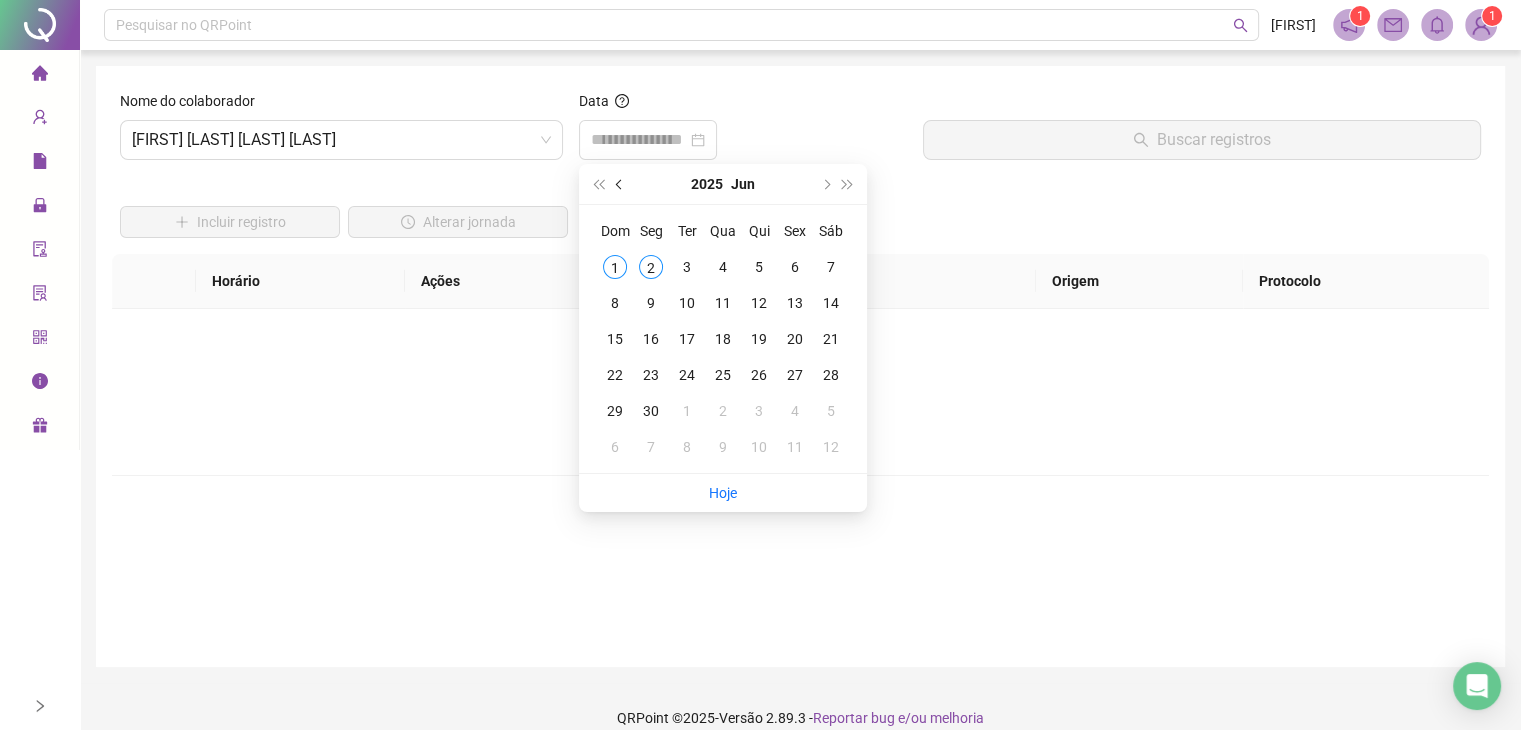 click at bounding box center [620, 184] 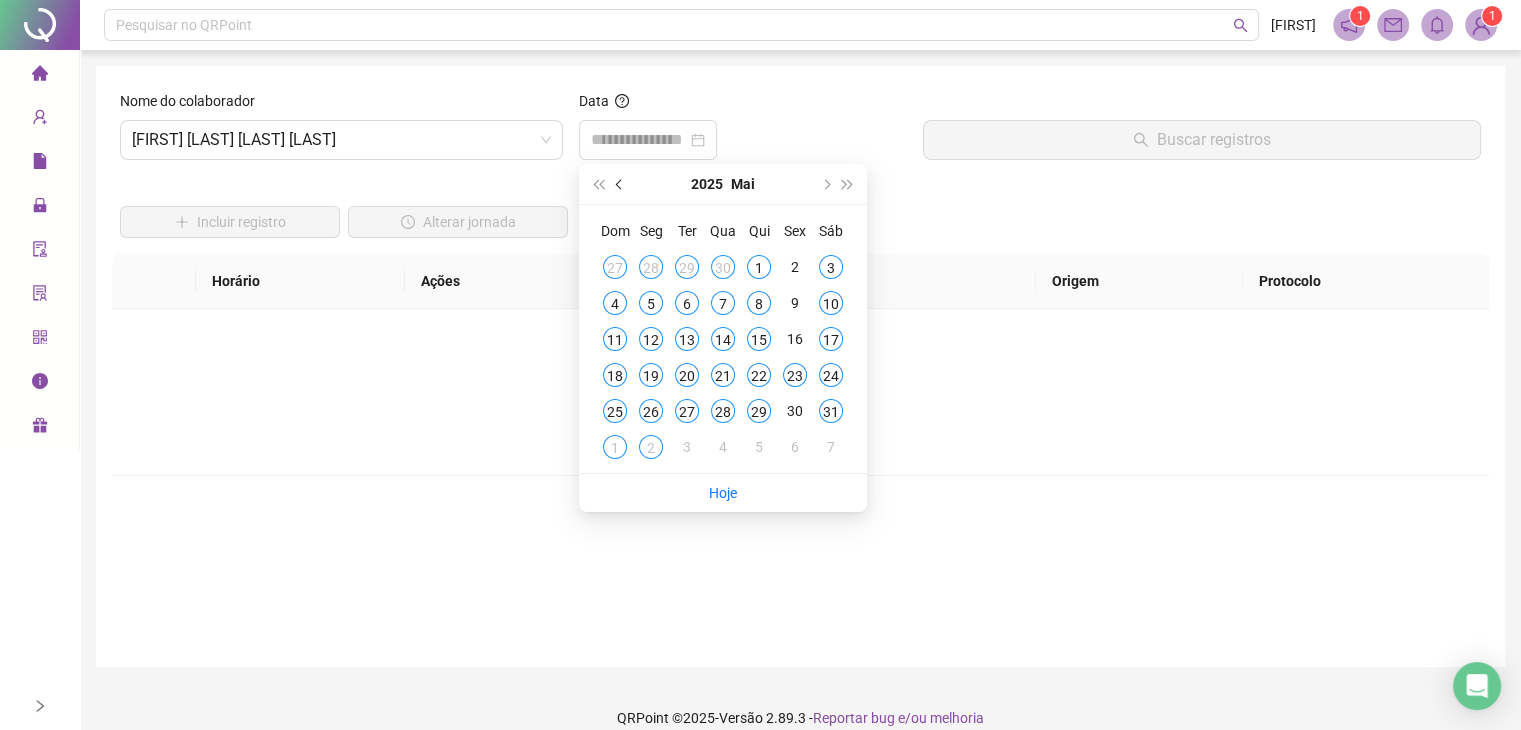 click at bounding box center (620, 184) 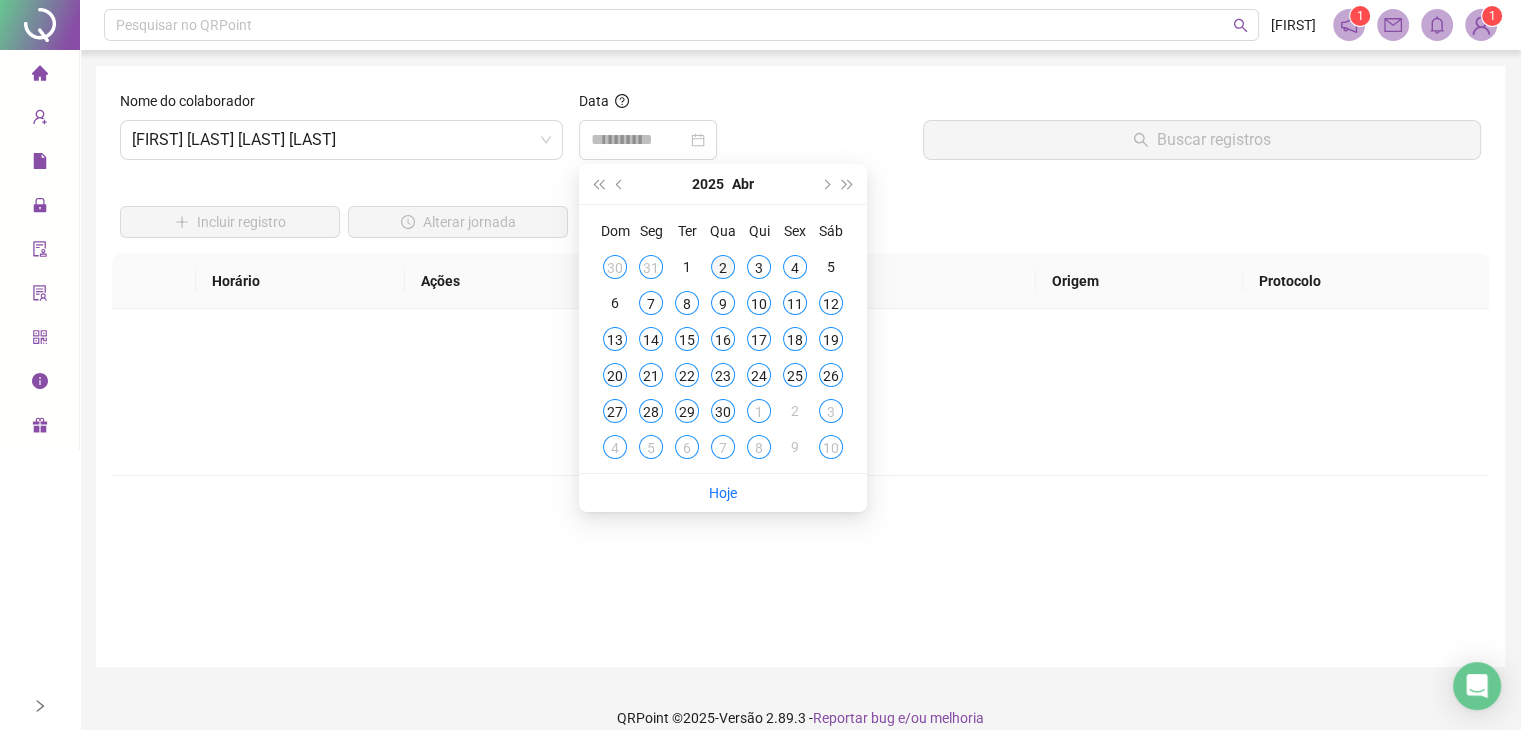 click on "2" at bounding box center (723, 267) 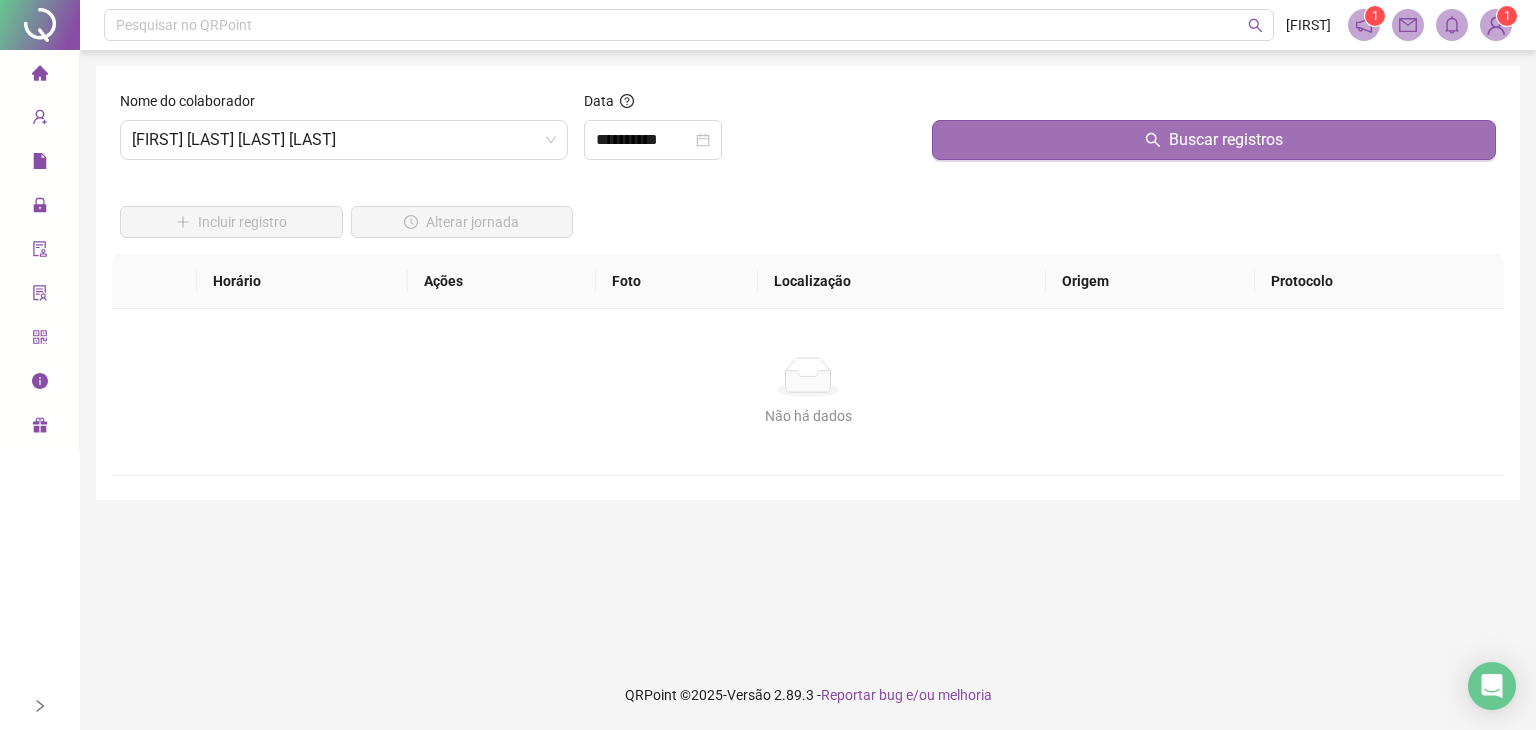click on "Buscar registros" at bounding box center (1214, 140) 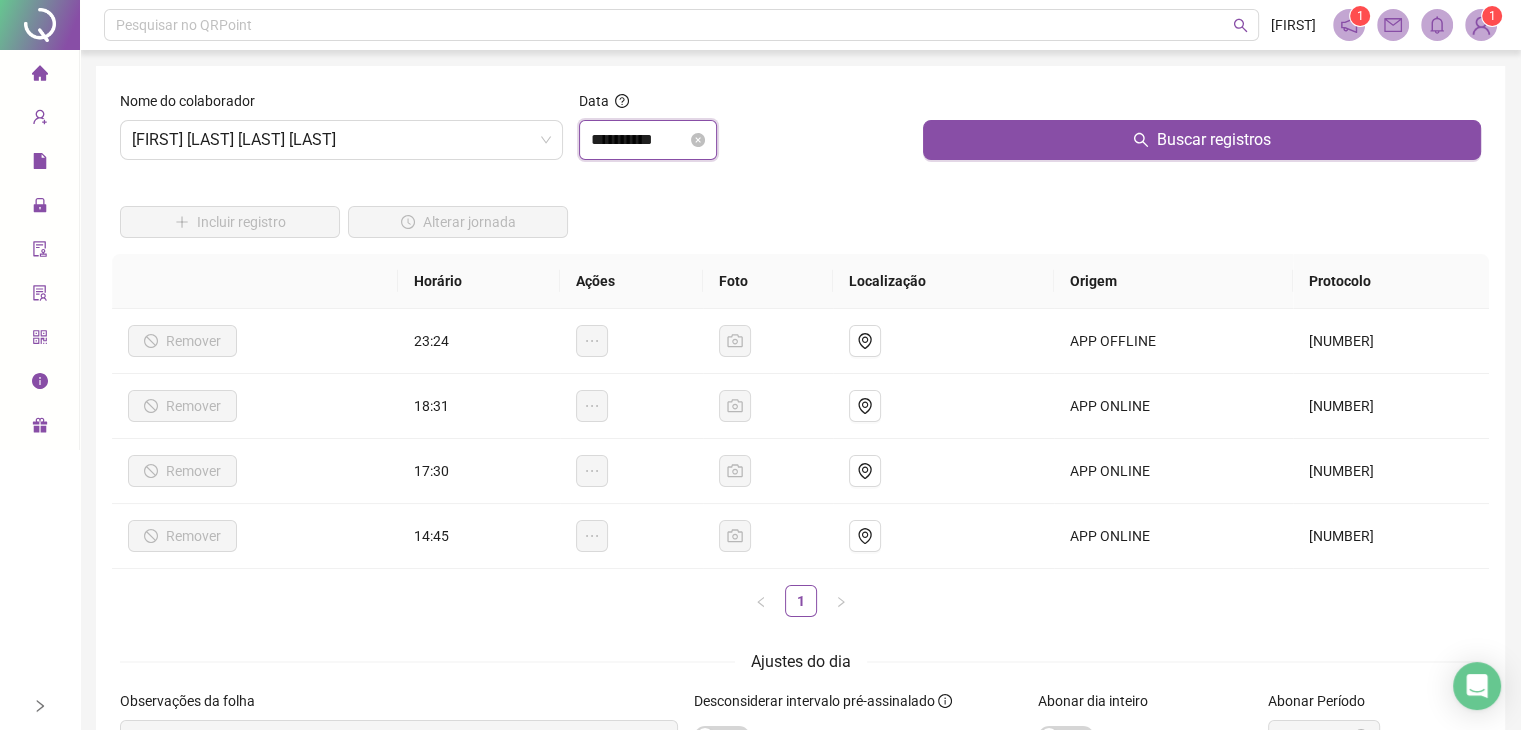 click on "**********" at bounding box center (639, 140) 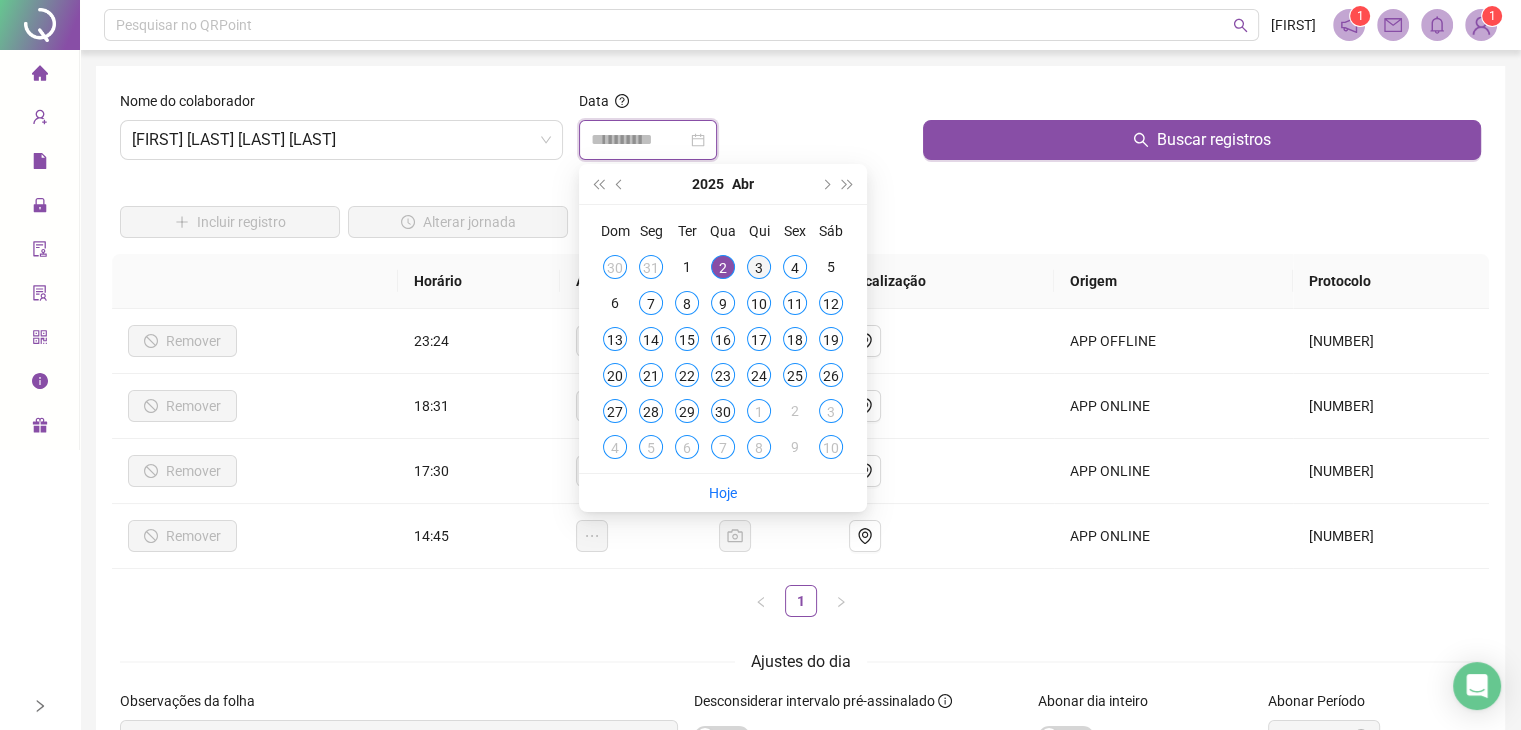 type on "**********" 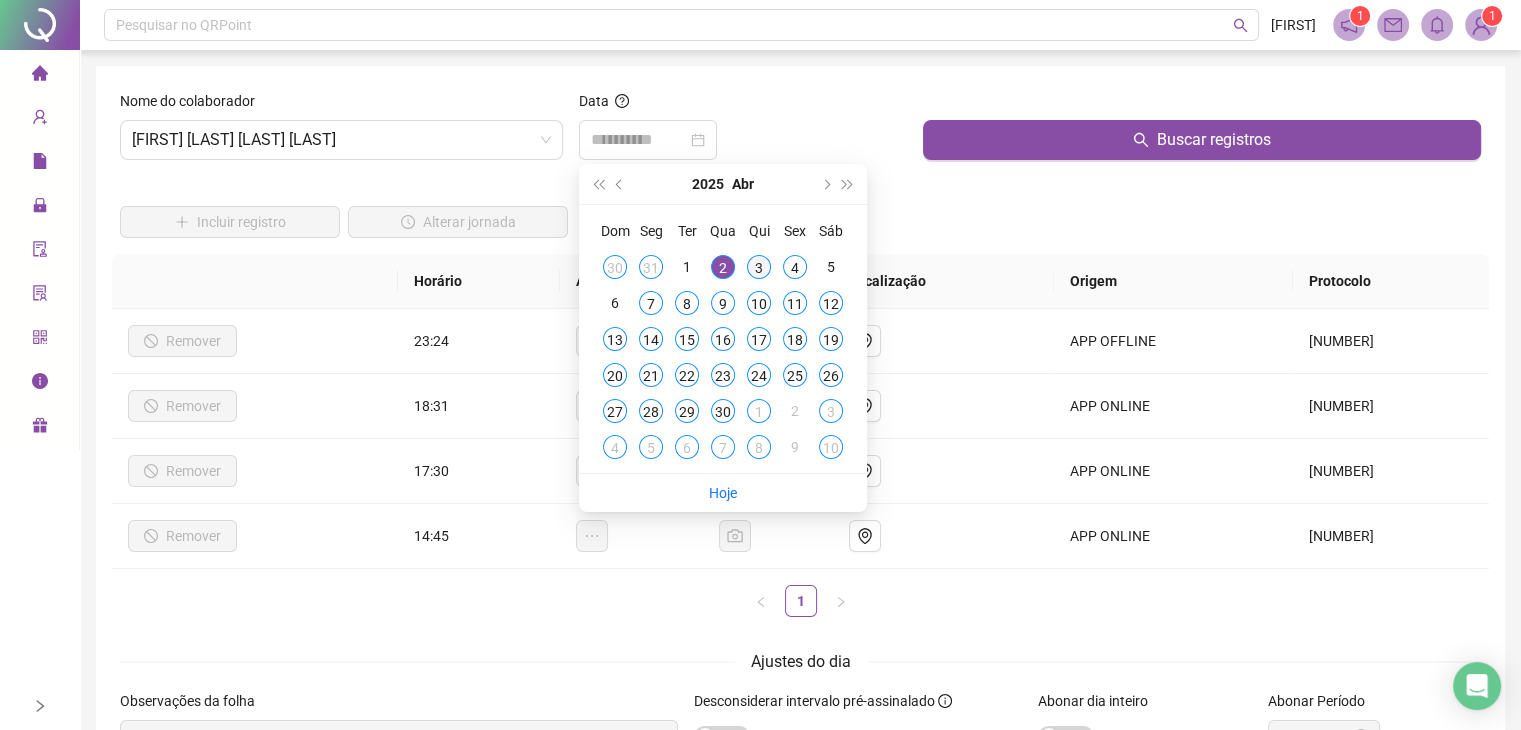 click on "3" at bounding box center [759, 267] 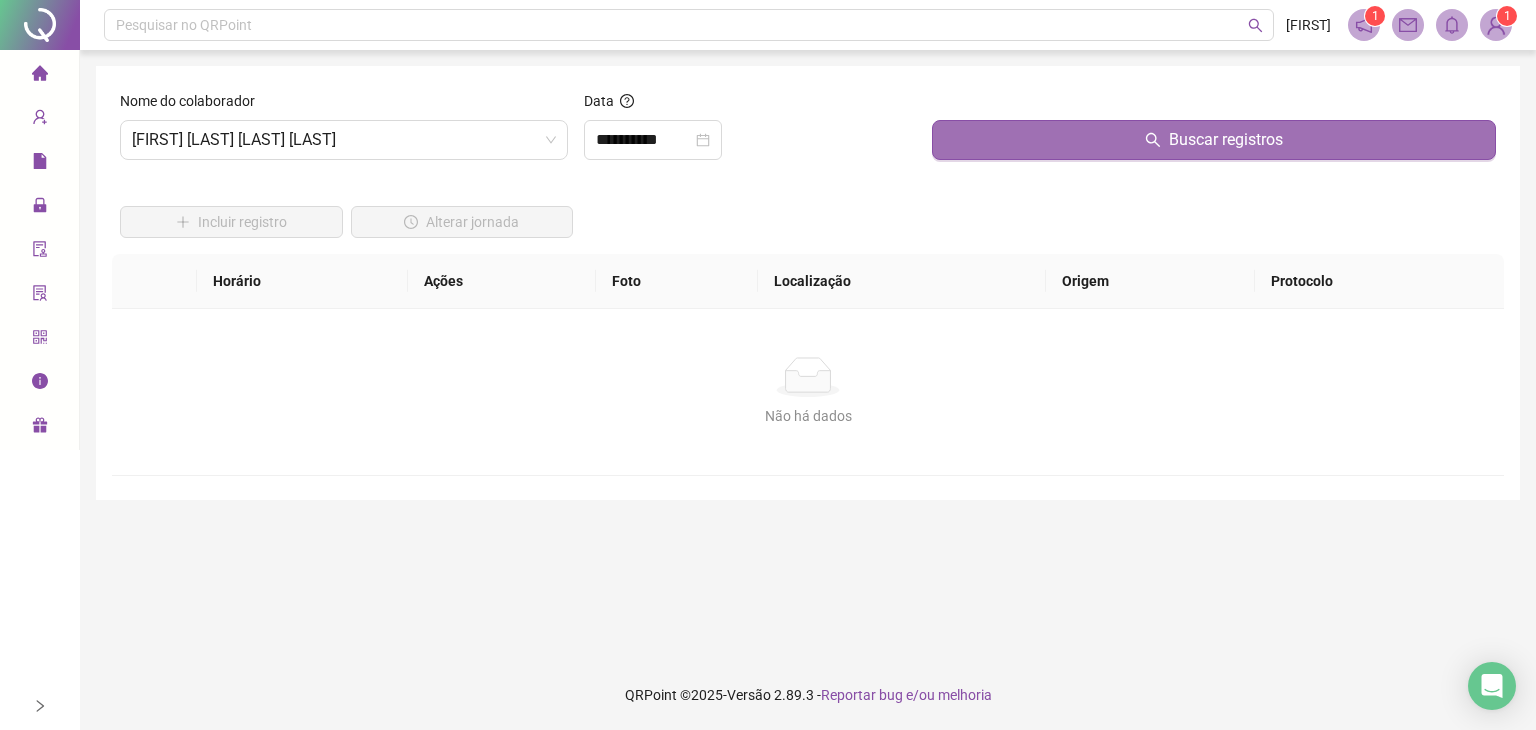 click on "Buscar registros" at bounding box center (1214, 140) 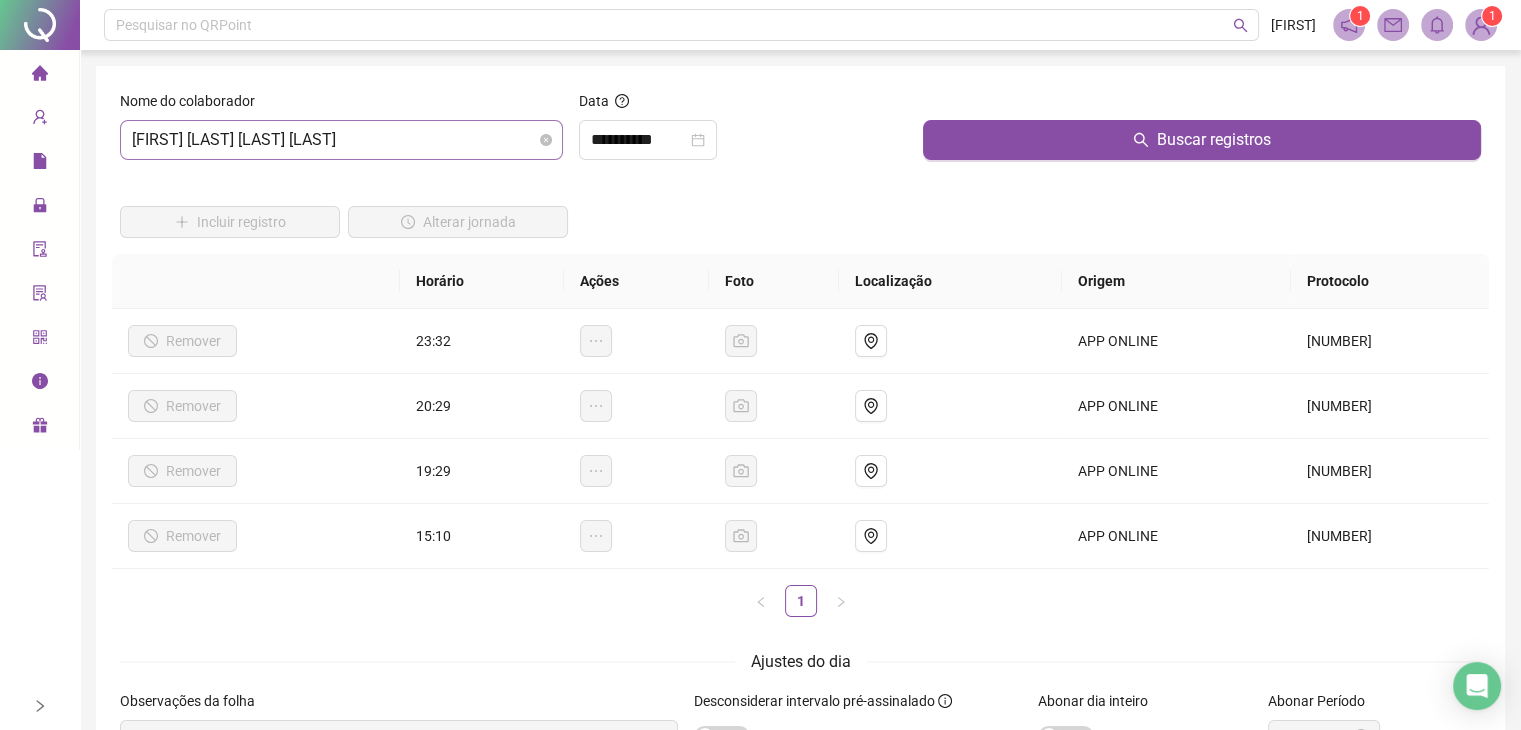 click on "[FIRST] [LAST] [LAST] [LAST]" at bounding box center (341, 140) 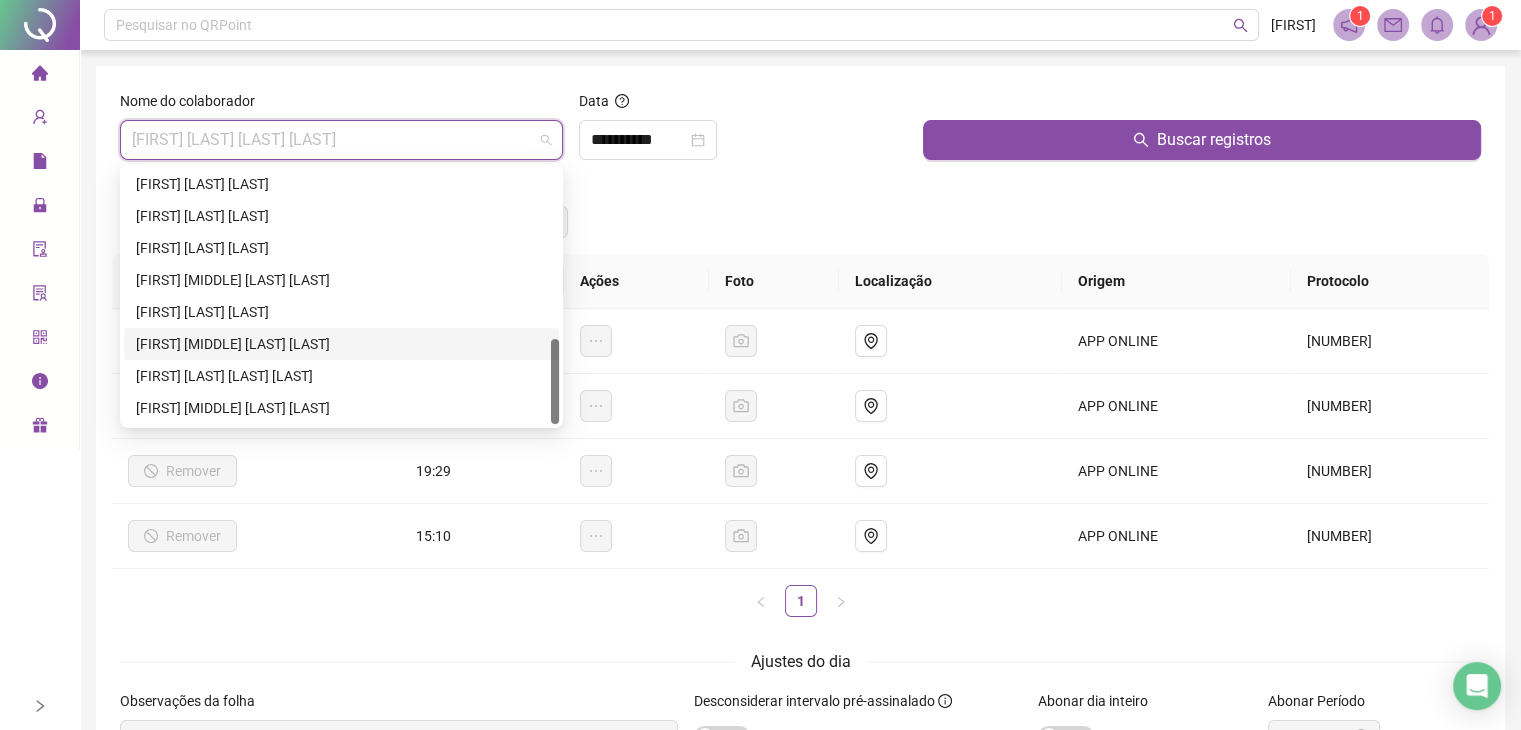 scroll, scrollTop: 412, scrollLeft: 0, axis: vertical 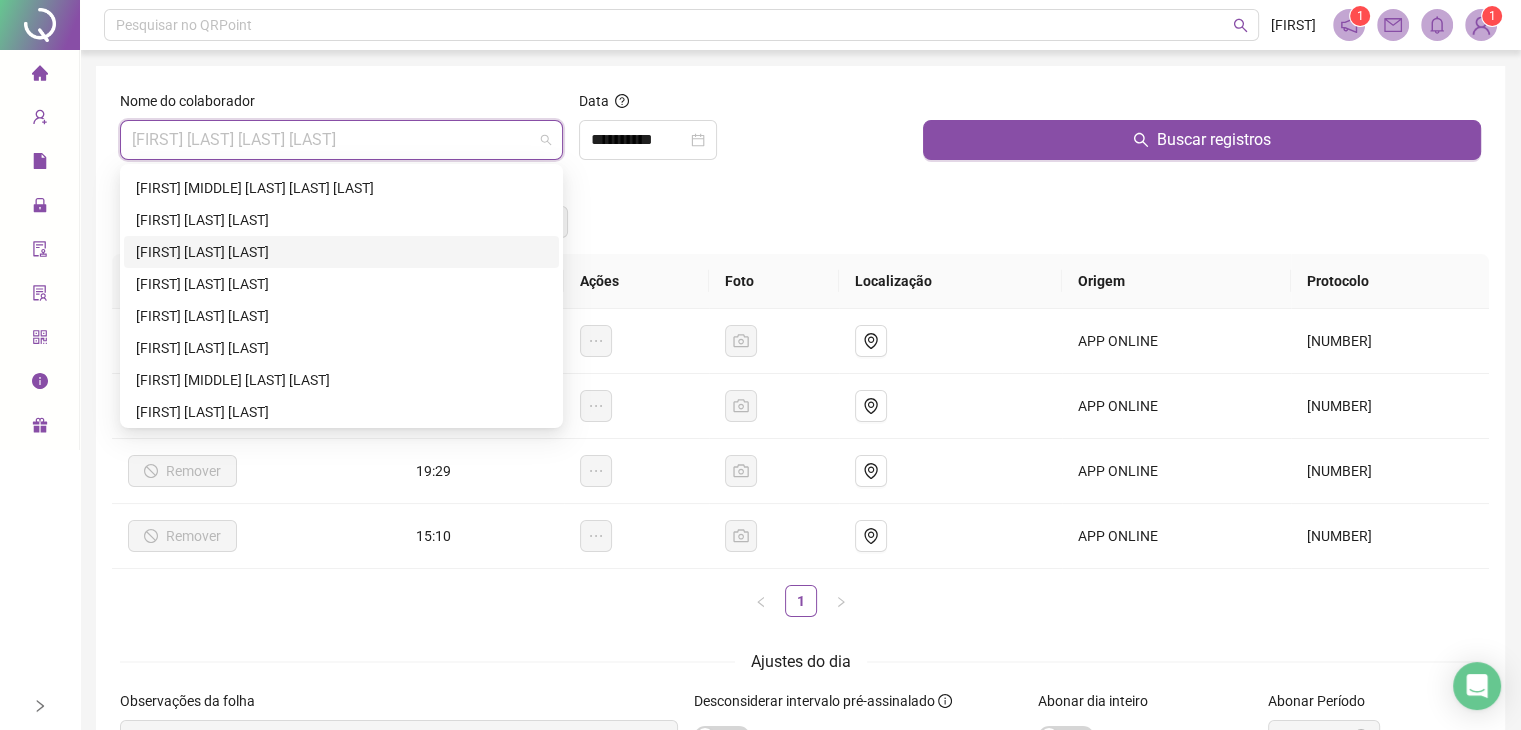 click on "[FIRST] [LAST] [LAST]" at bounding box center (341, 252) 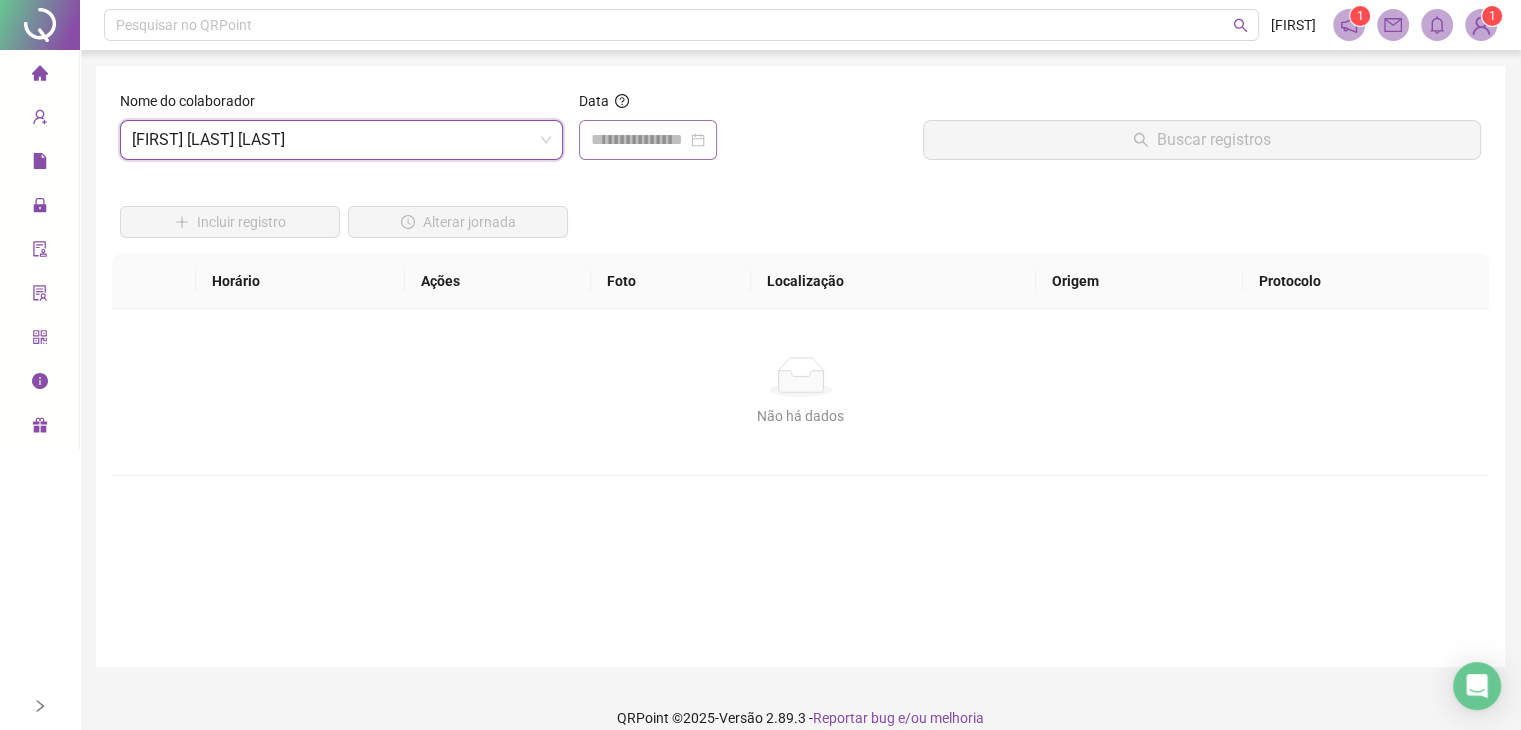 click at bounding box center (648, 140) 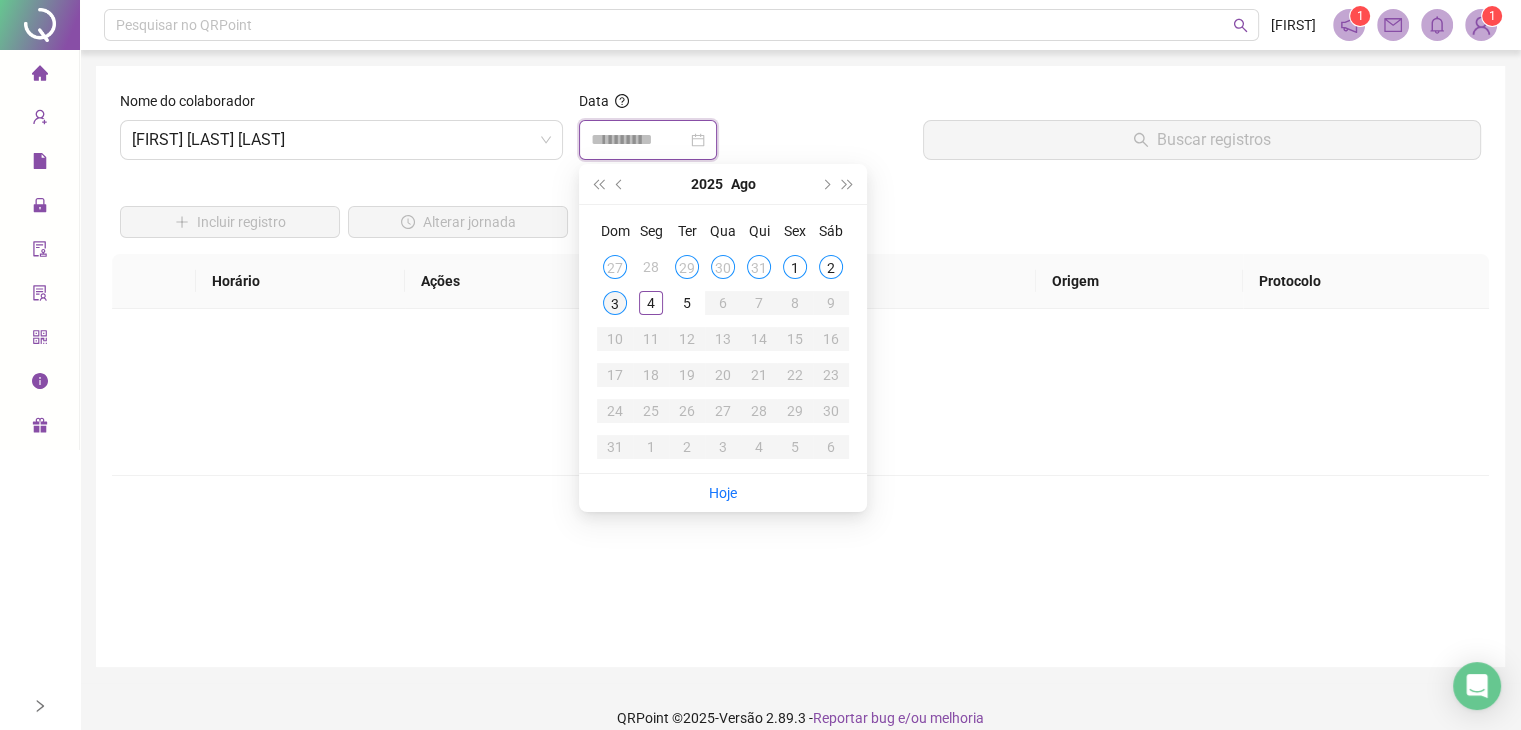 type on "**********" 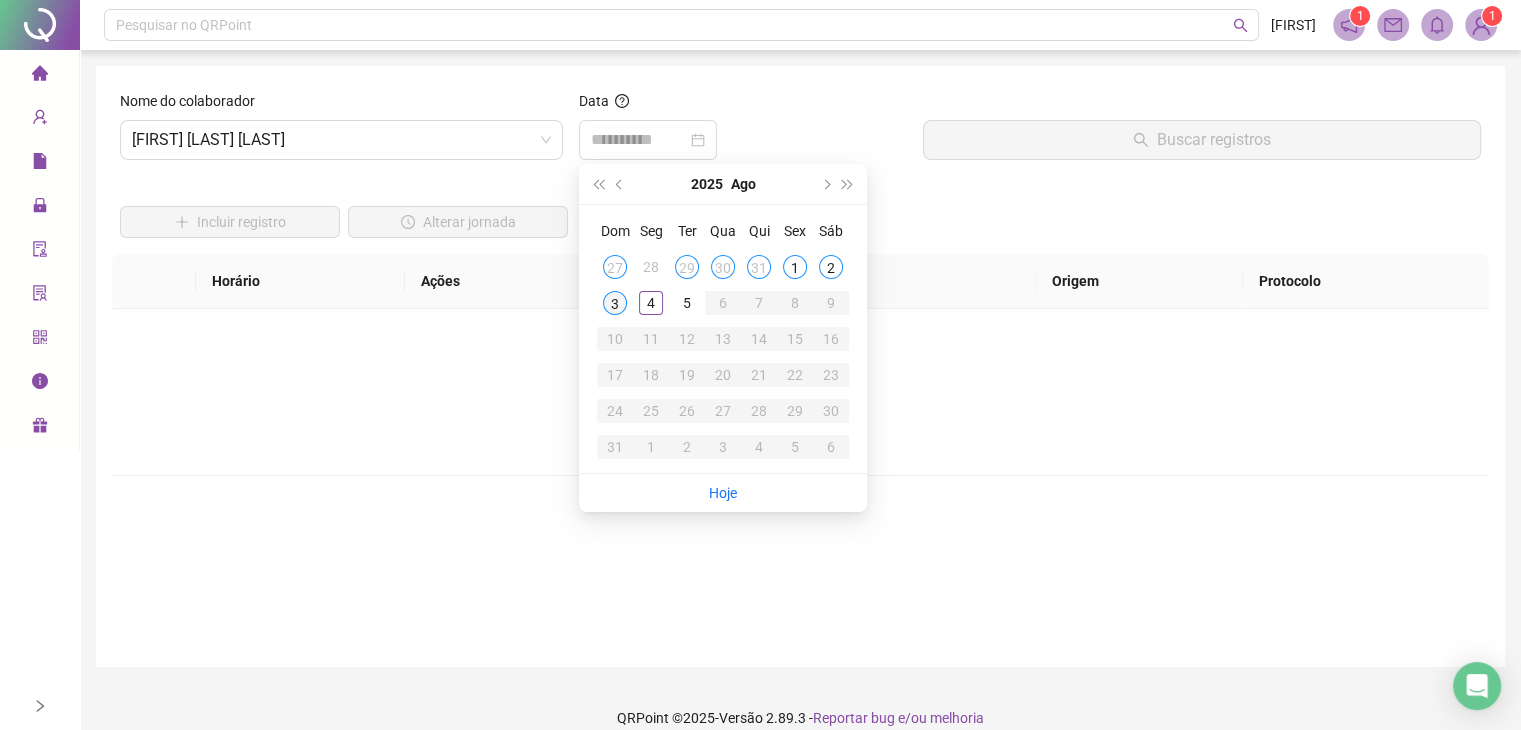 click on "3" at bounding box center [615, 303] 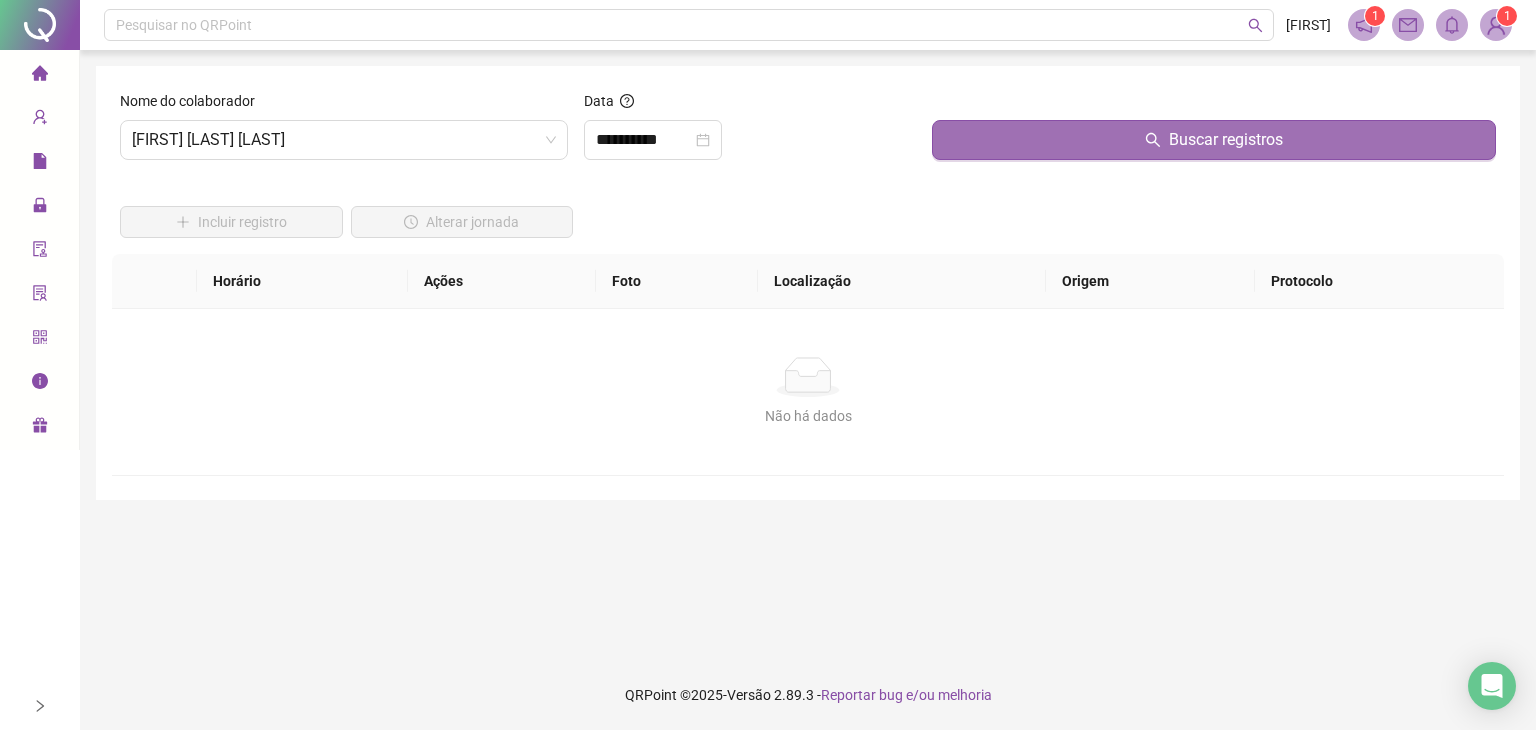 click on "Buscar registros" at bounding box center (1214, 140) 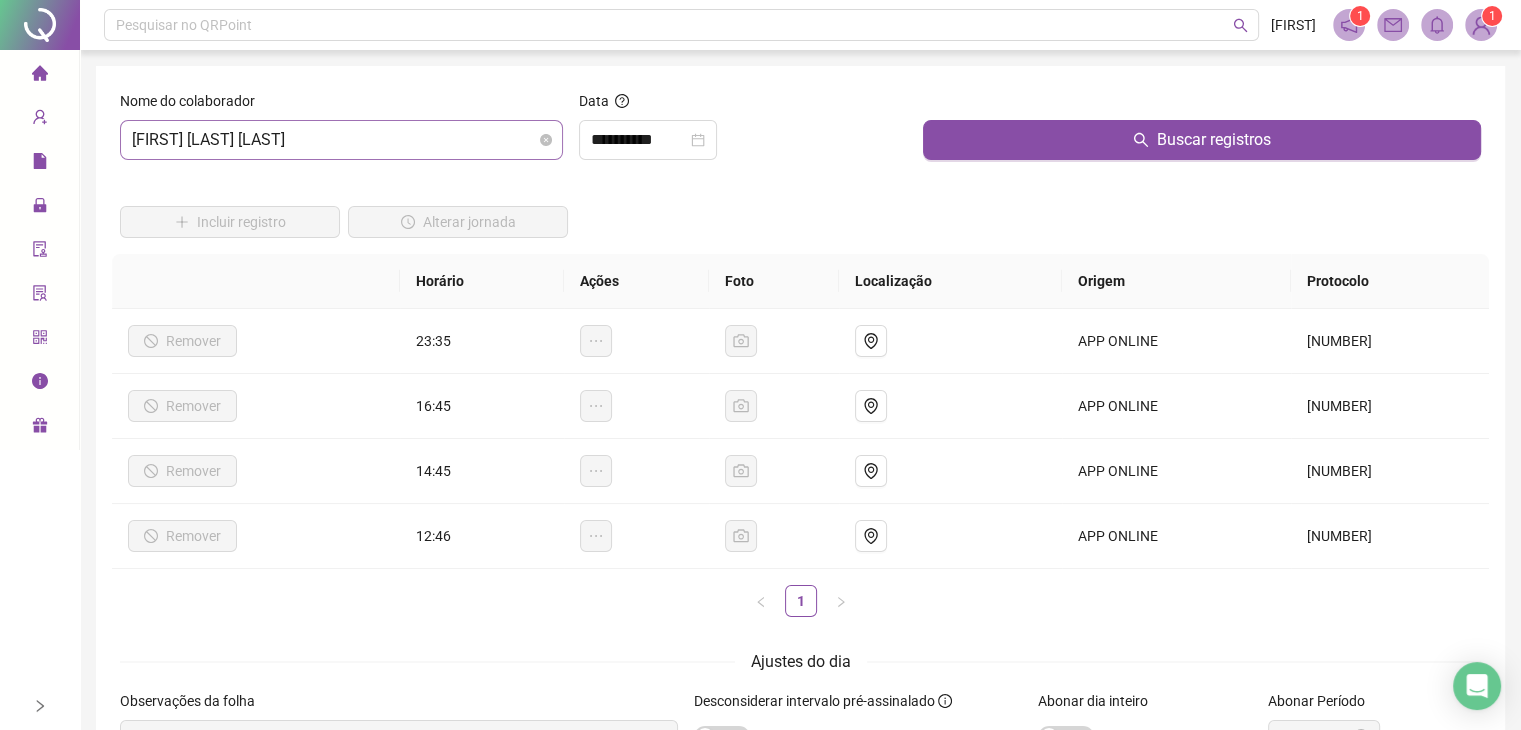 click on "[FIRST] [LAST] [LAST]" at bounding box center [341, 140] 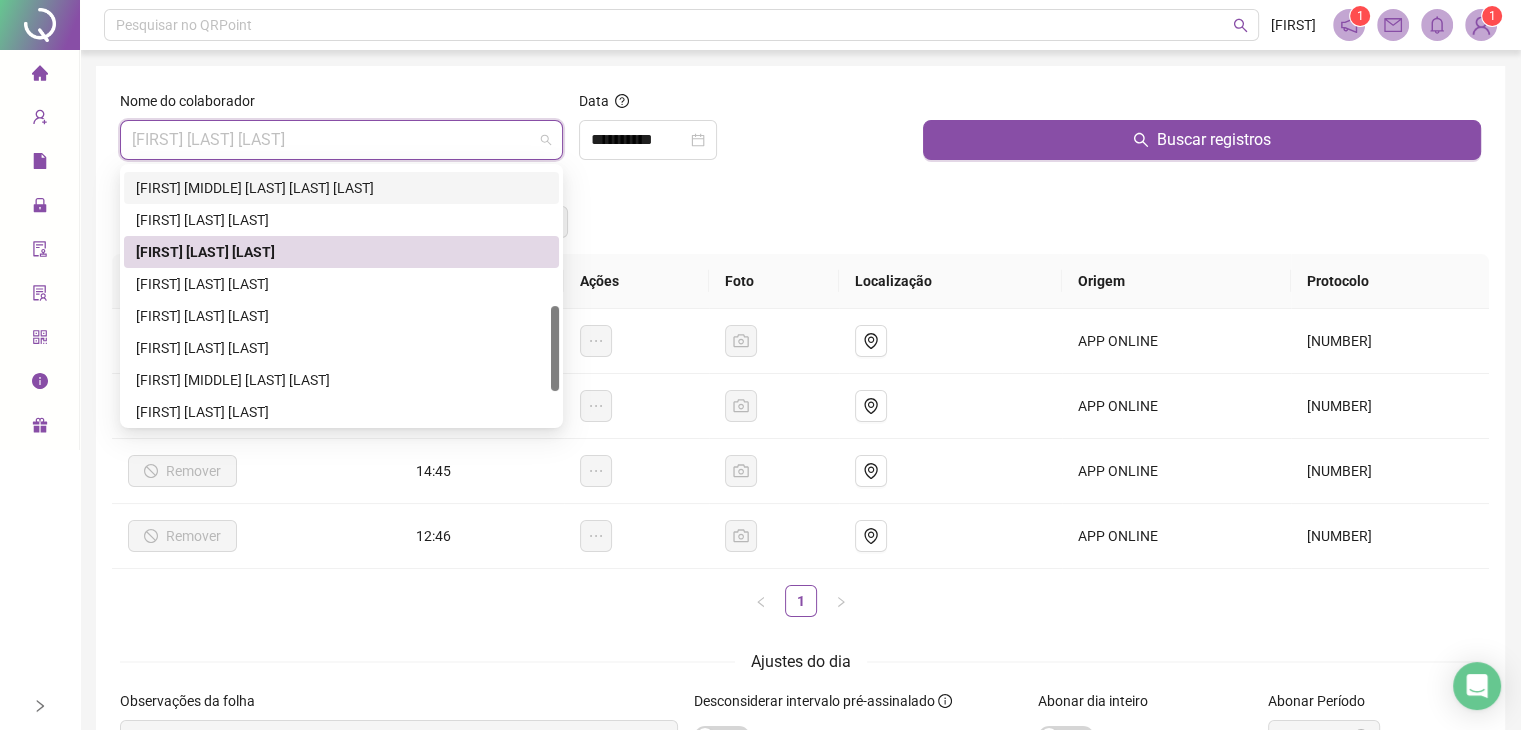 click on "[FIRST] [MIDDLE] [LAST] [LAST] [LAST]" at bounding box center (341, 188) 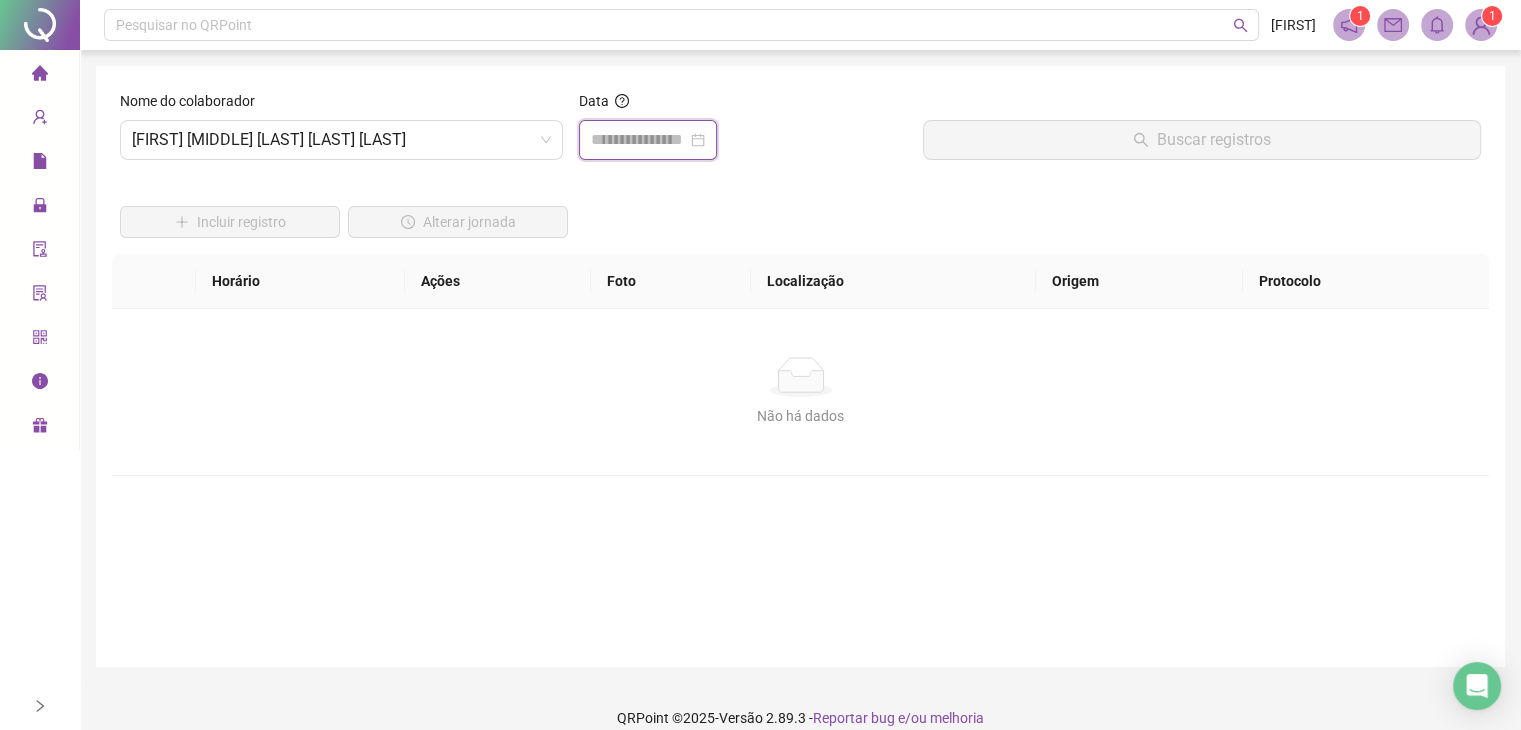 click at bounding box center (639, 140) 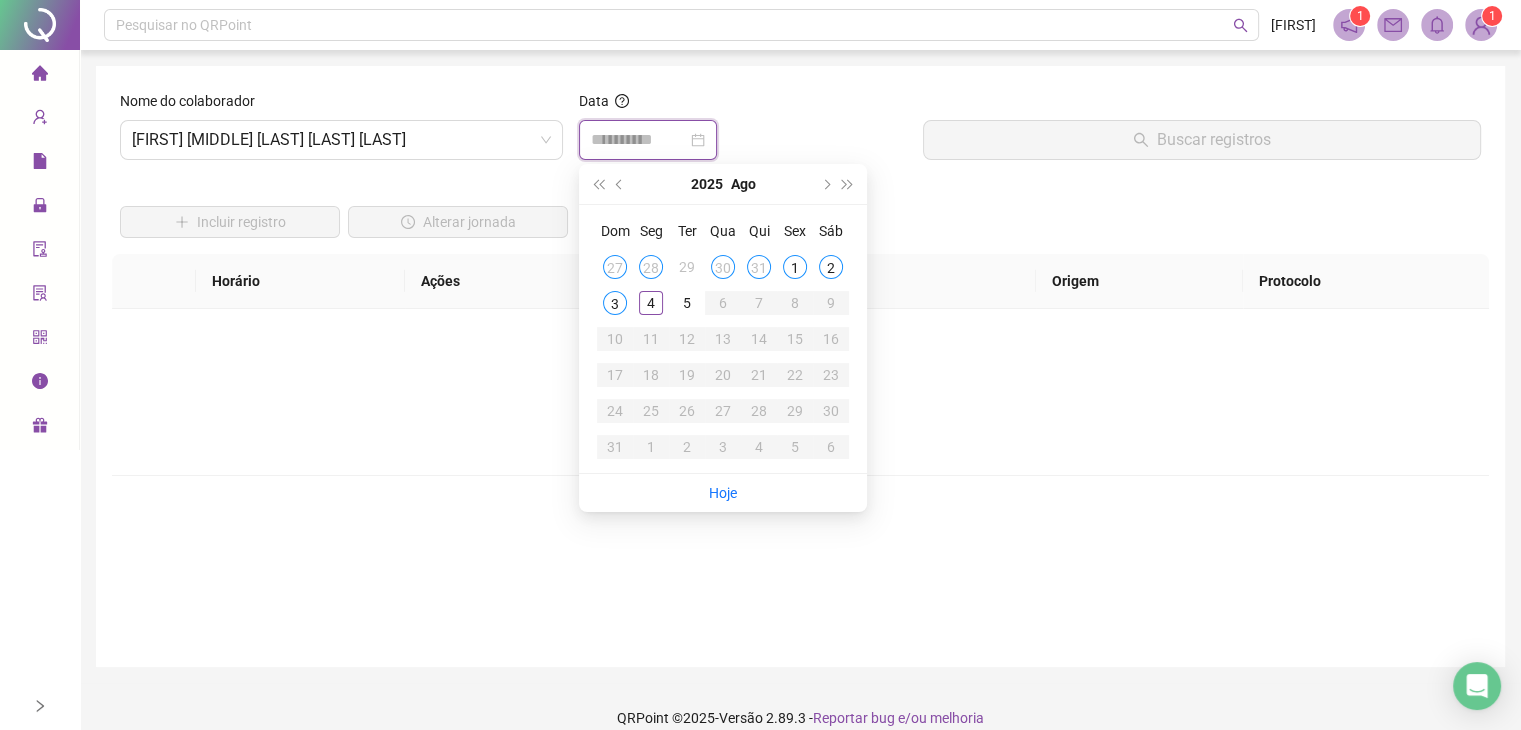 type on "**********" 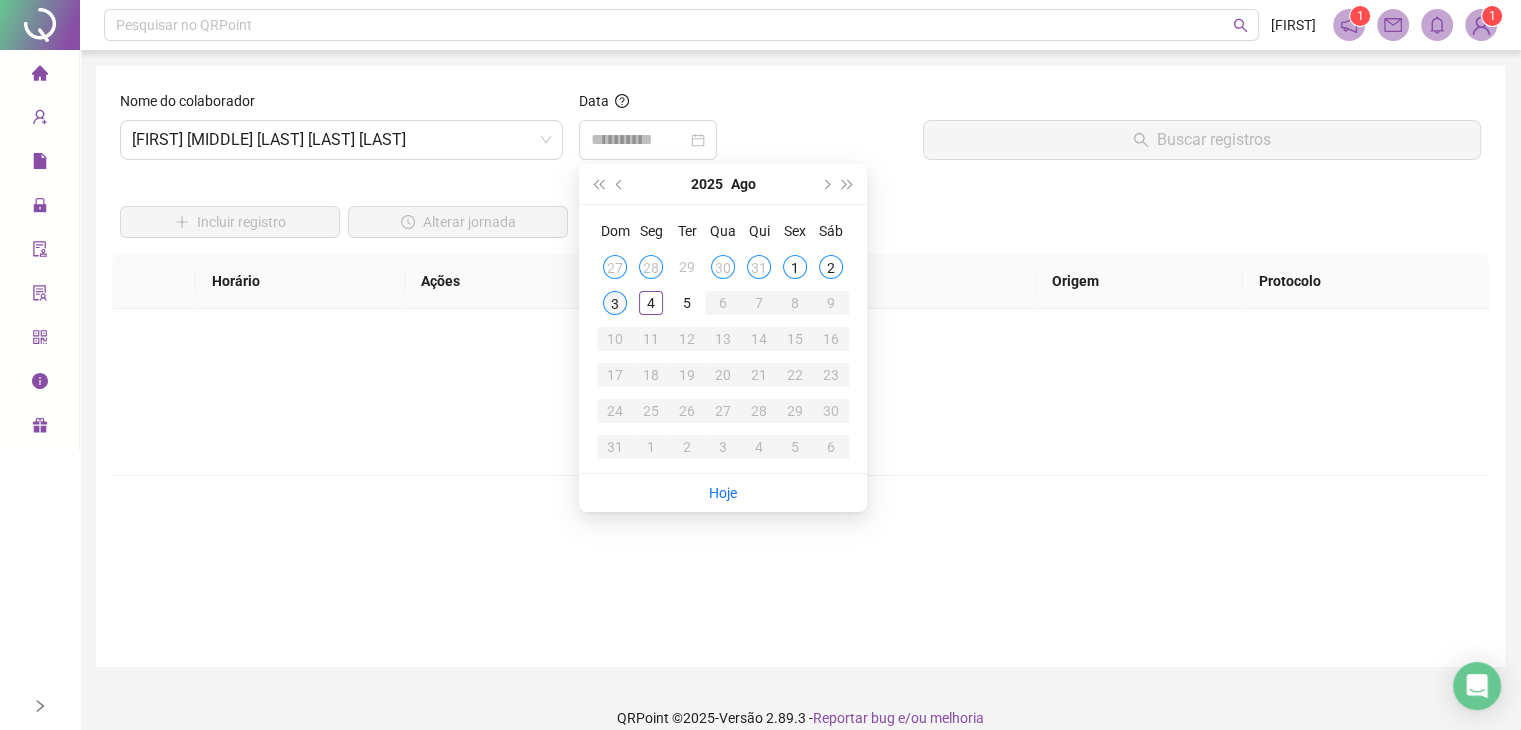 click on "3" at bounding box center (615, 303) 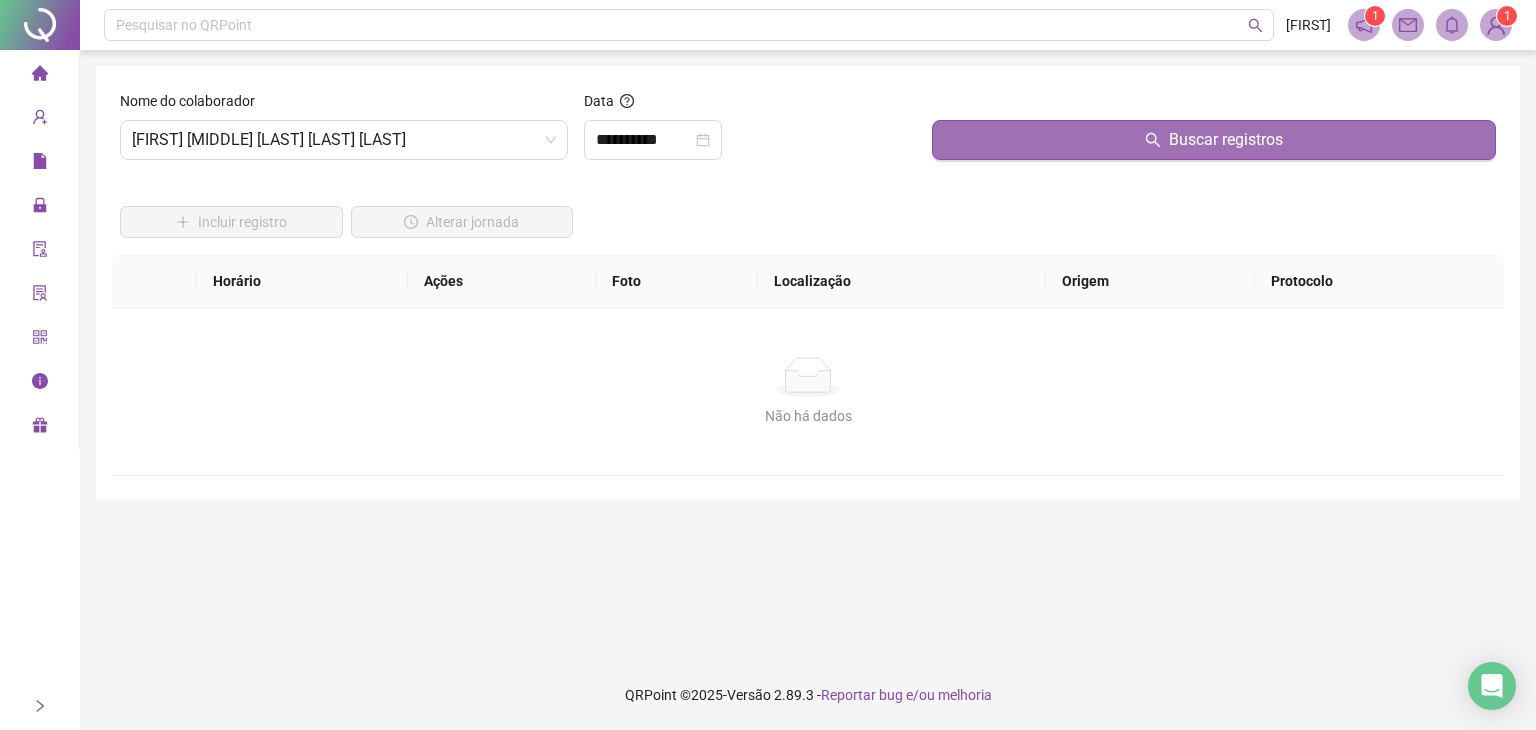 click on "Buscar registros" at bounding box center (1214, 140) 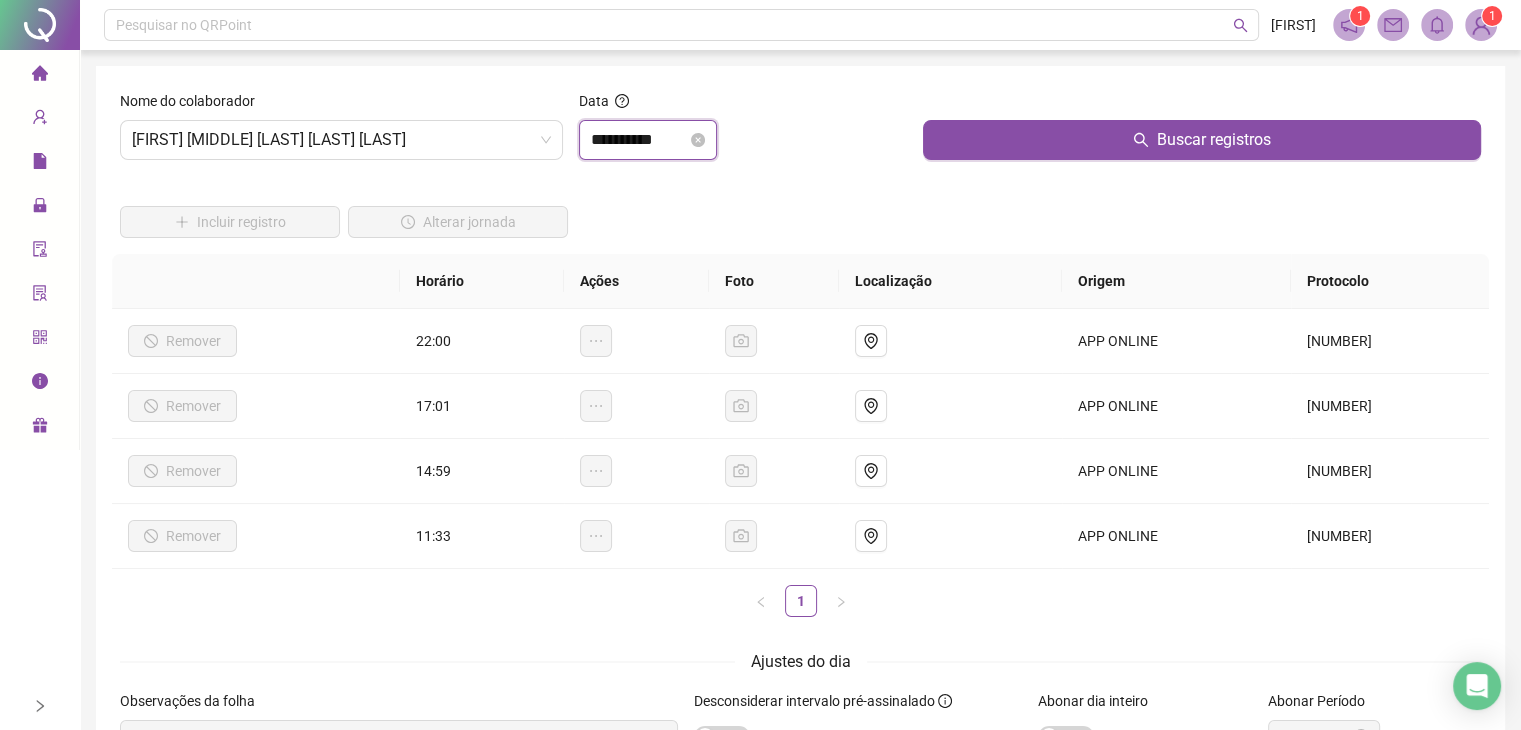 click on "**********" at bounding box center (639, 140) 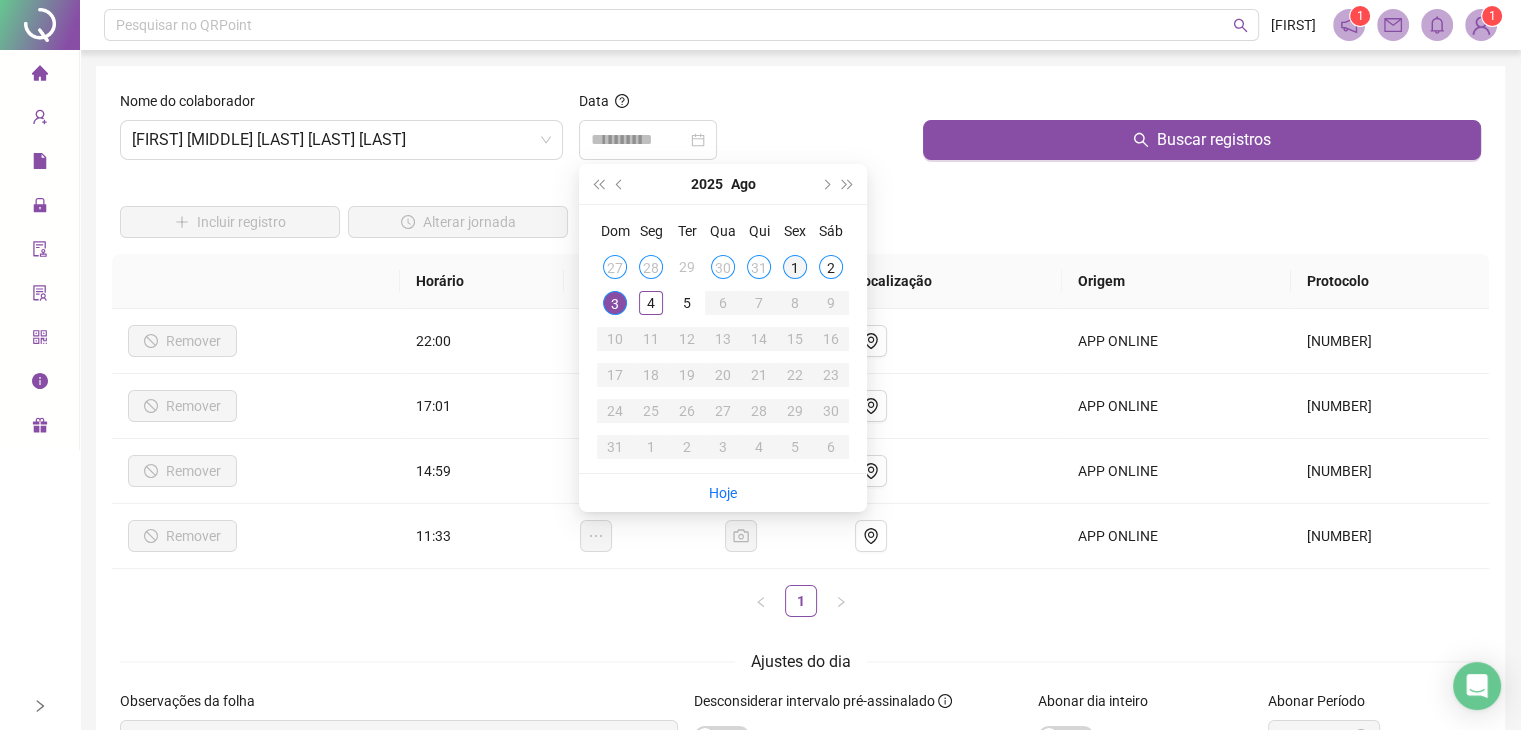 click on "1" at bounding box center (795, 267) 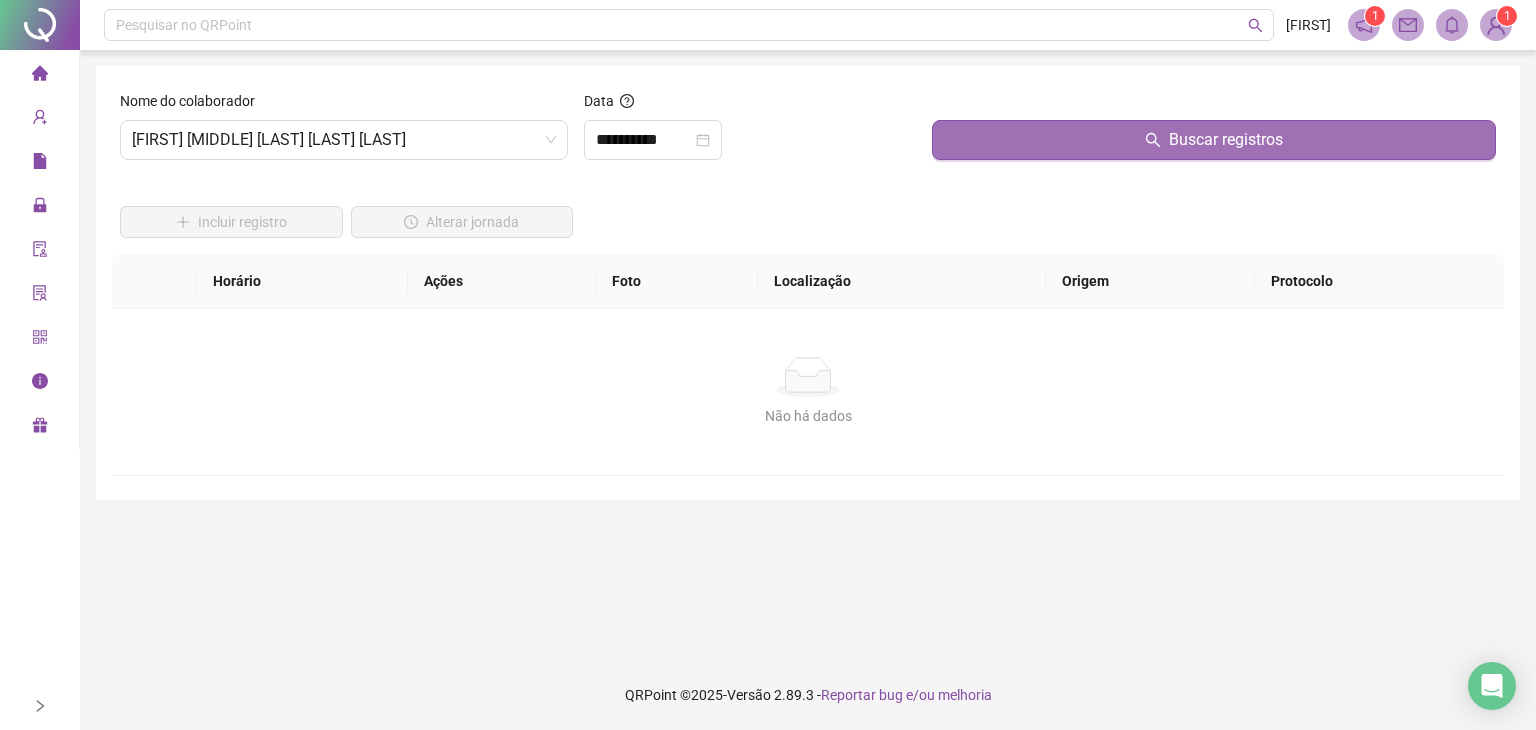 click on "Buscar registros" at bounding box center (1214, 140) 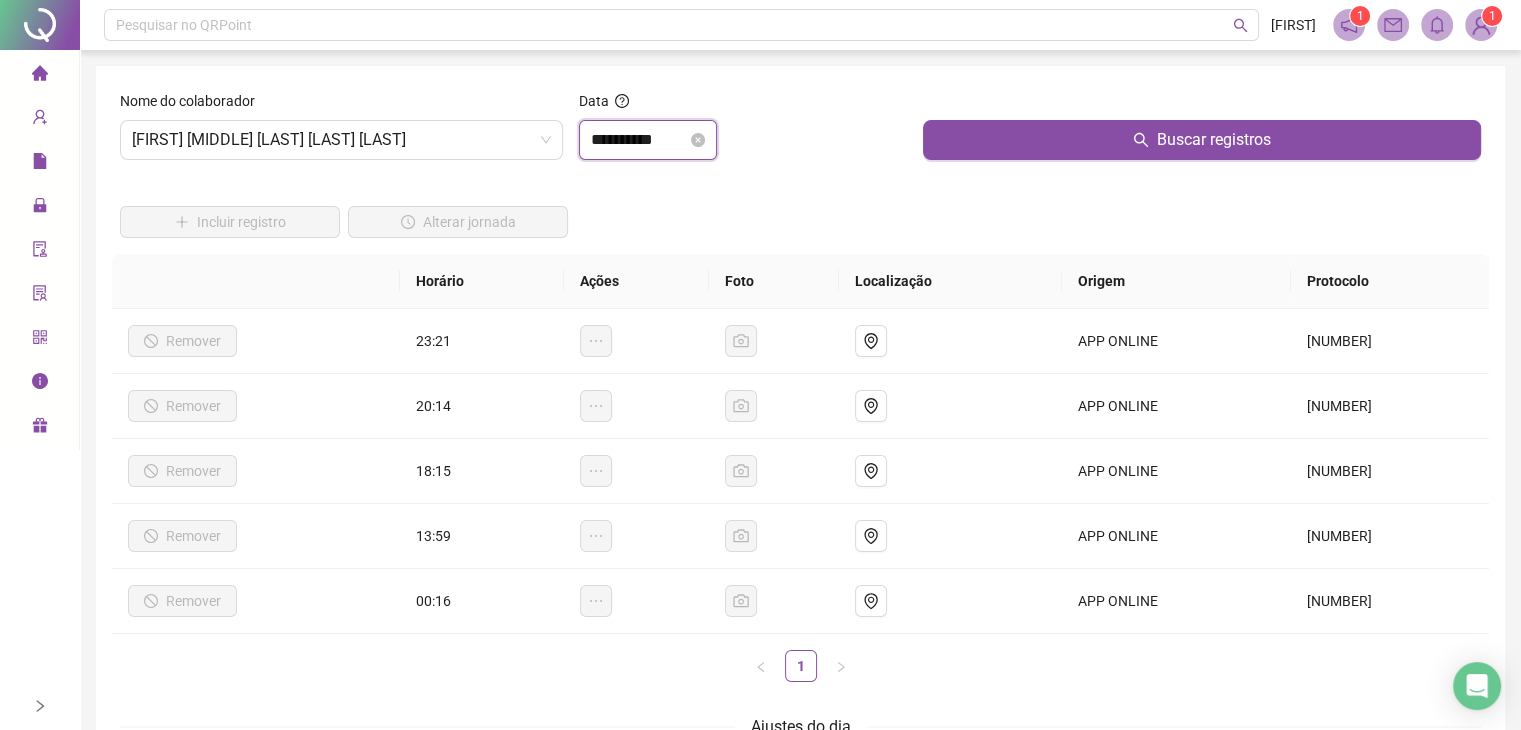 click on "**********" at bounding box center (639, 140) 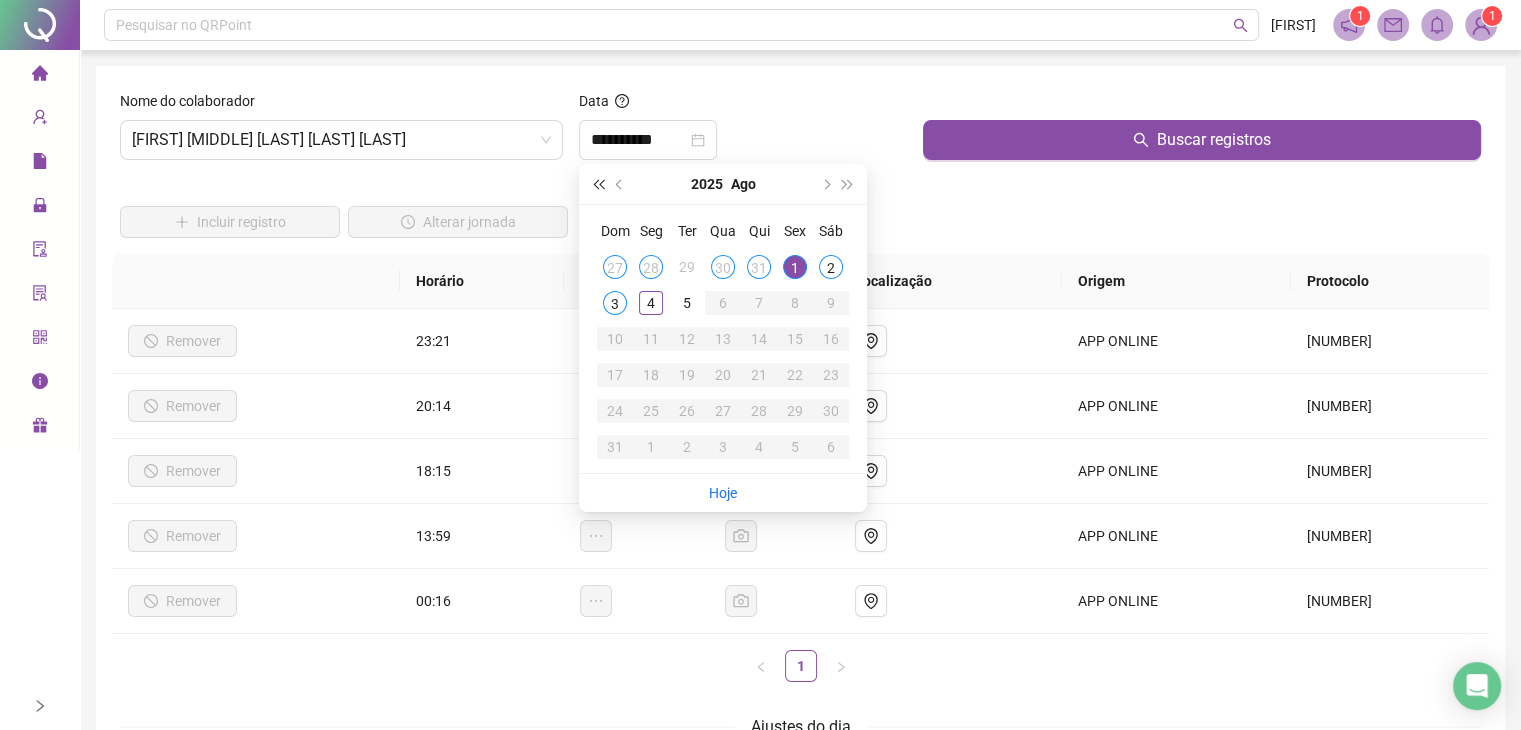 click at bounding box center [598, 184] 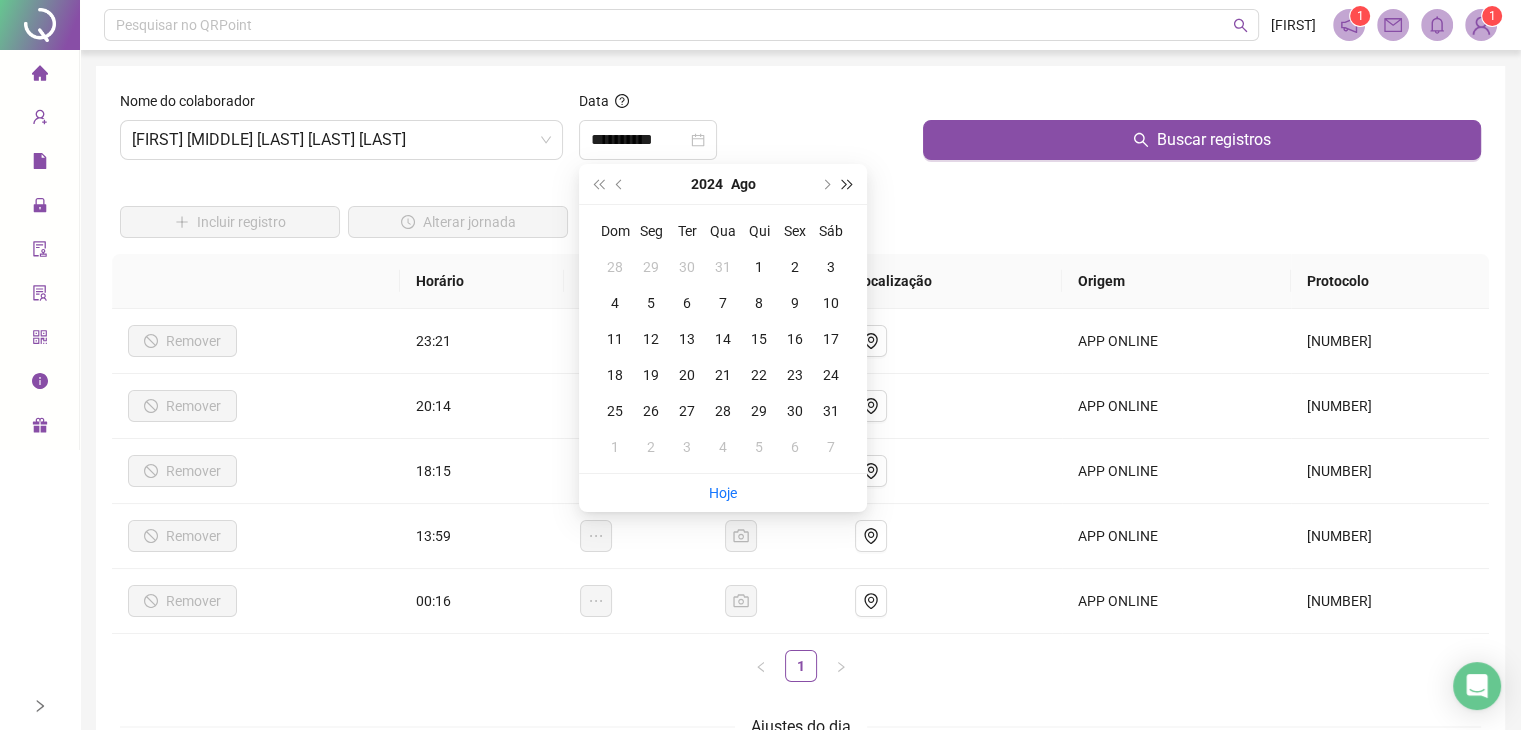 click at bounding box center [848, 184] 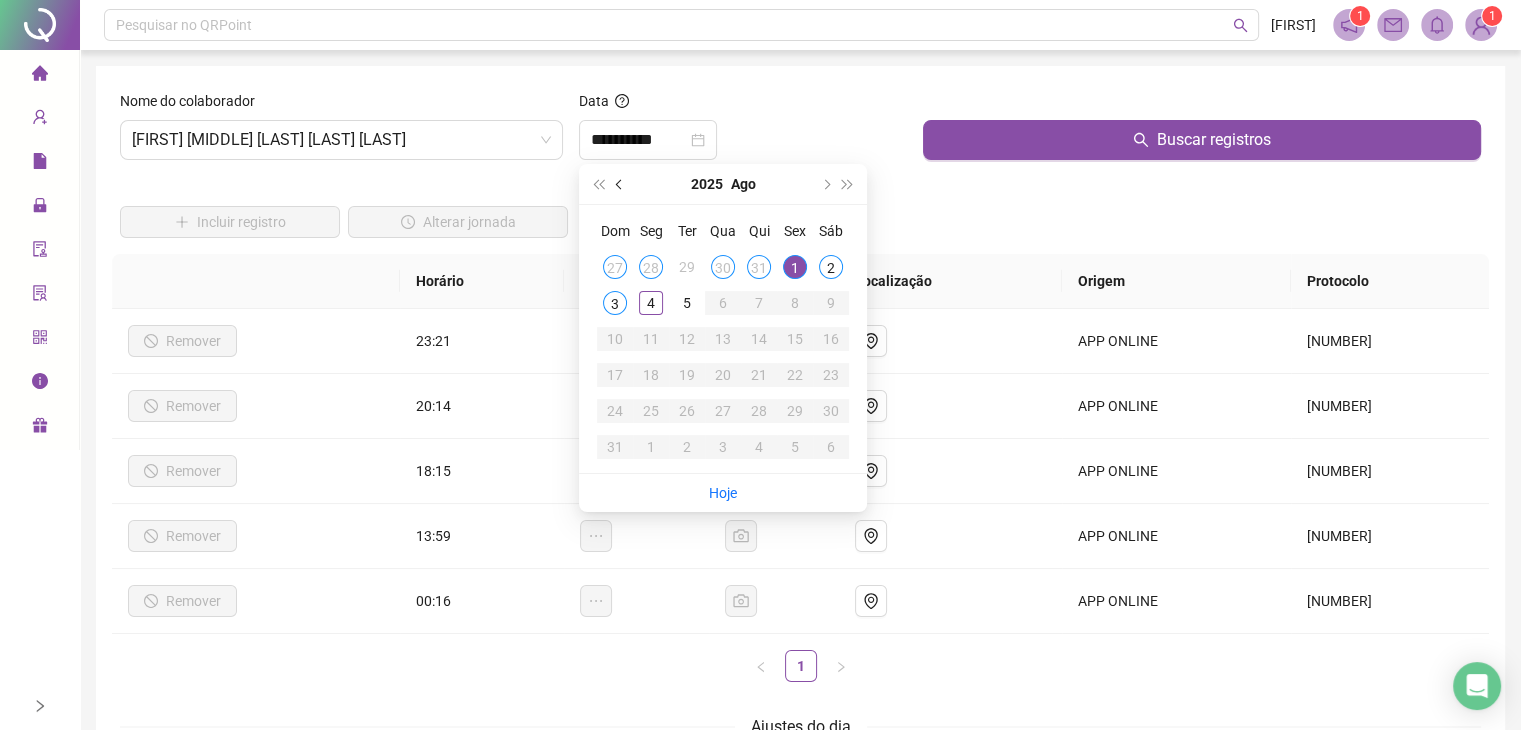 click at bounding box center [620, 184] 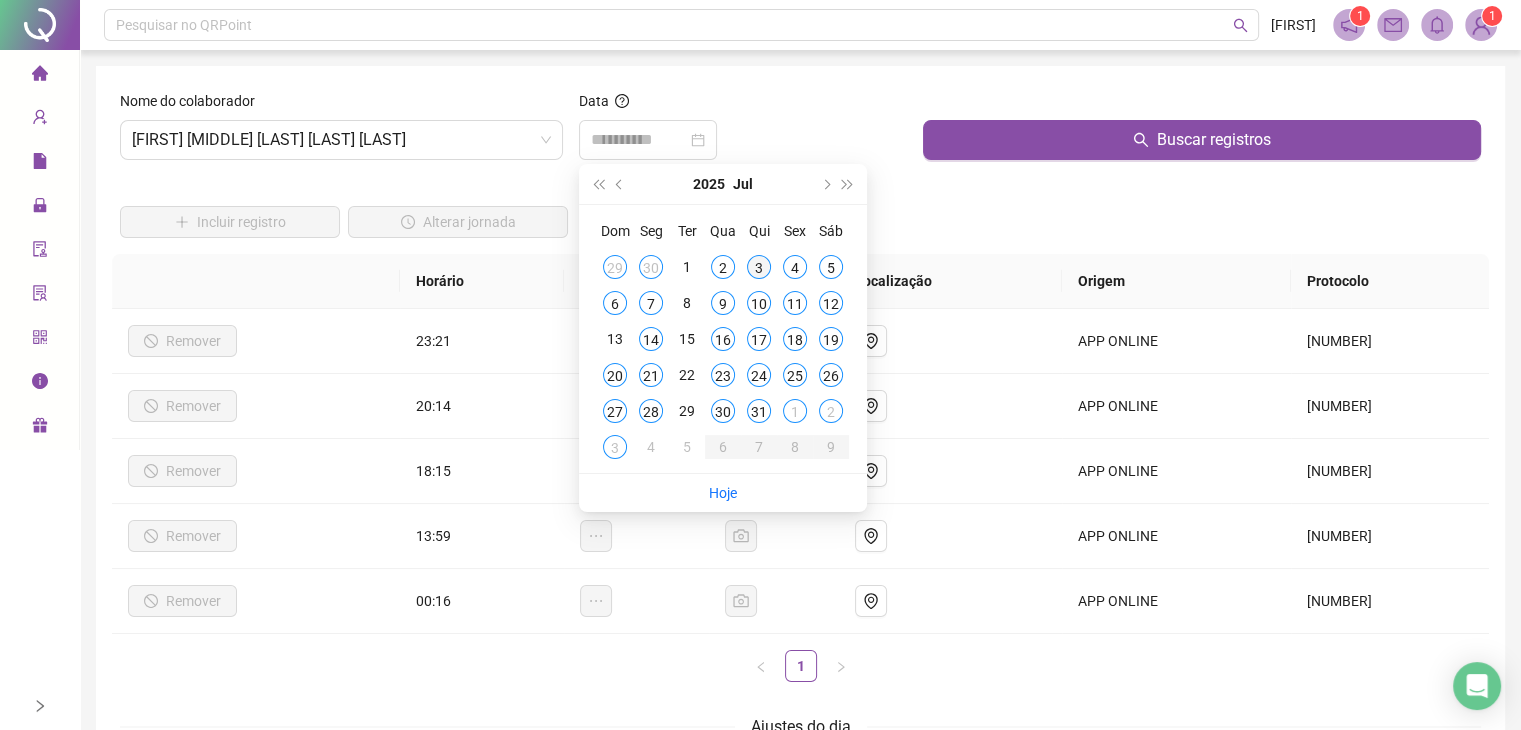 type on "**********" 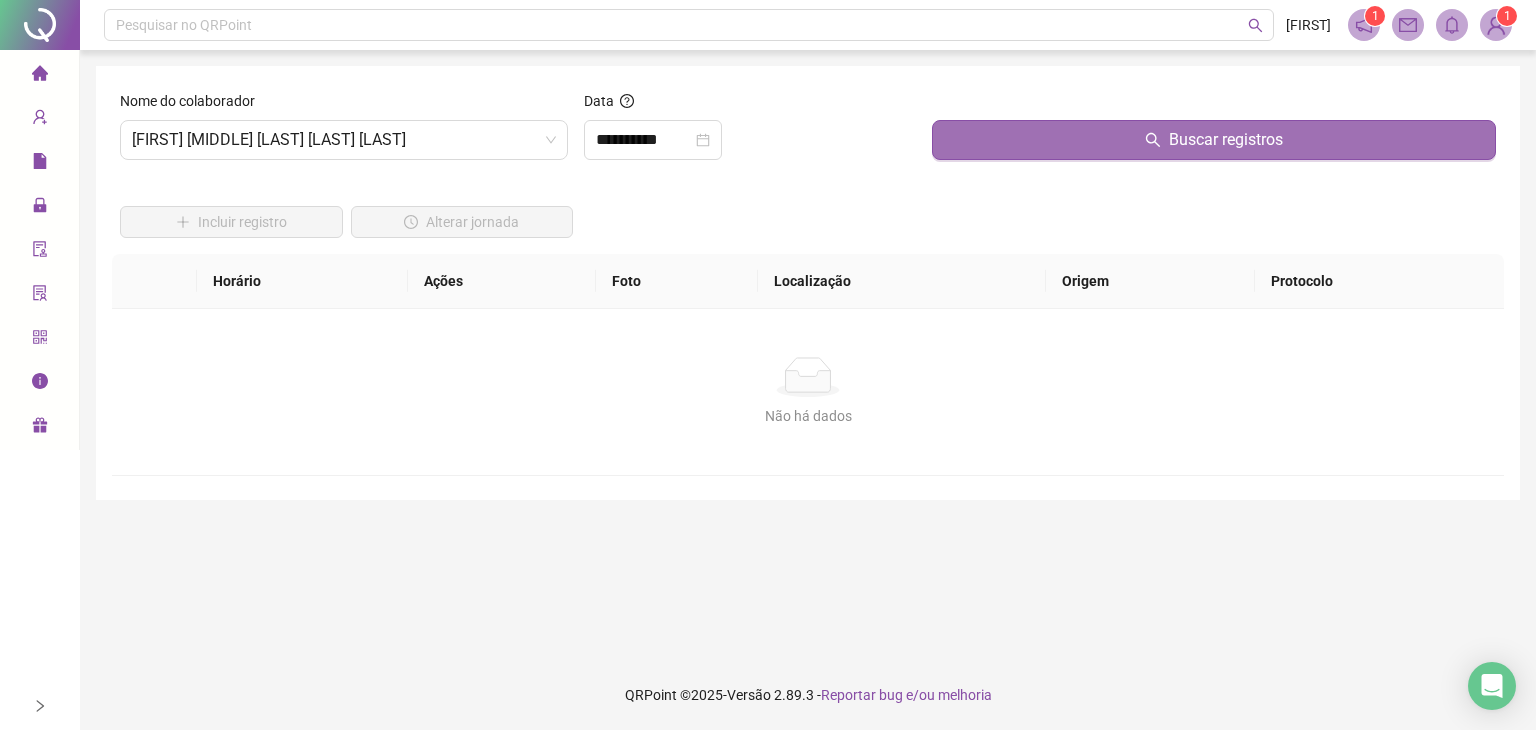 click on "Buscar registros" at bounding box center (1214, 140) 